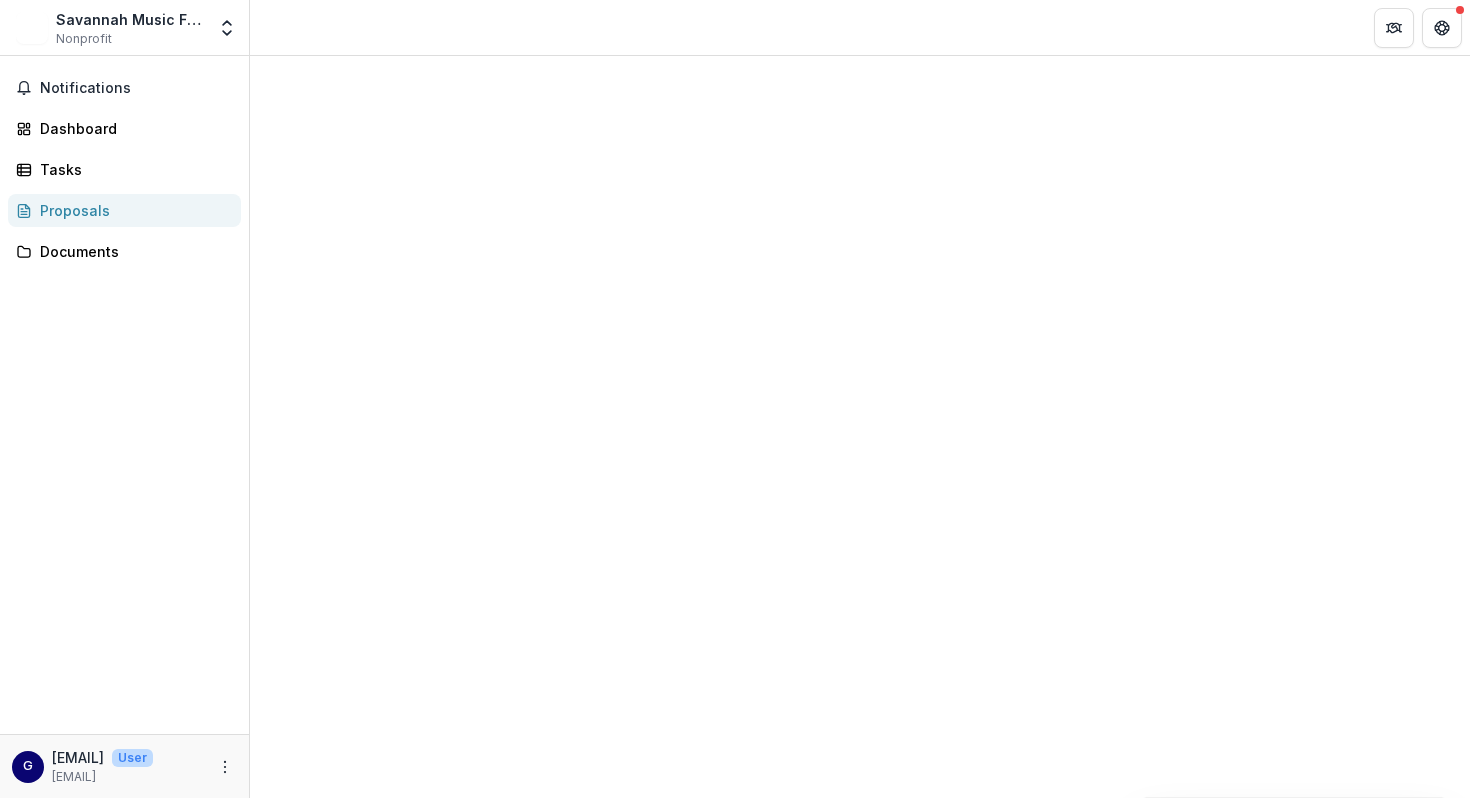 scroll, scrollTop: 0, scrollLeft: 0, axis: both 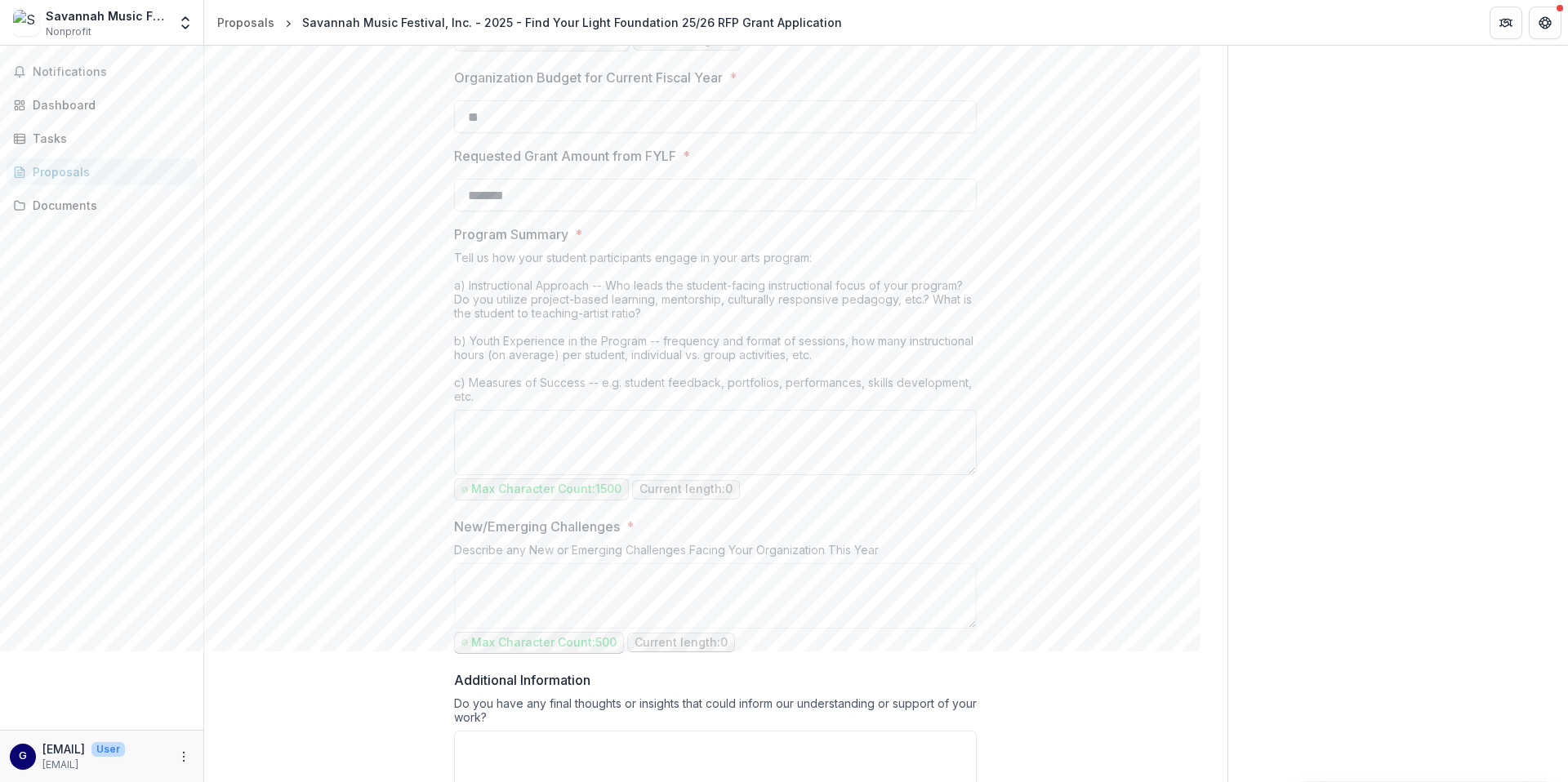 click on "Program Summary *" at bounding box center (715, 442) 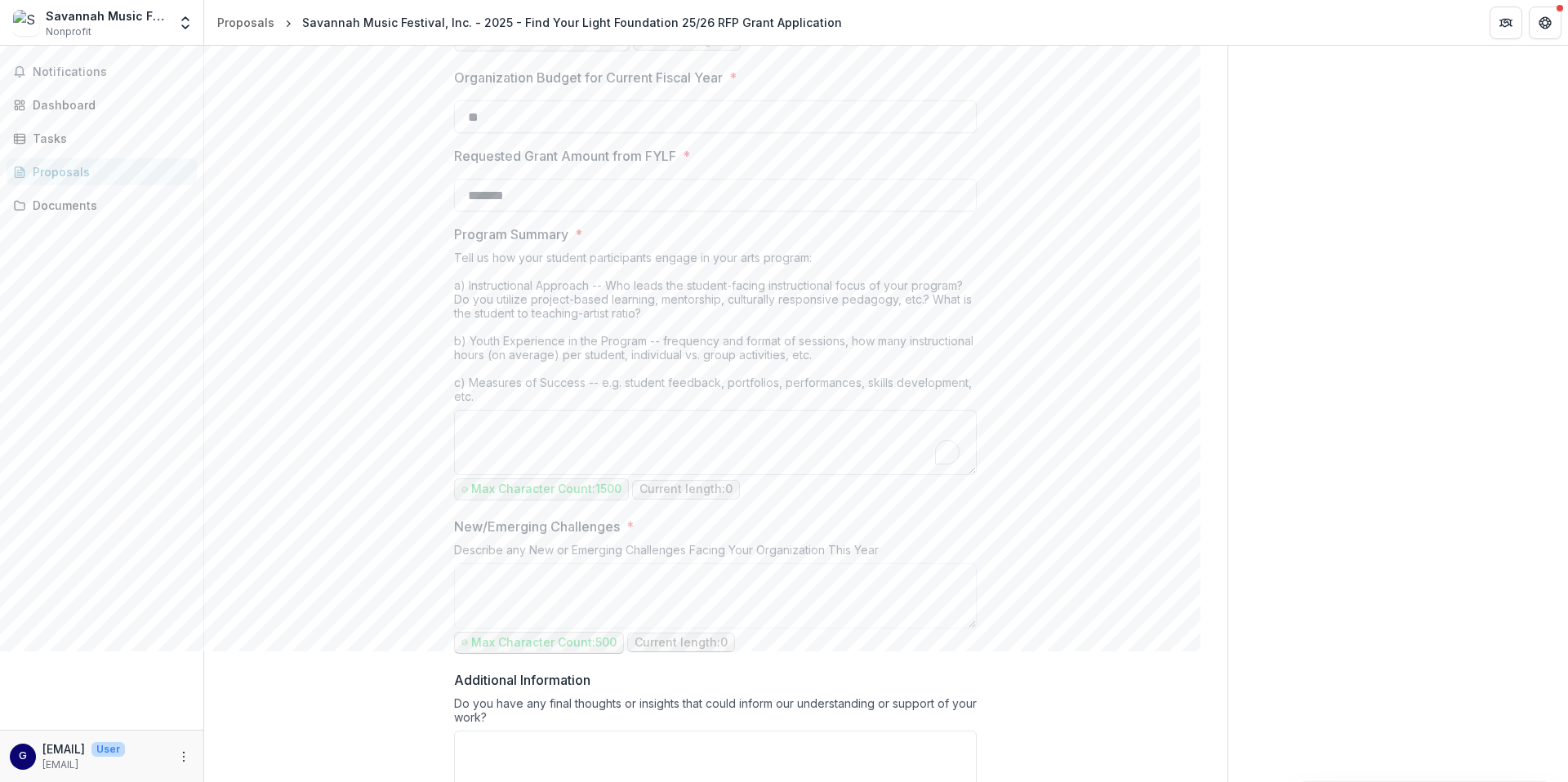 paste on "**********" 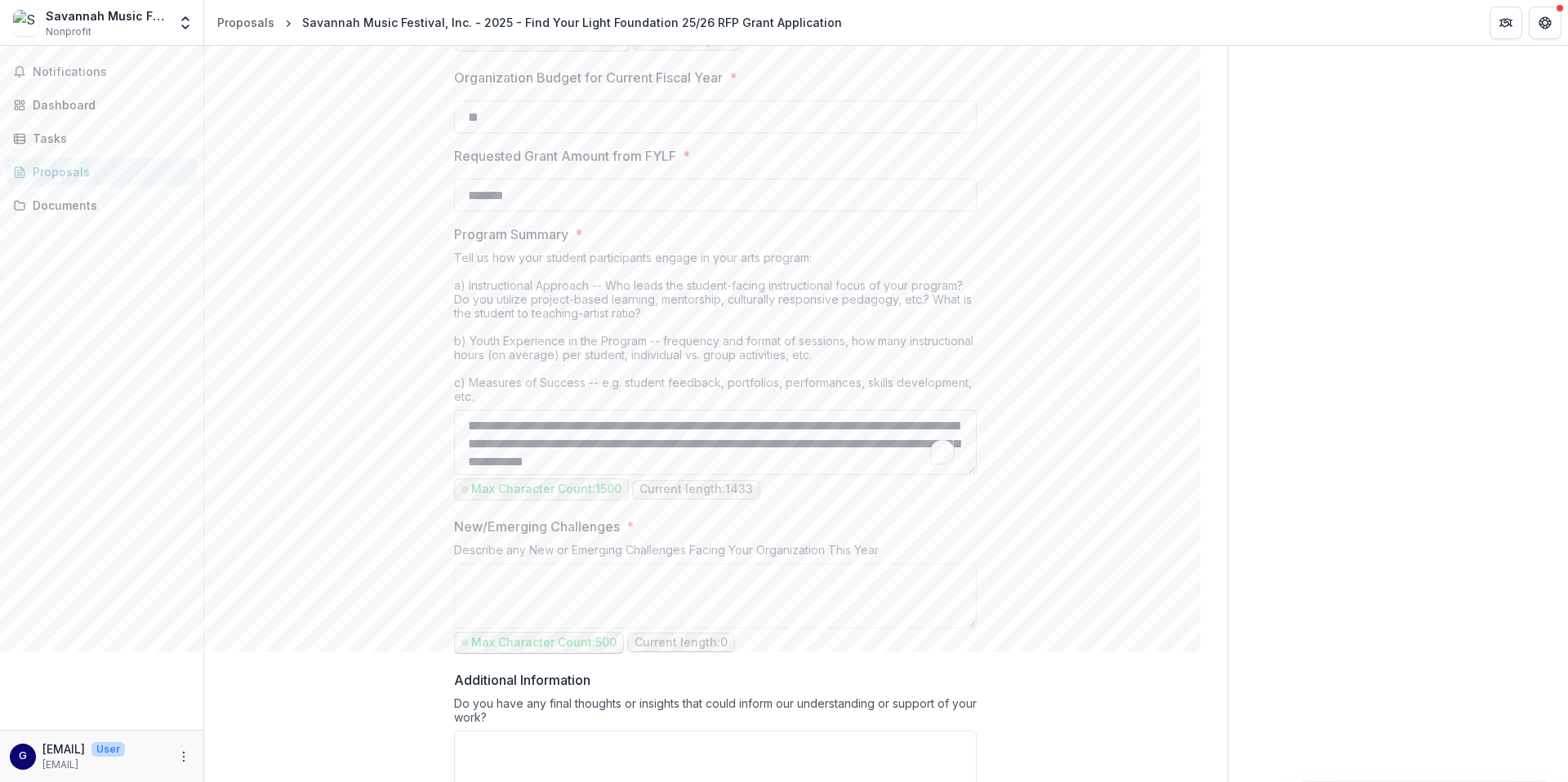 scroll, scrollTop: 320, scrollLeft: 0, axis: vertical 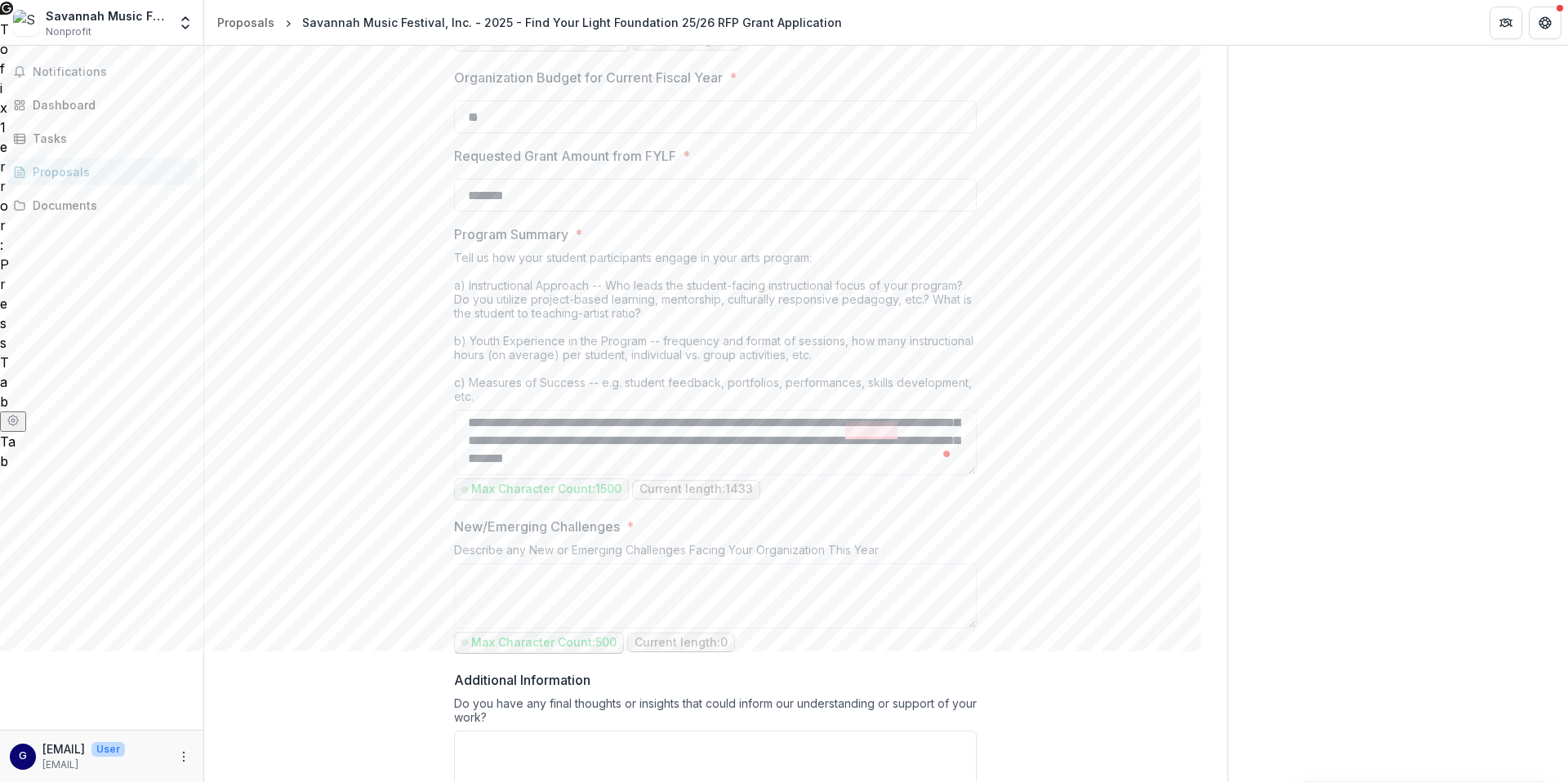 type on "**********" 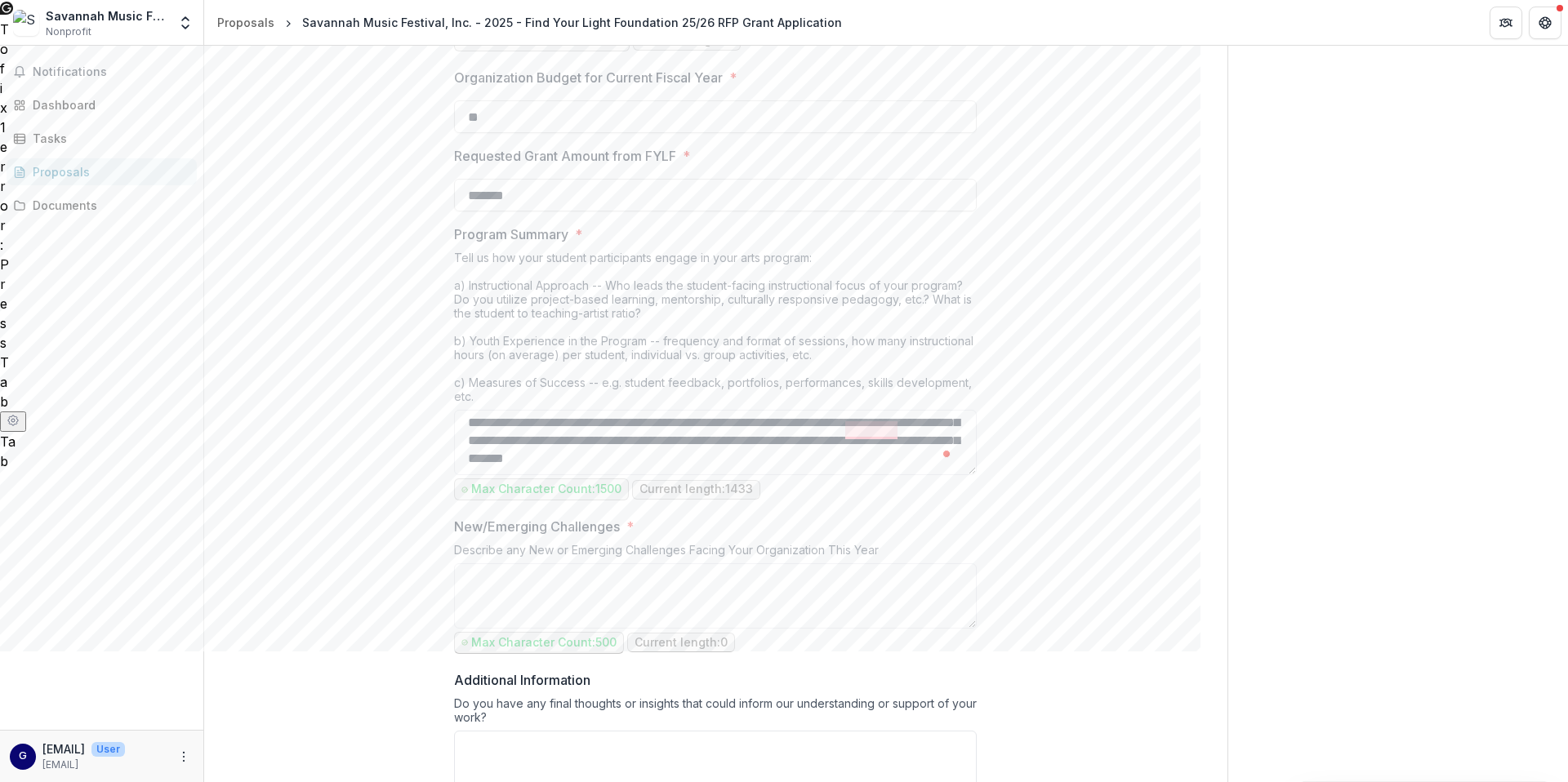scroll, scrollTop: 0, scrollLeft: 0, axis: both 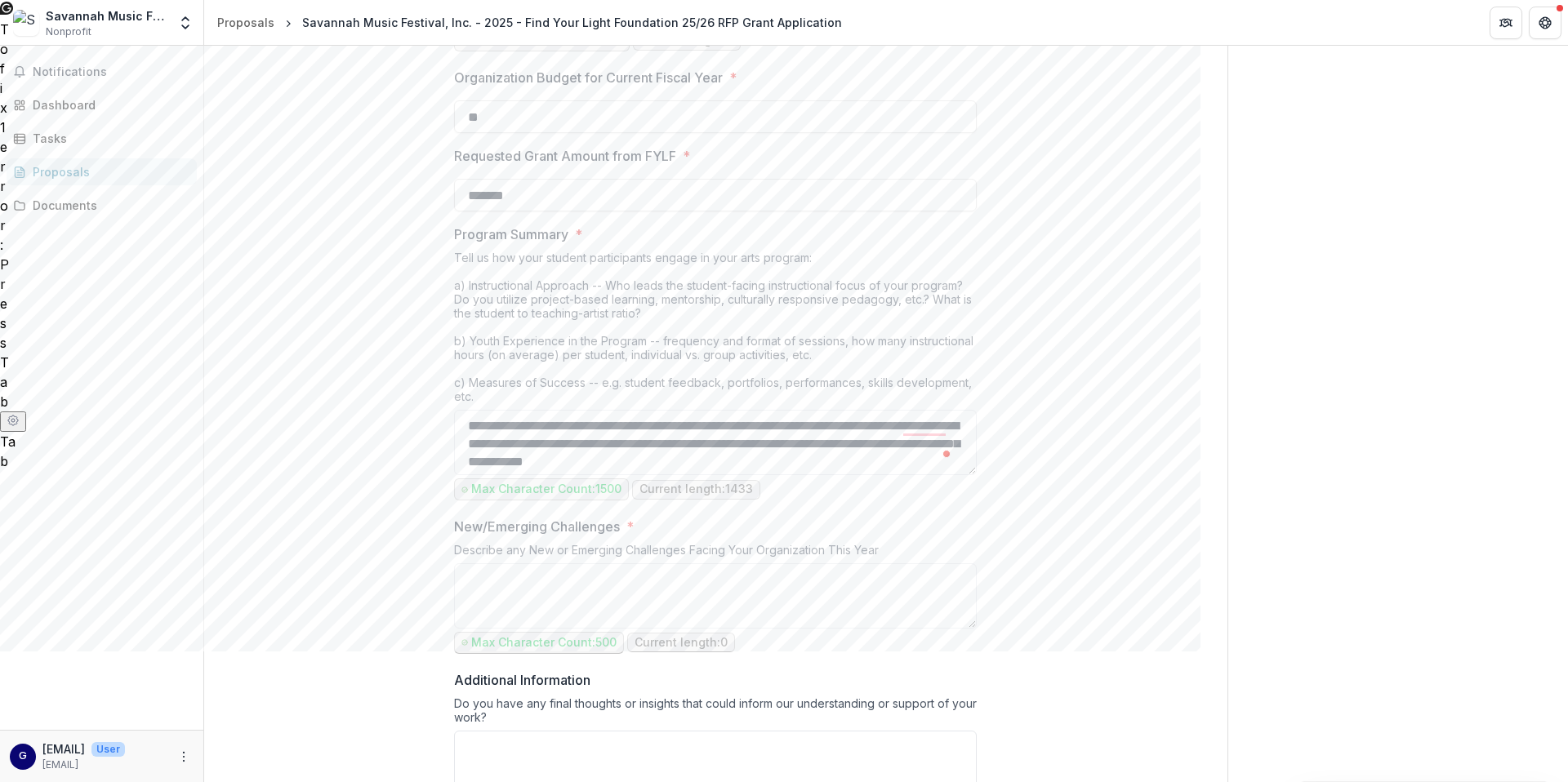 drag, startPoint x: 742, startPoint y: 466, endPoint x: 544, endPoint y: 288, distance: 266.248 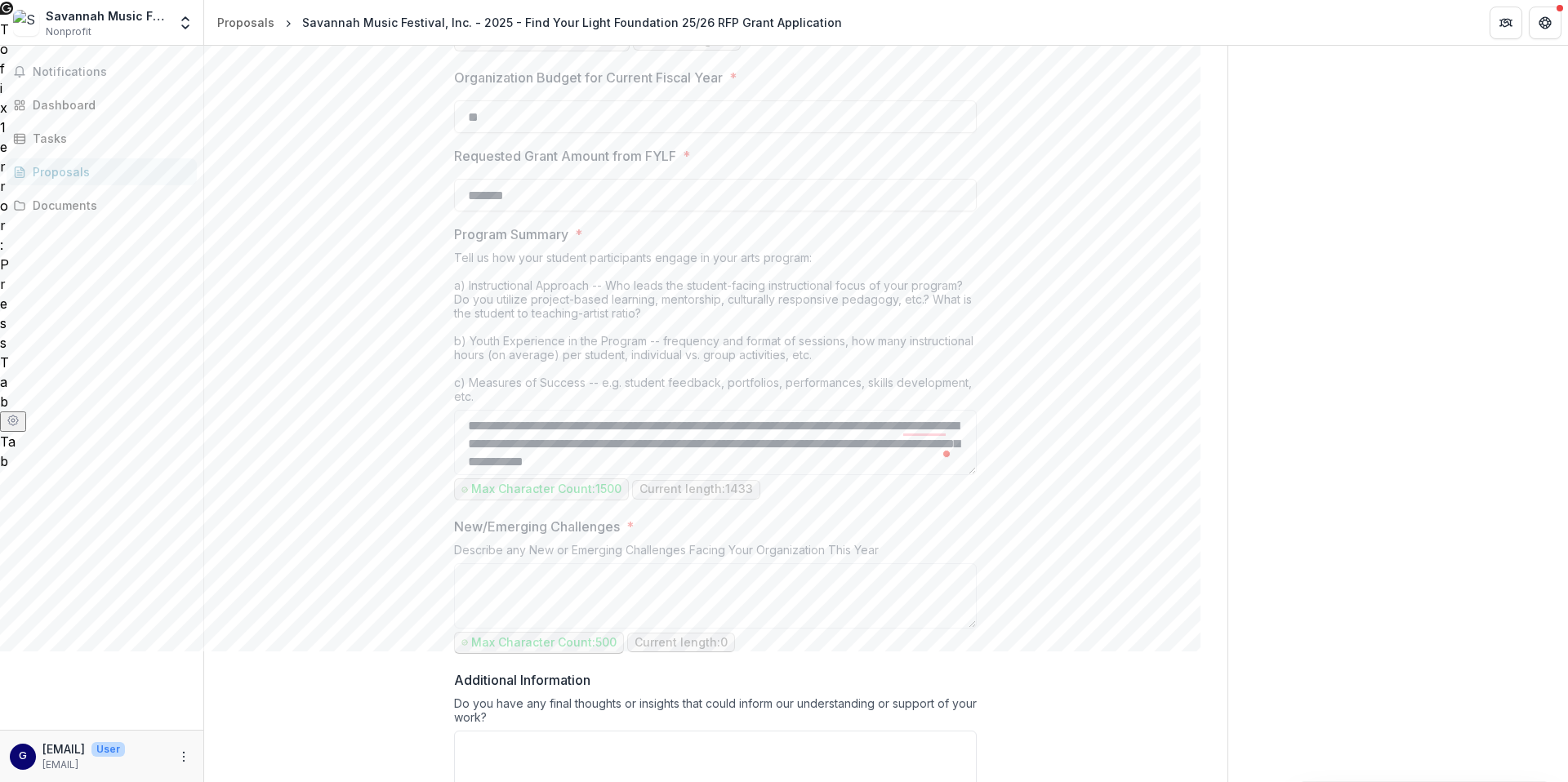click on "Program Summary * Tell us how your student participants engage in your arts program:
a) Instructional Approach -- Who leads the student-facing instructional focus of your program? Do you utilize project-based learning, mentorship, culturally responsive pedagogy, etc.? What is the student to teaching-artist ratio?
b) Youth Experience in the Program -- frequency and format of sessions, how many instructional hours (on average) per student, individual vs. group activities, etc.
c) Measures of Success -- e.g. student feedback, portfolios, performances, skills development, etc. Max Character Count:  1500 Current length:  1433" at bounding box center (715, 364) 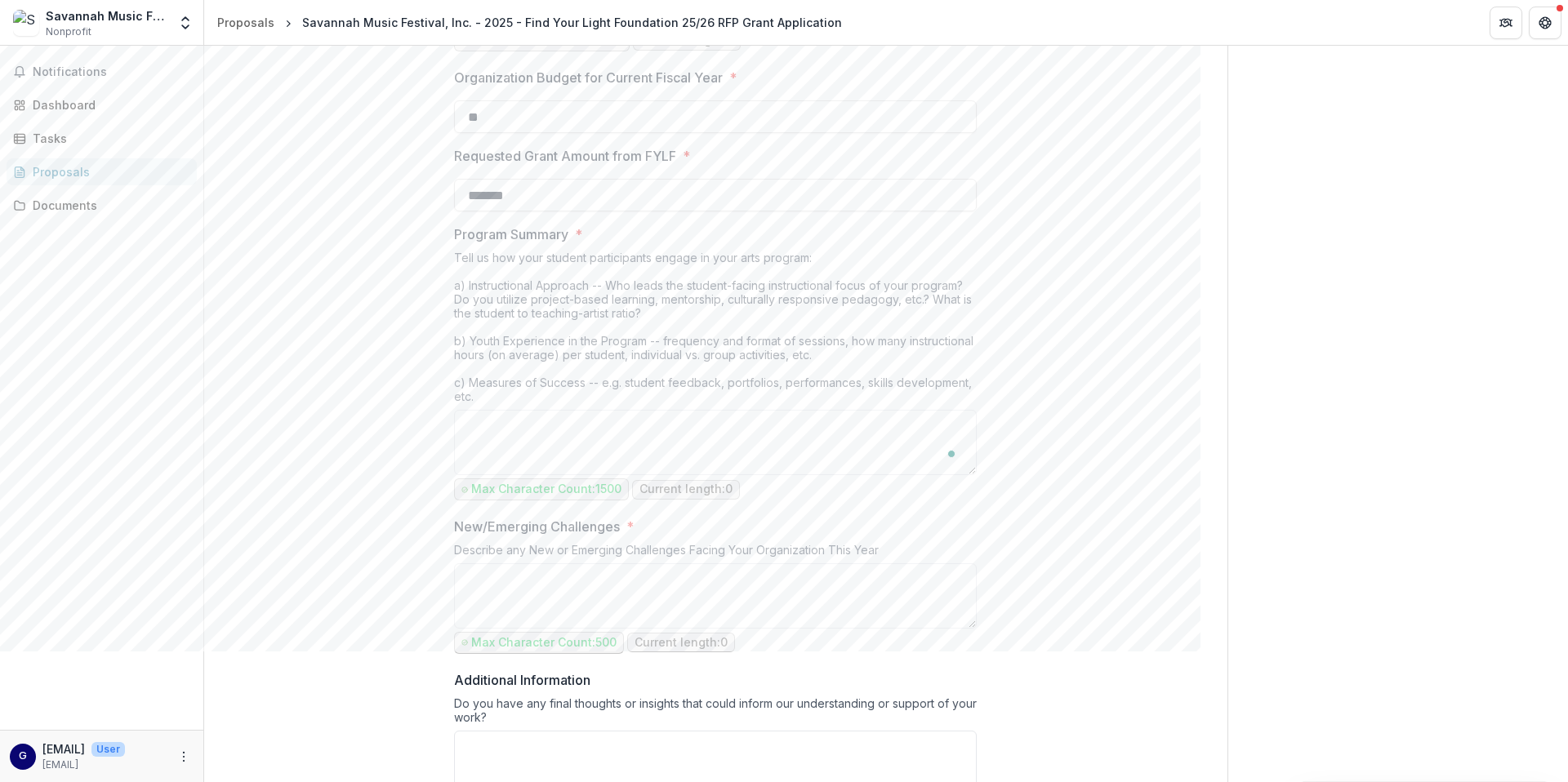 paste on "**********" 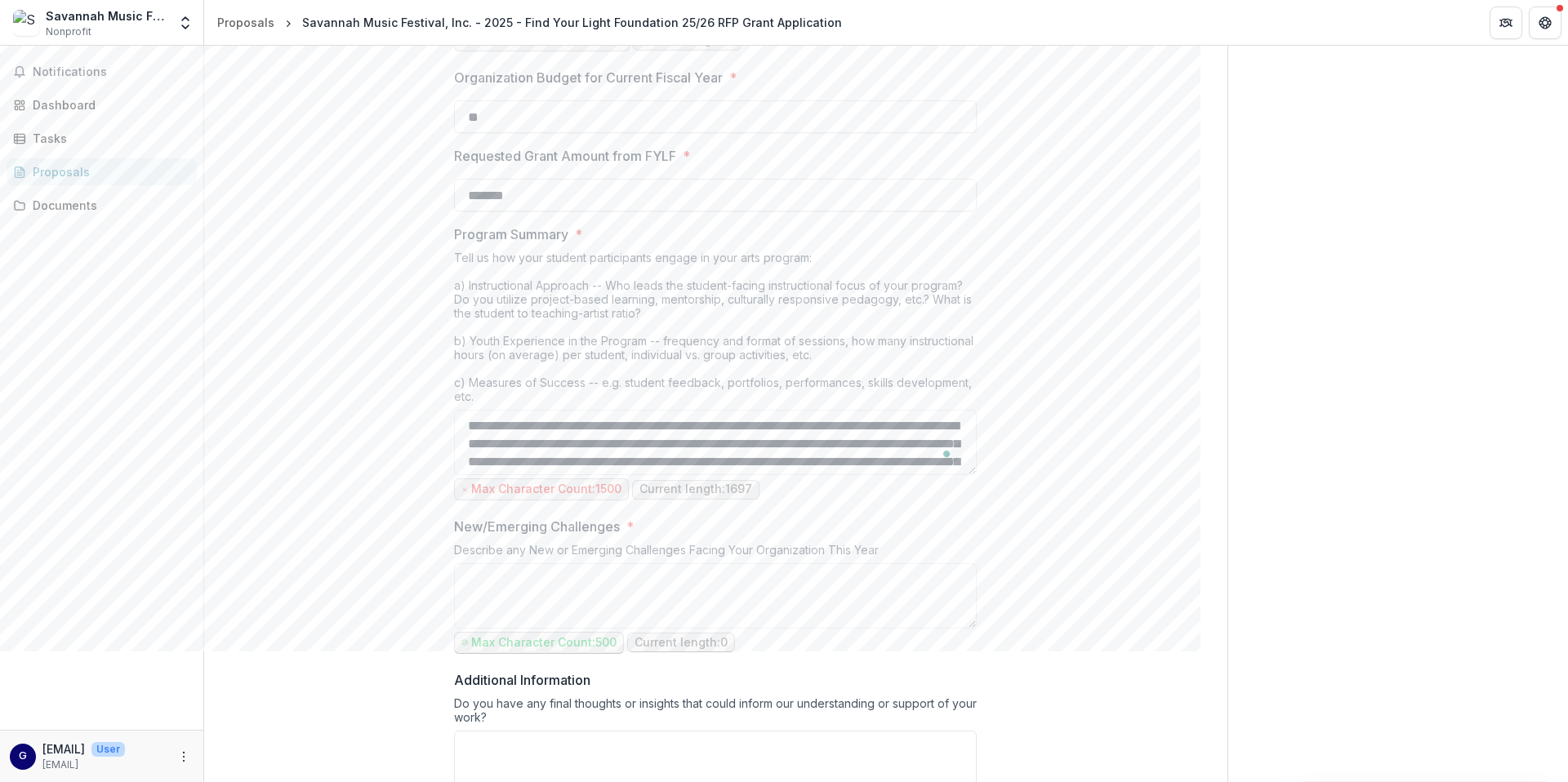 scroll, scrollTop: 392, scrollLeft: 0, axis: vertical 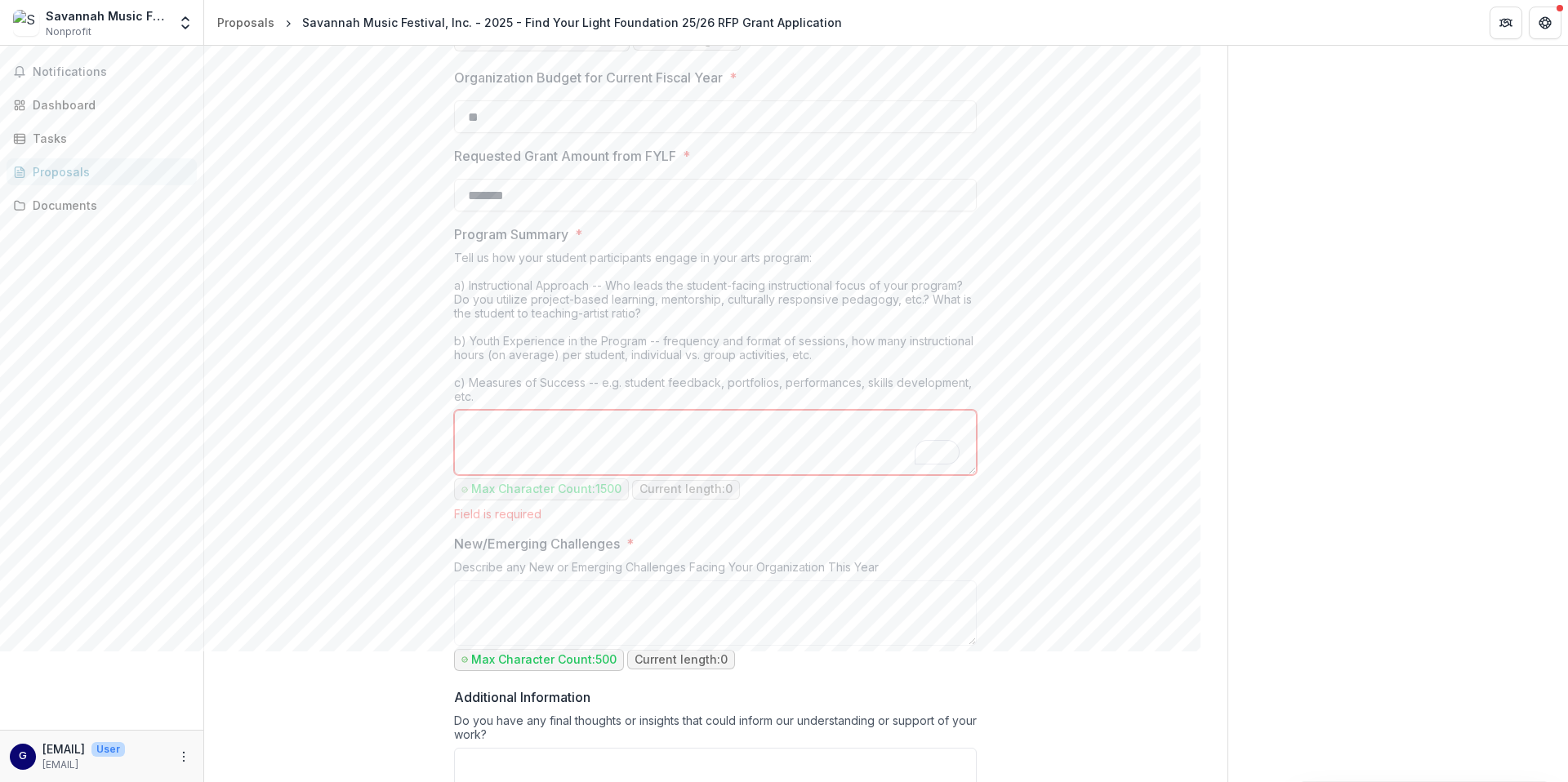 paste on "**********" 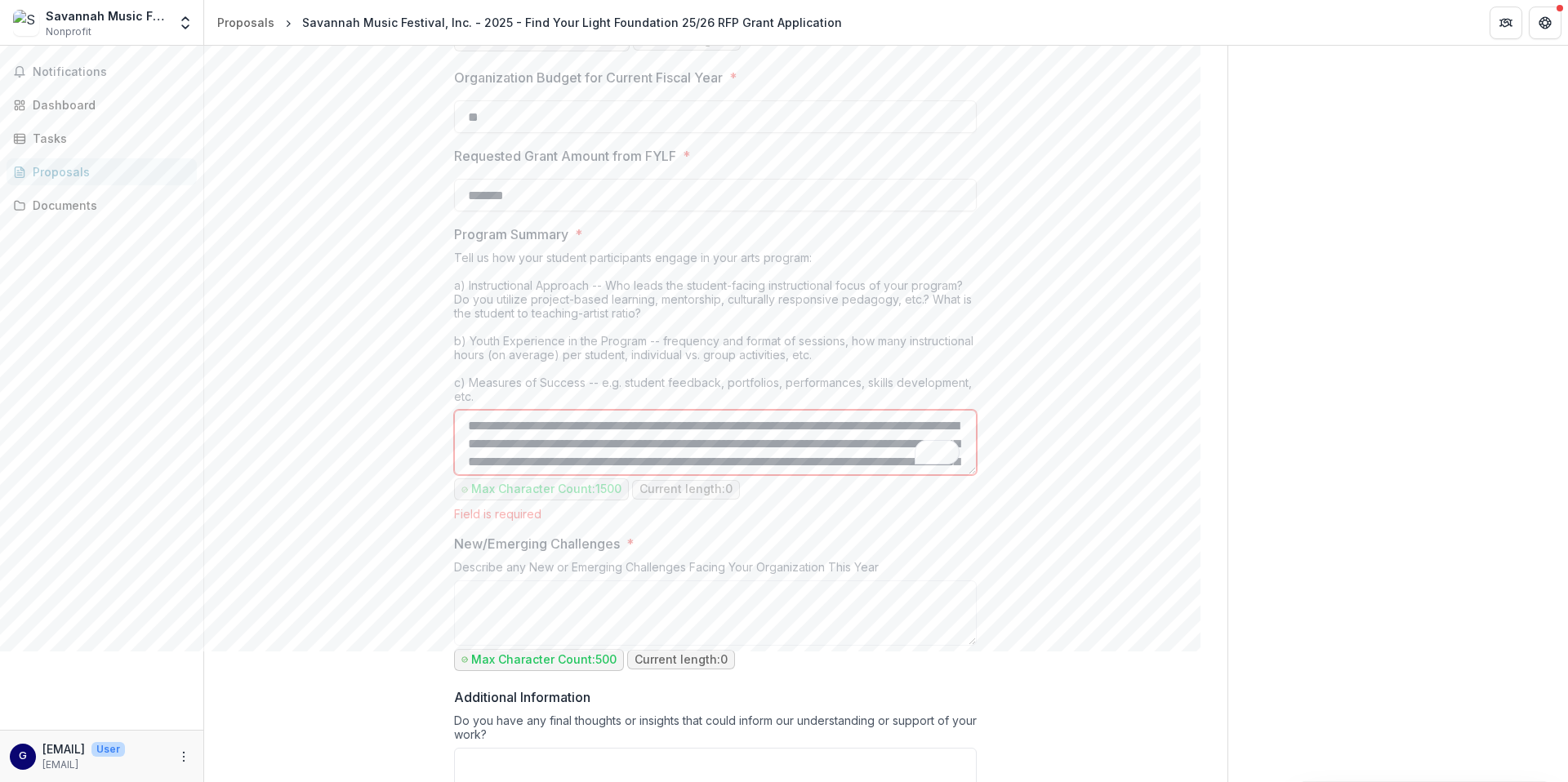 scroll, scrollTop: 284, scrollLeft: 0, axis: vertical 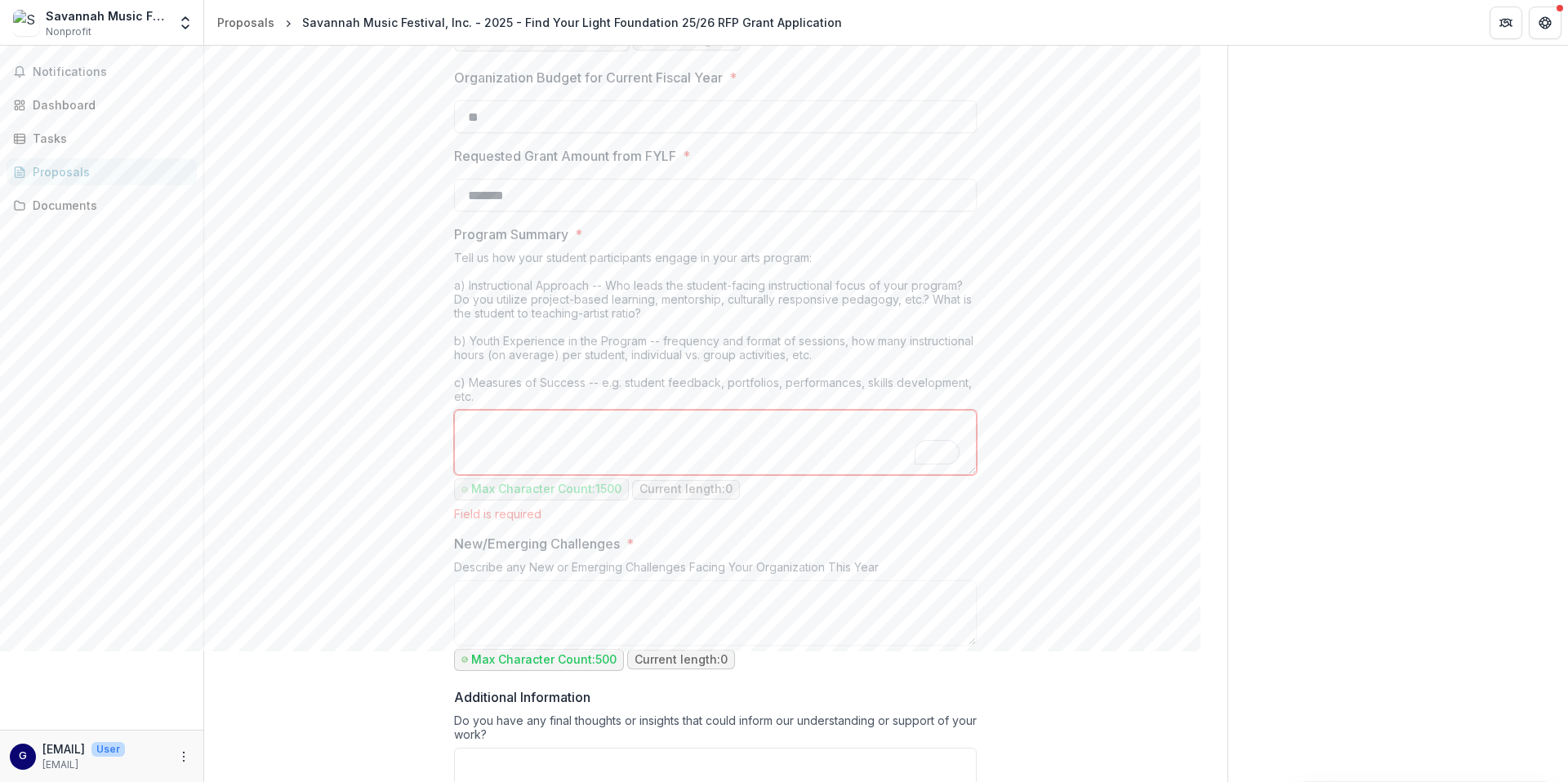 paste on "**********" 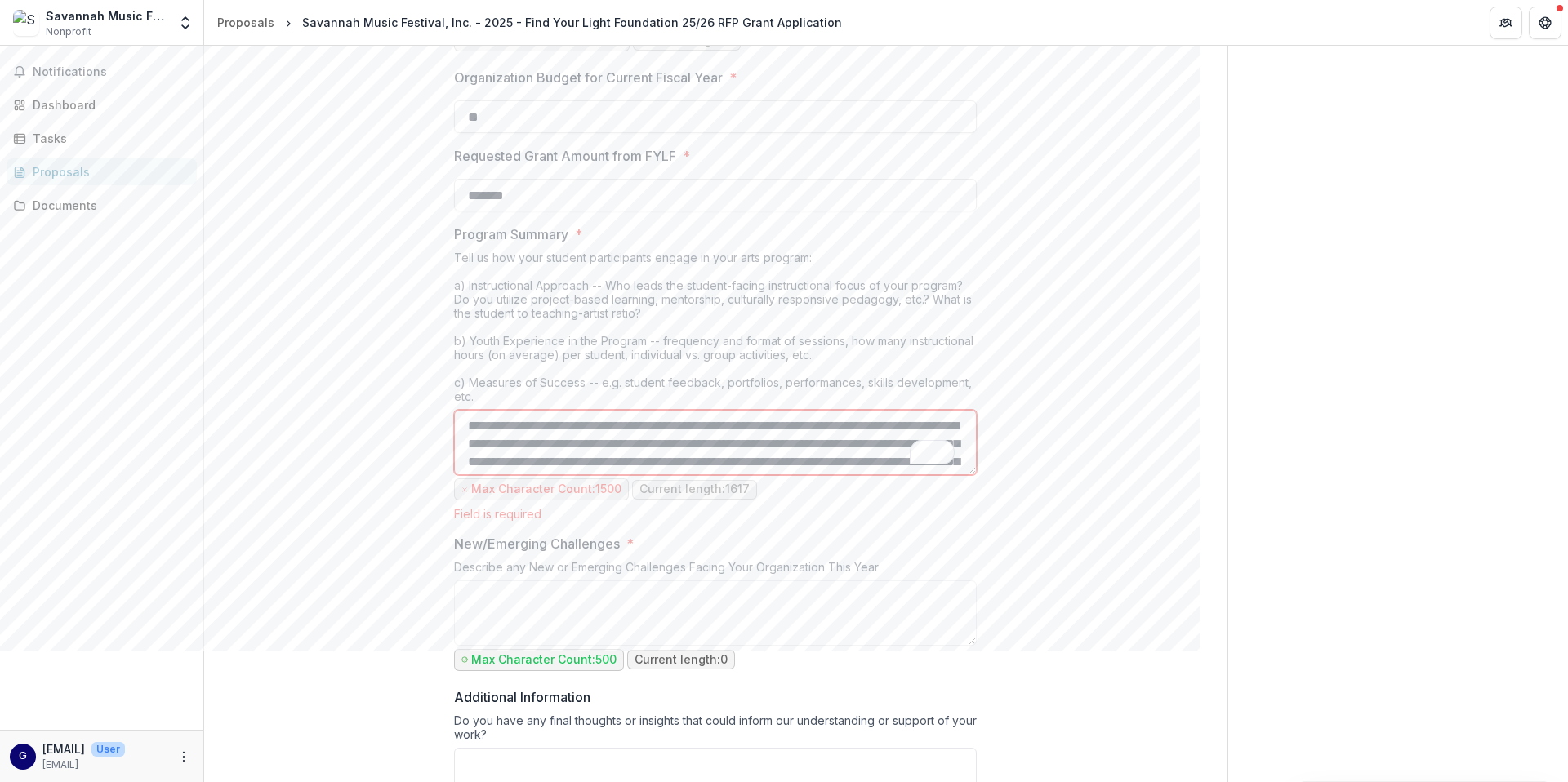 scroll, scrollTop: 356, scrollLeft: 0, axis: vertical 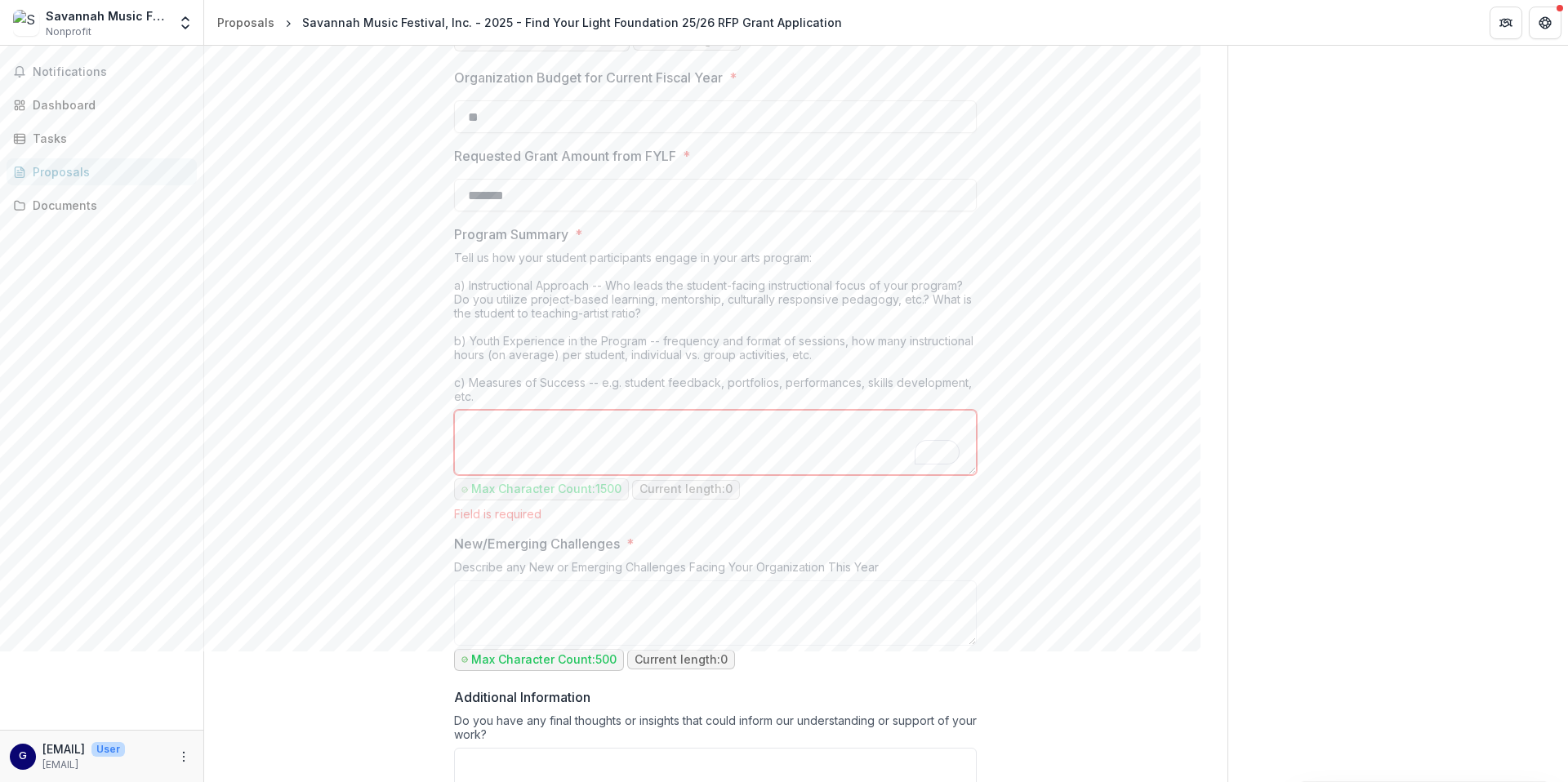 paste on "**********" 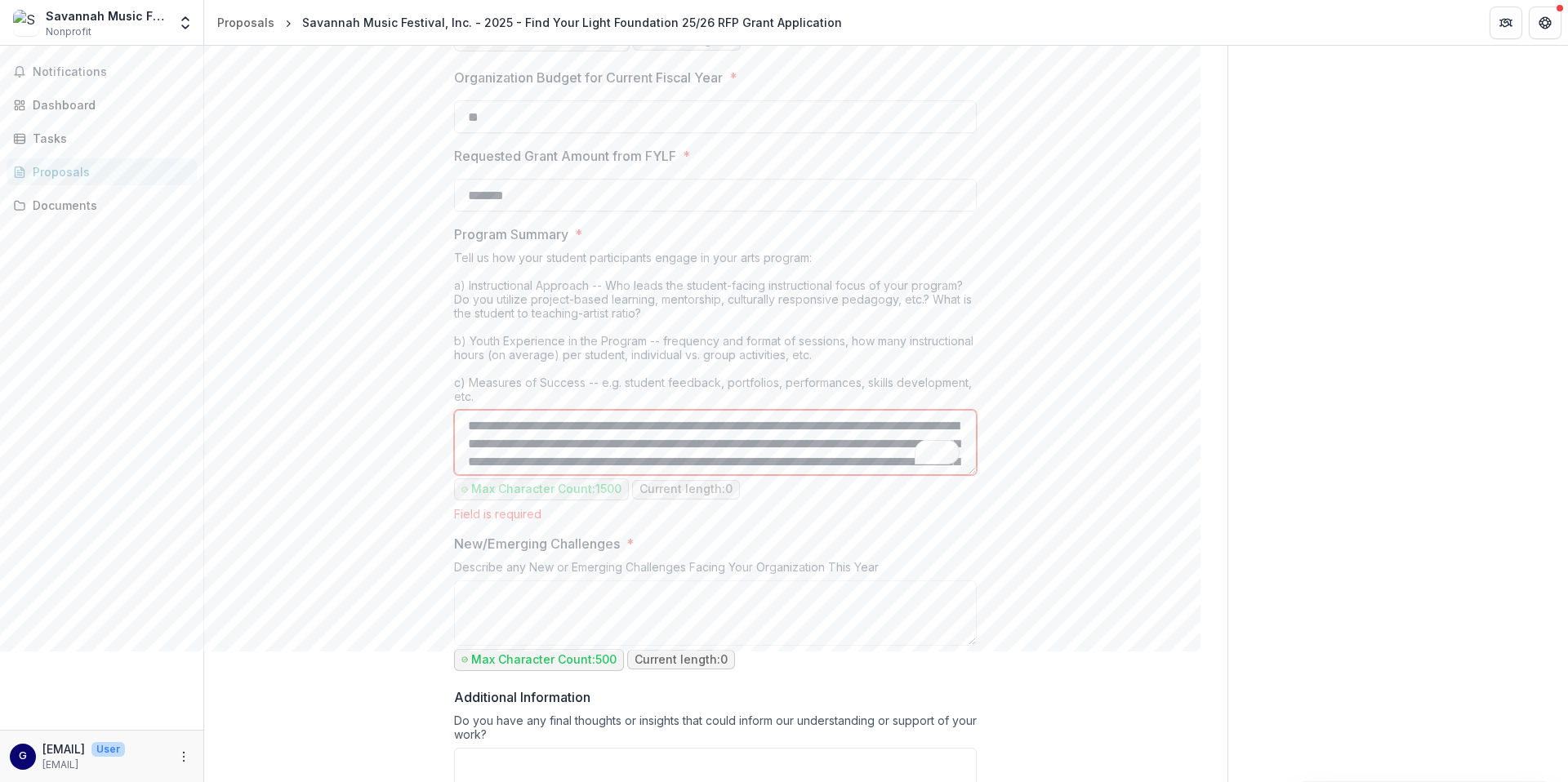 scroll, scrollTop: 338, scrollLeft: 0, axis: vertical 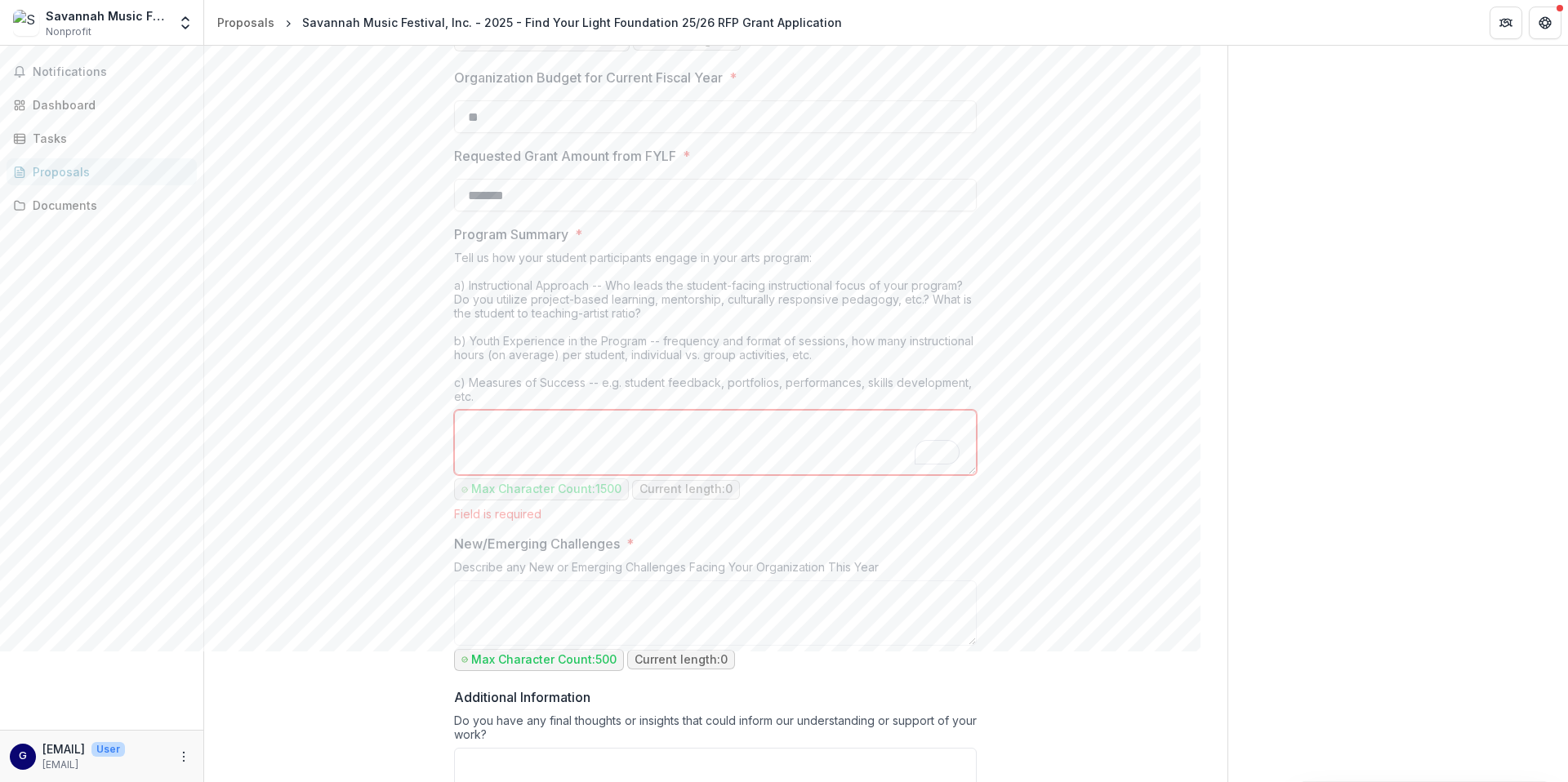 paste on "**********" 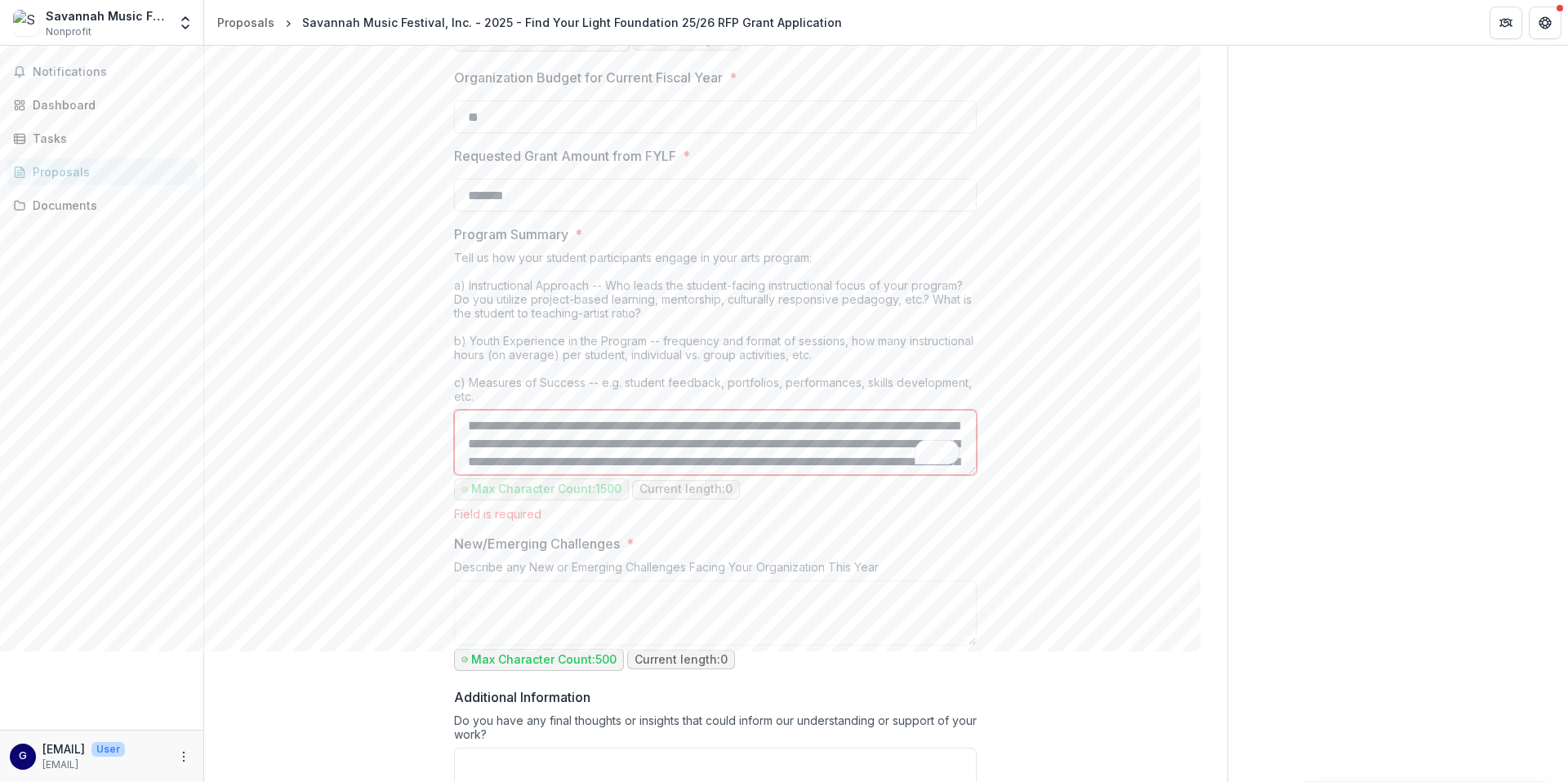 scroll, scrollTop: 338, scrollLeft: 0, axis: vertical 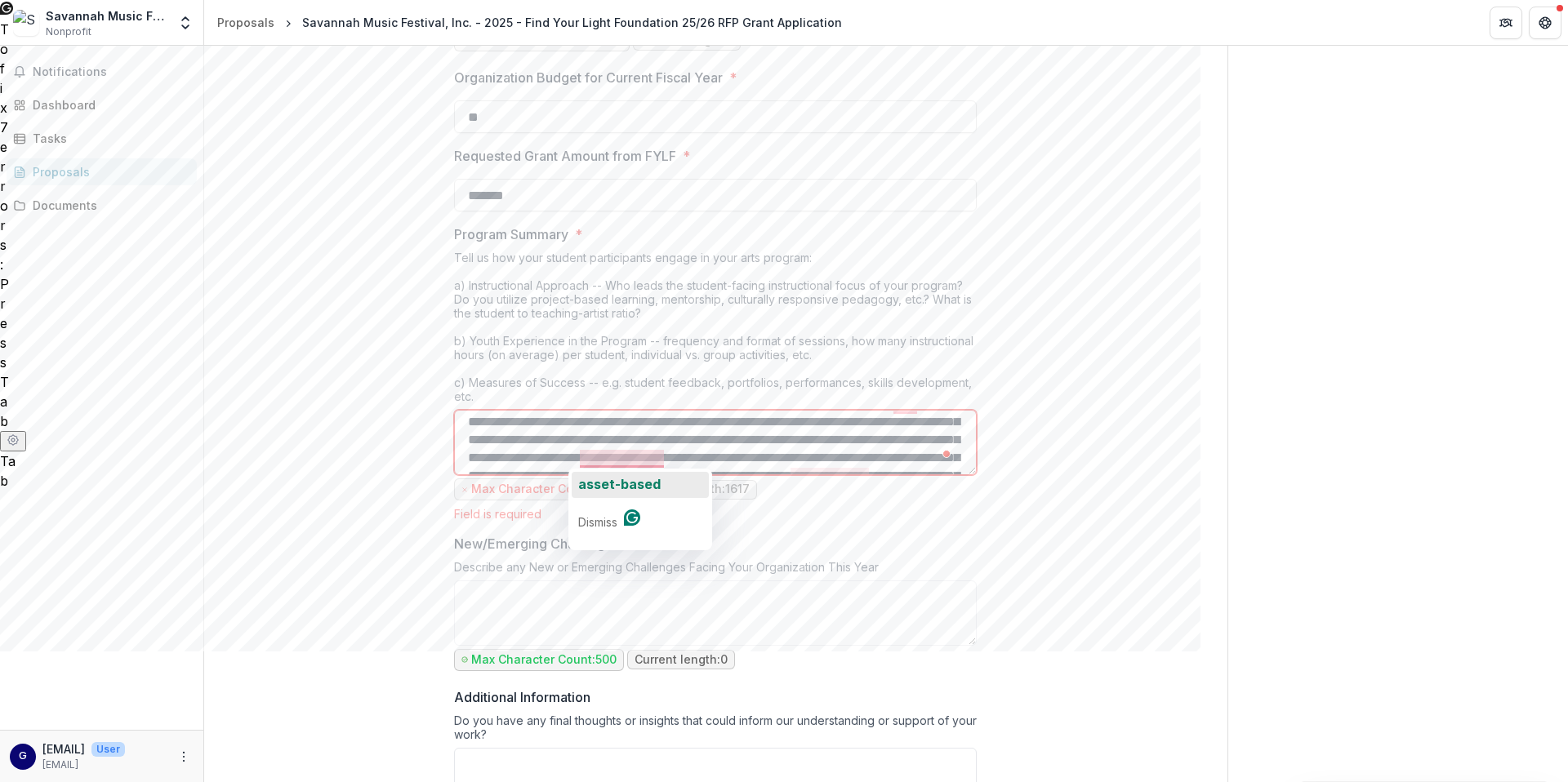 click on "asset-based" 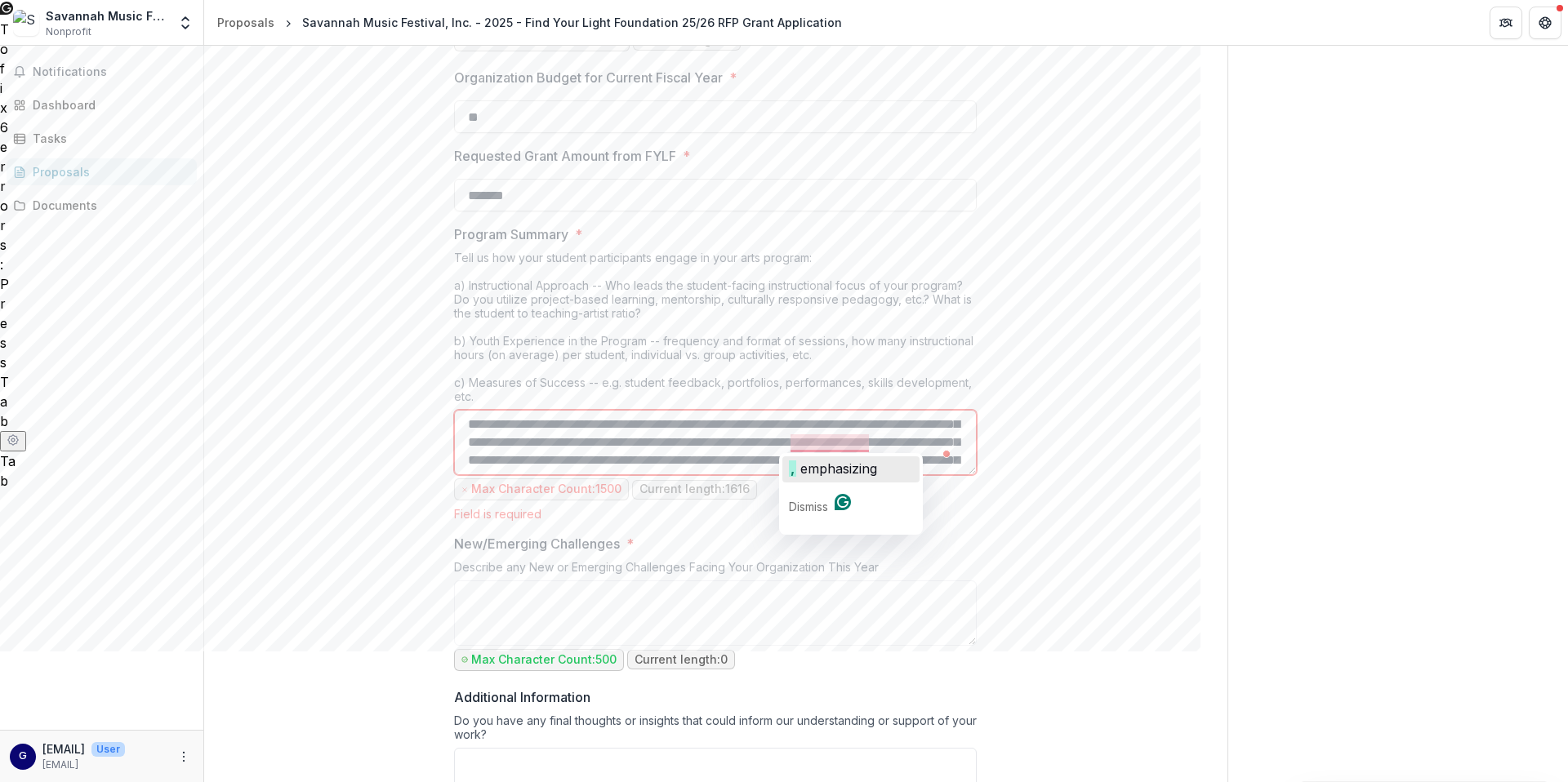 click on "emphasizing" 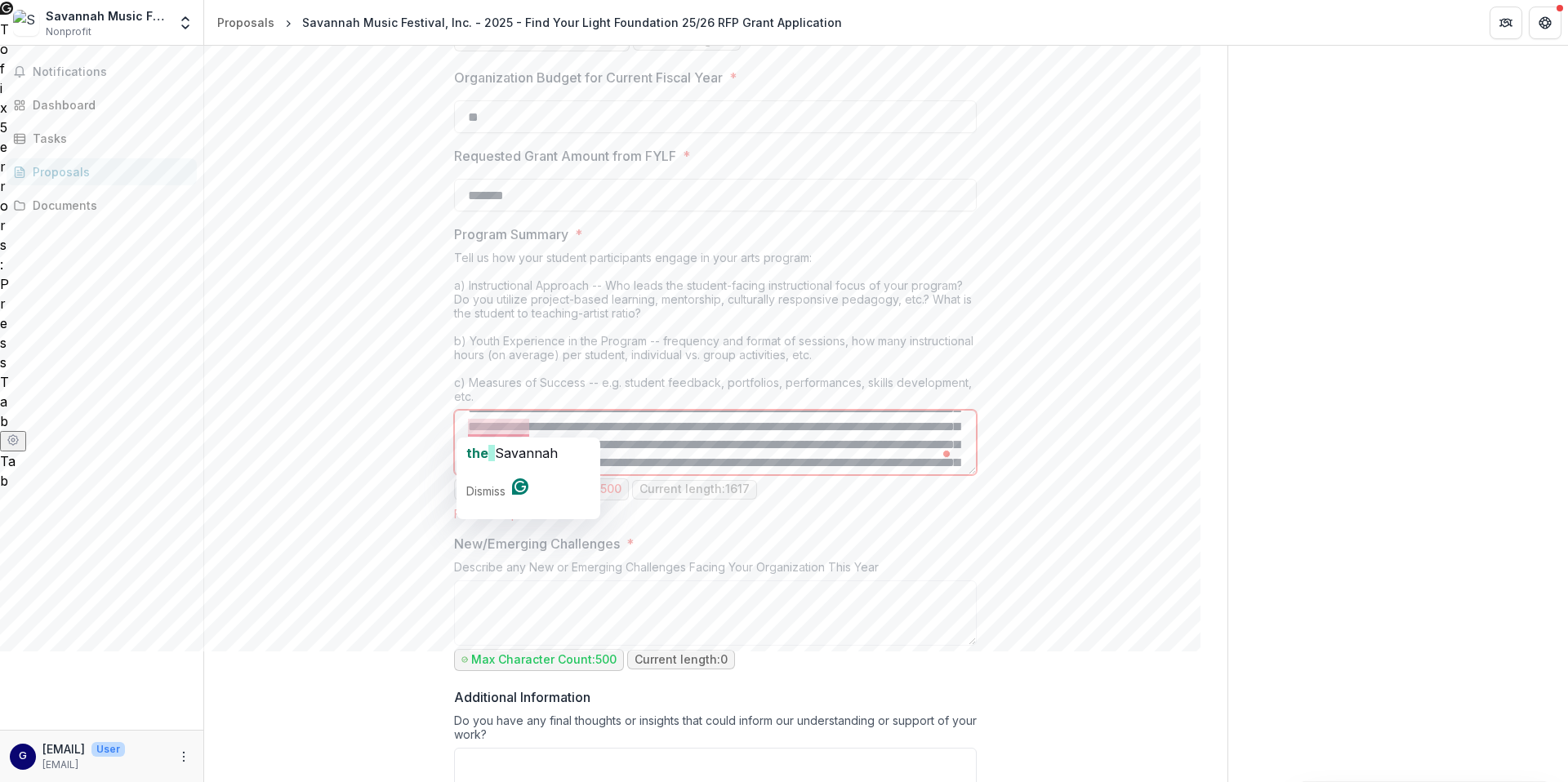 click on "Dismiss" 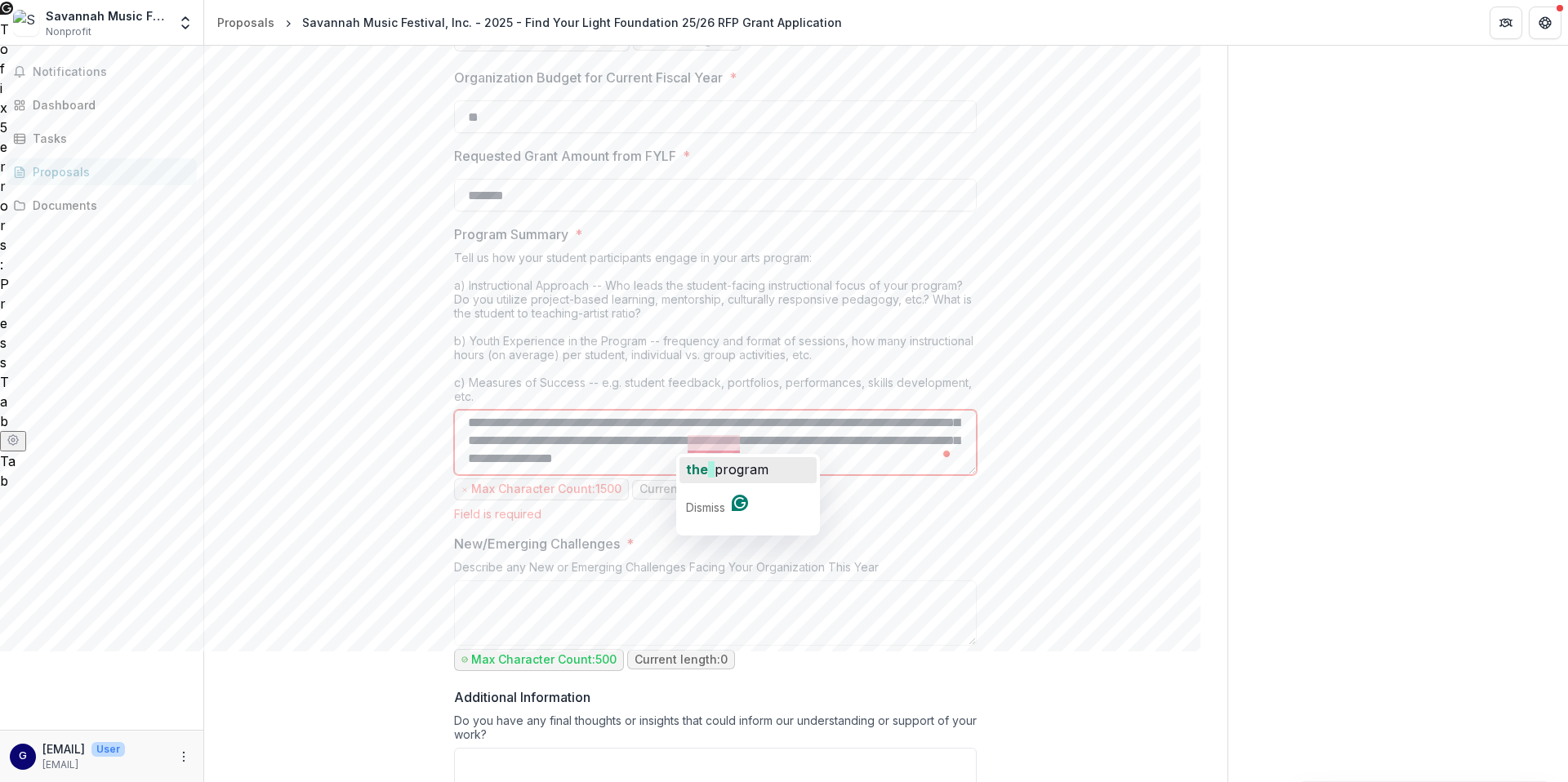 click on "program" 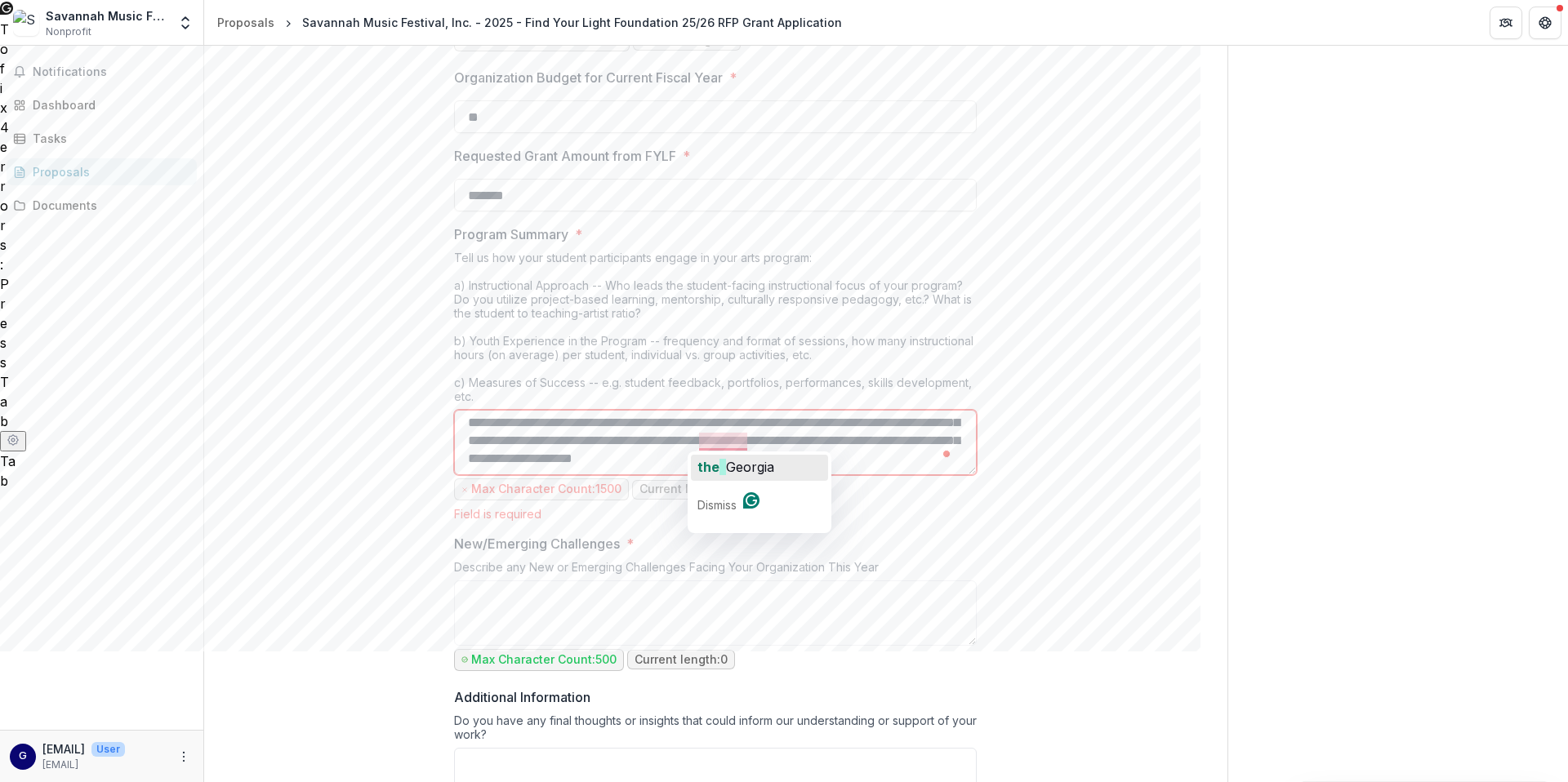 click on "Georgia" 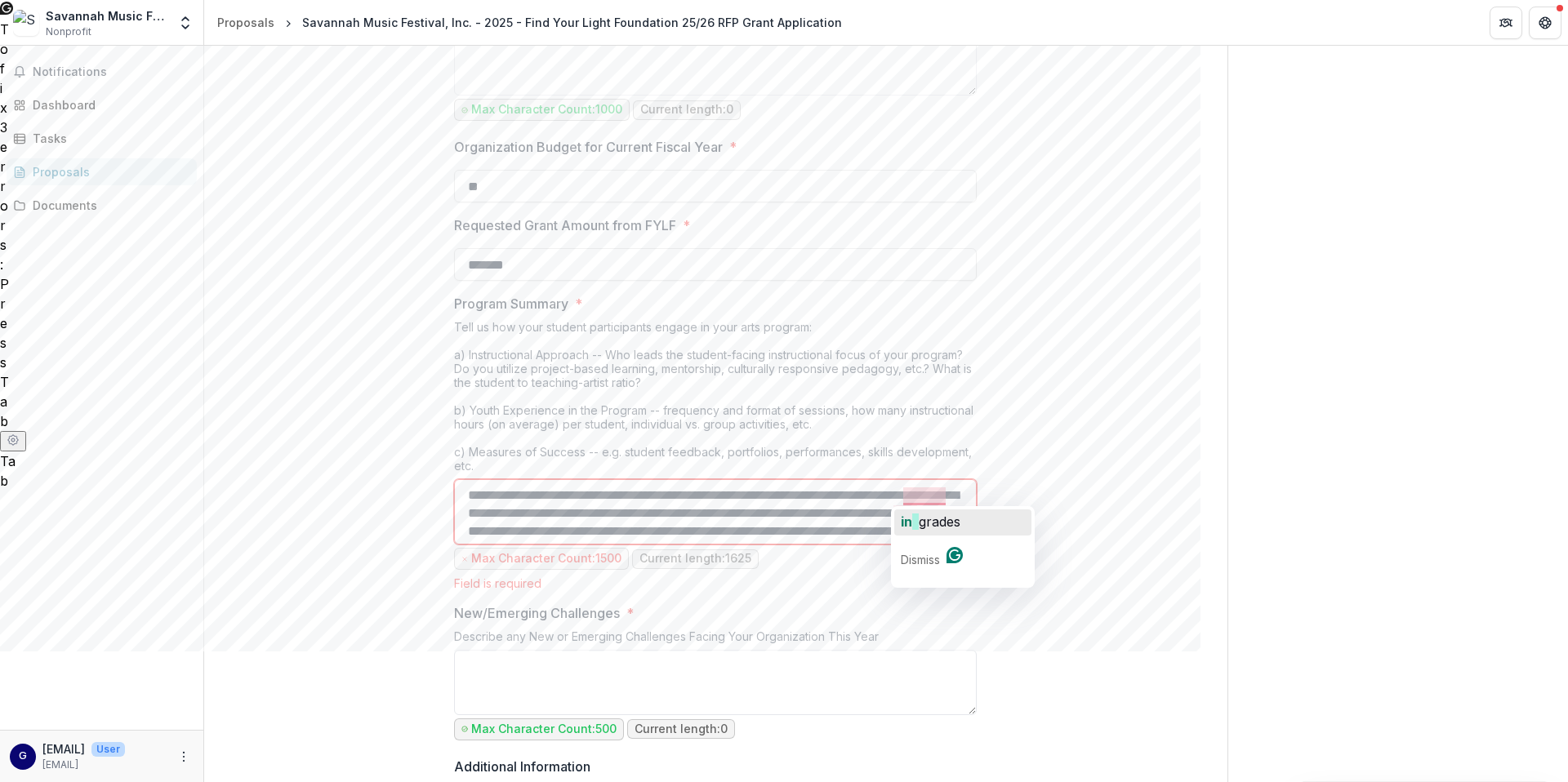 click 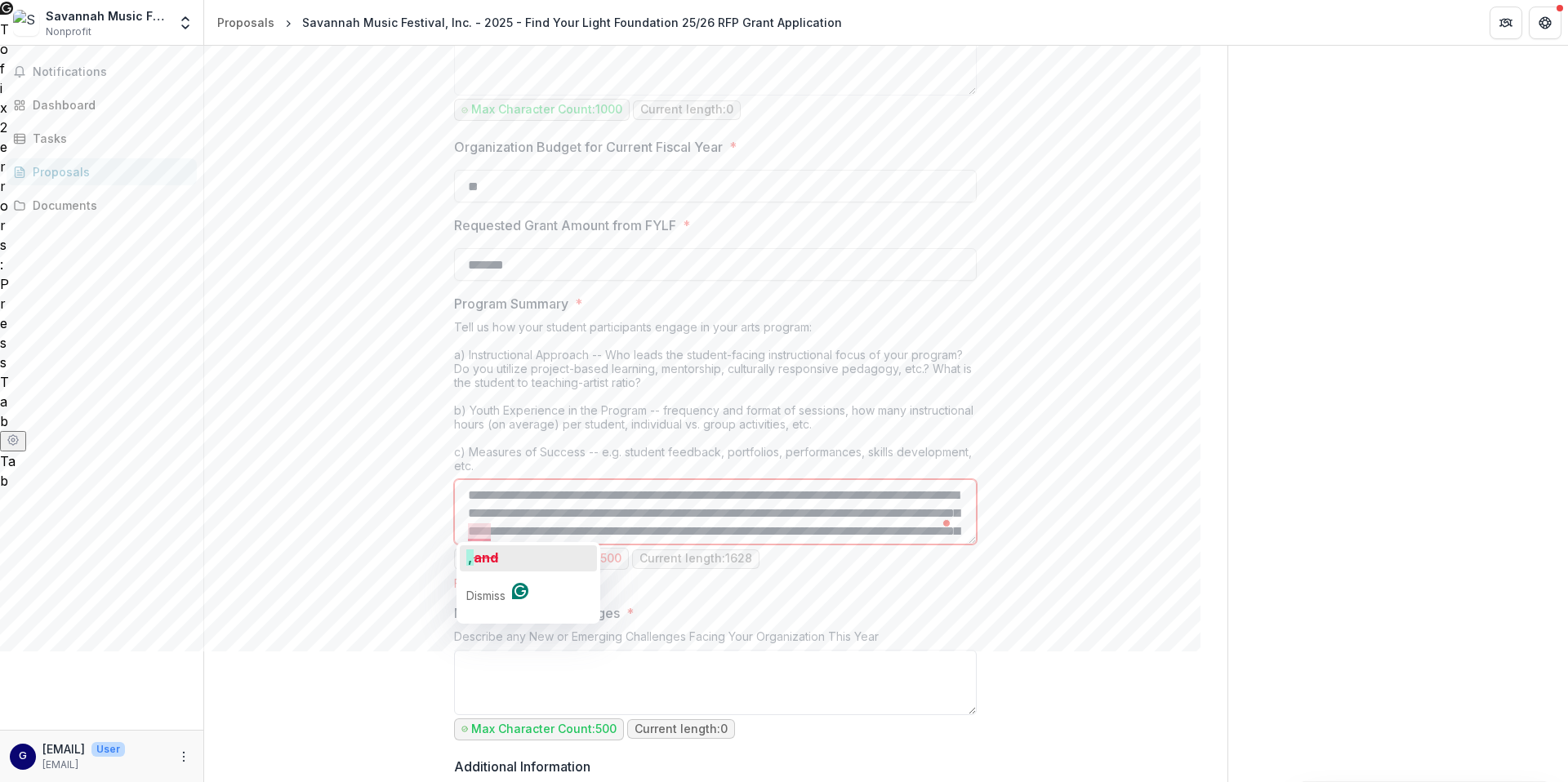 click on "and" 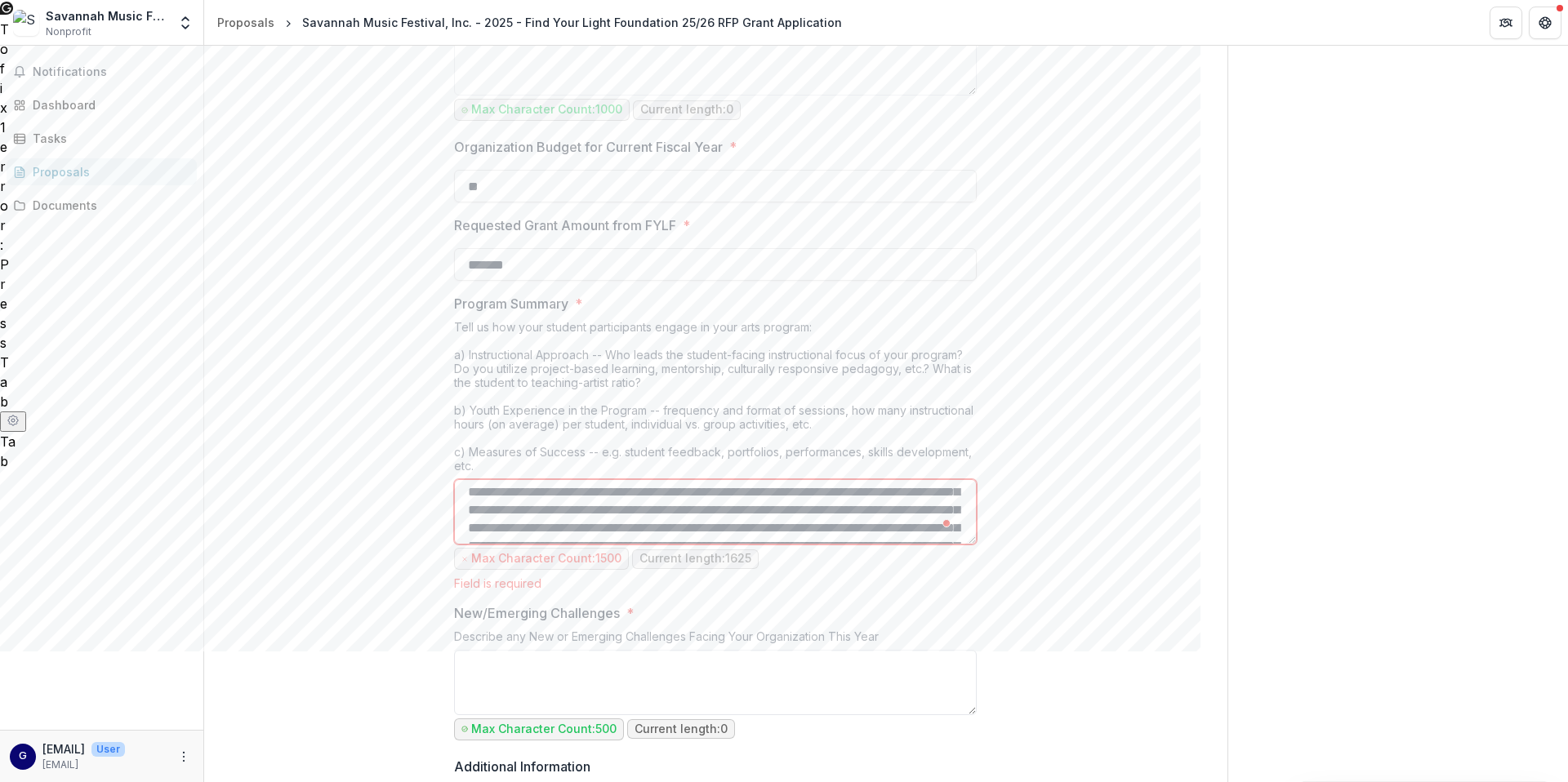 click on "Program Summary *" at bounding box center (715, 512) 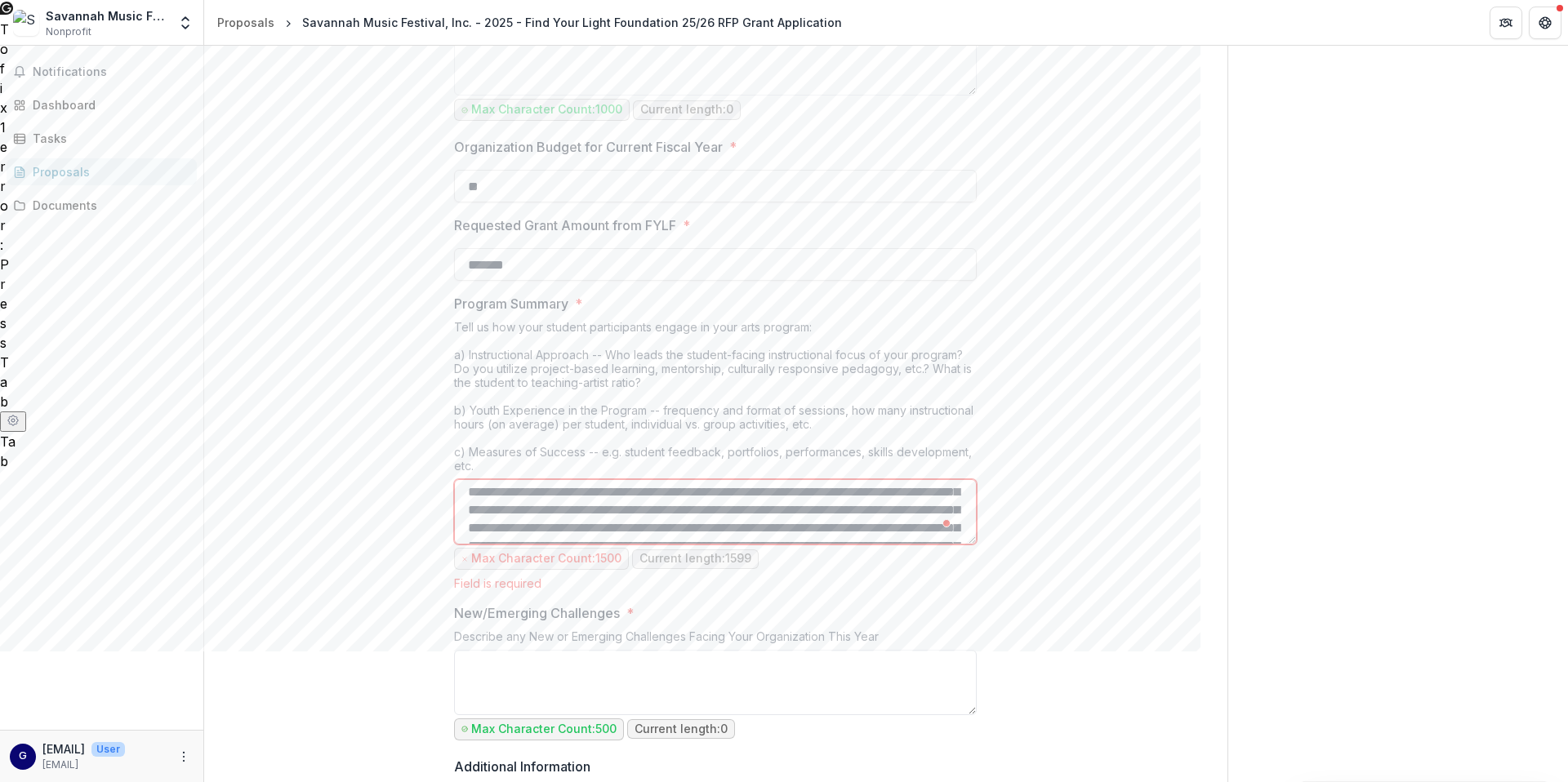 click on "Program Summary *" at bounding box center (715, 512) 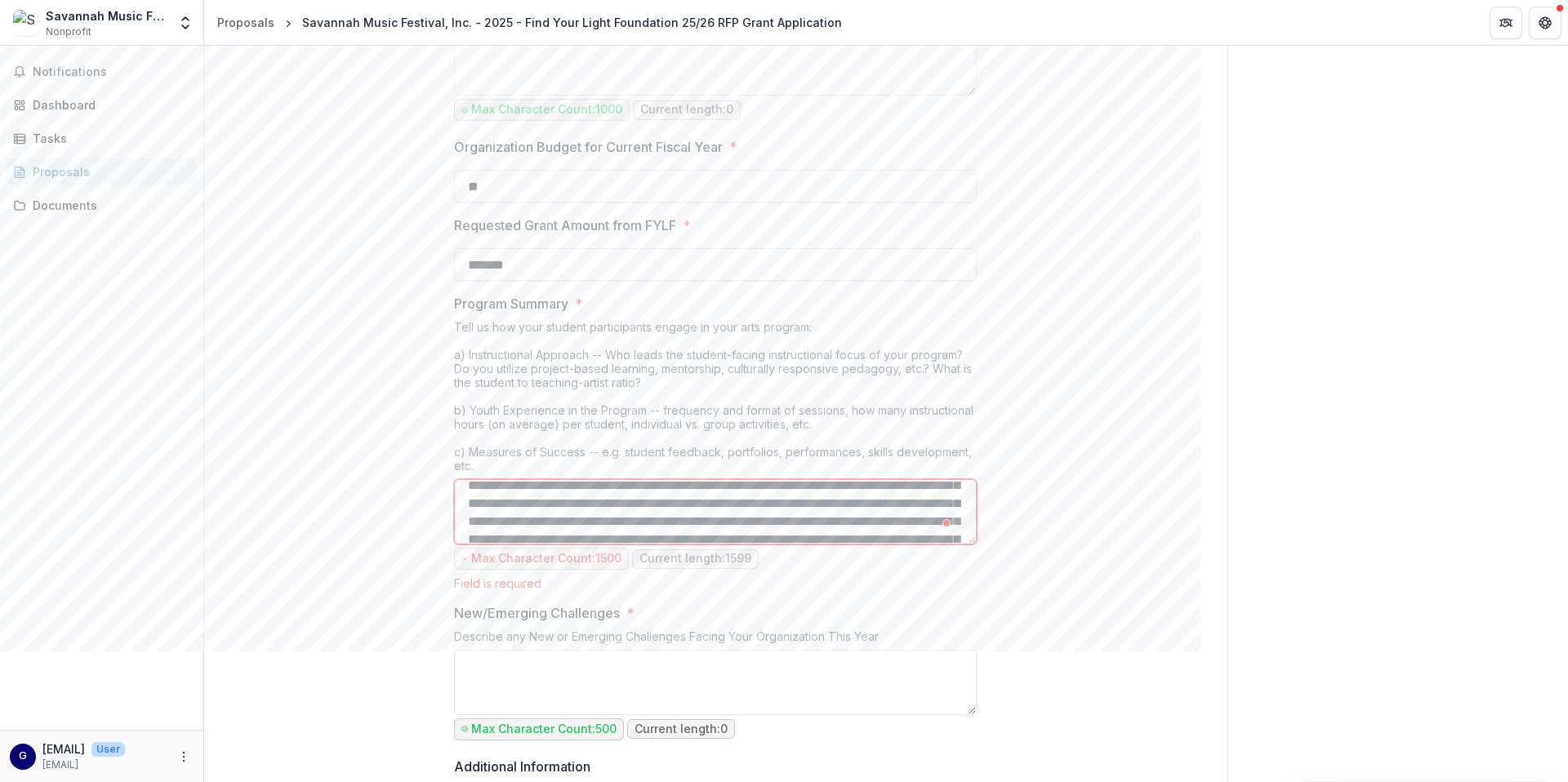 click on "Program Summary *" at bounding box center (715, 512) 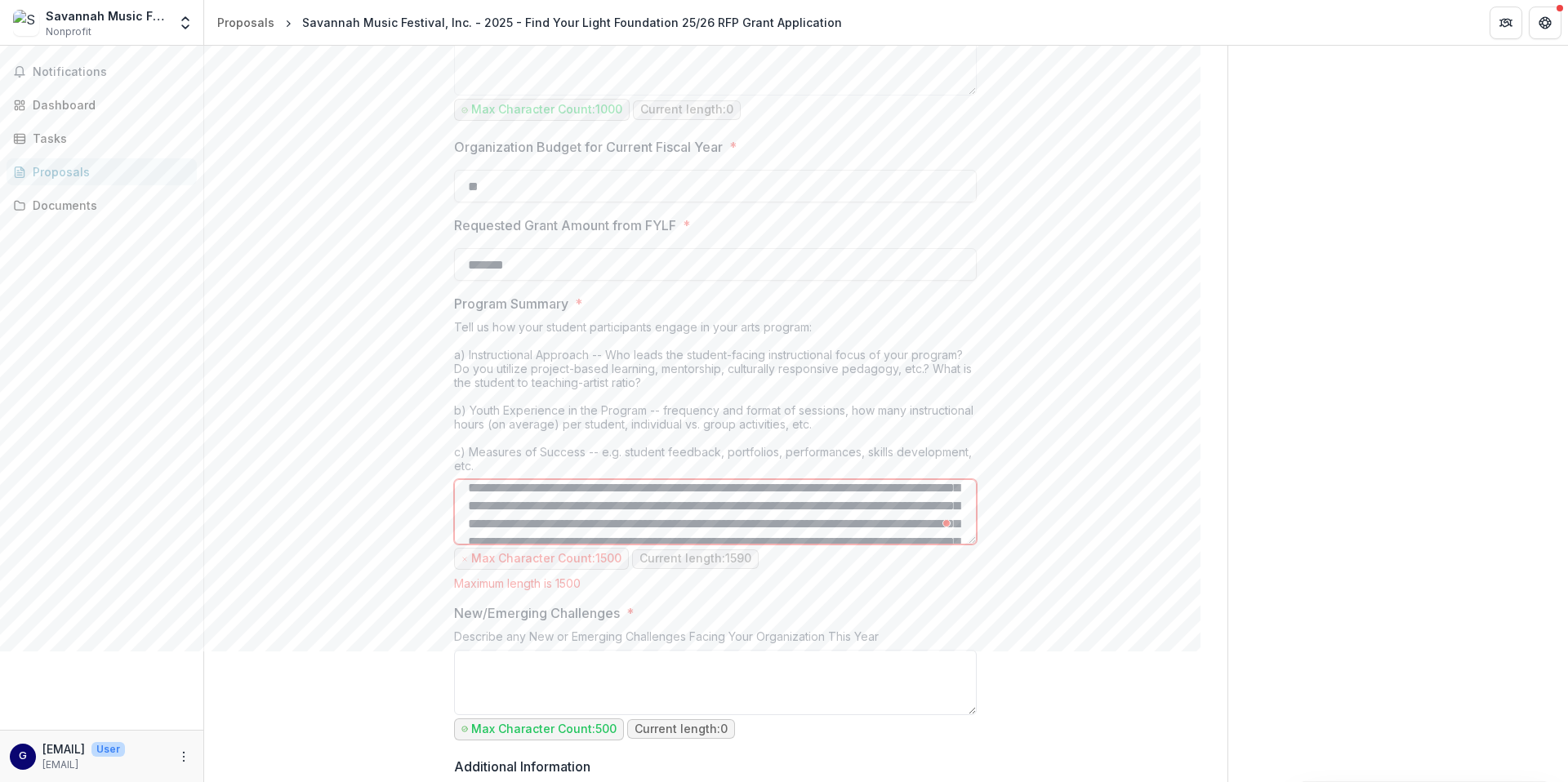 click on "Program Summary *" at bounding box center [715, 512] 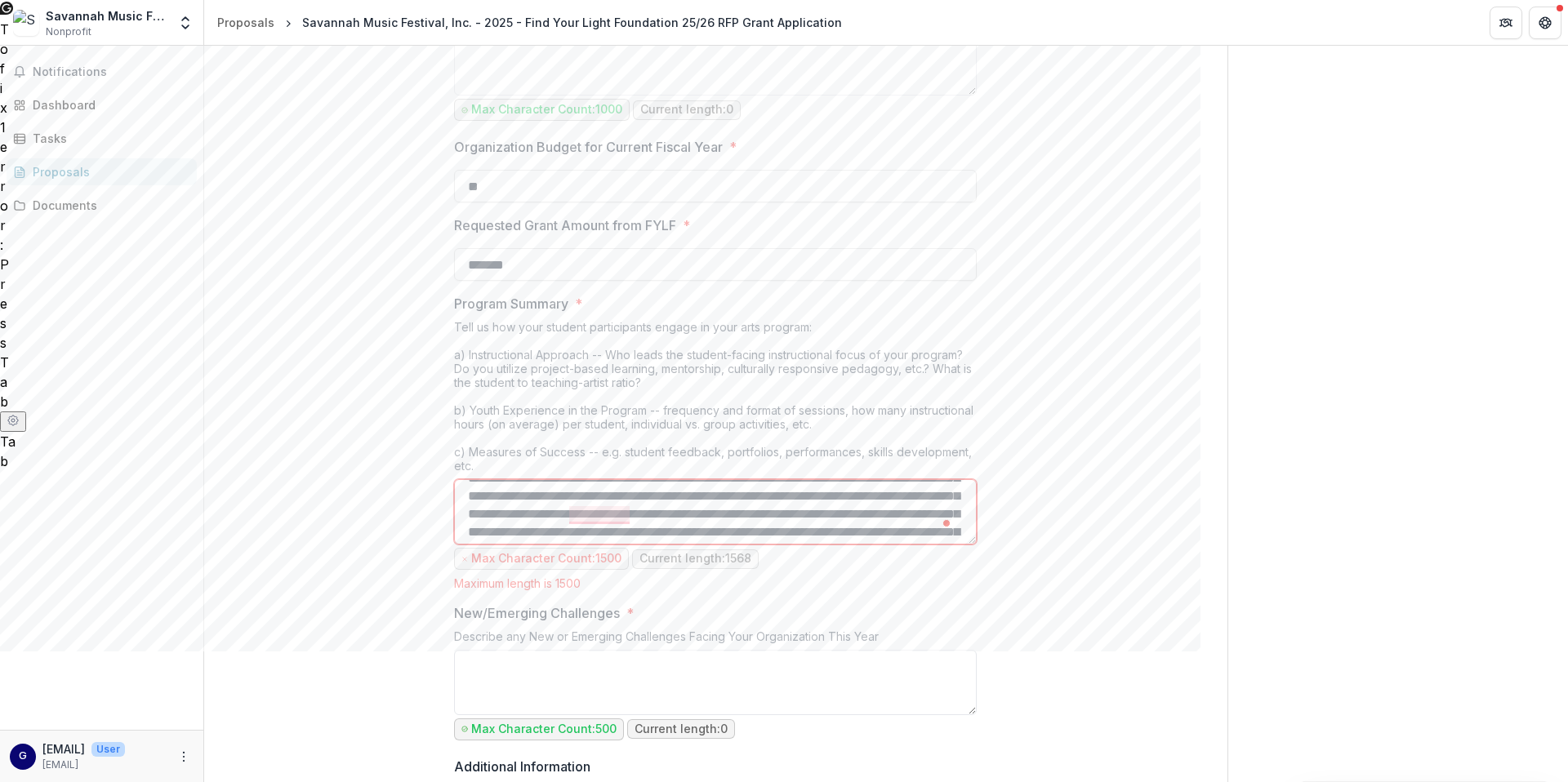 click on "Program Summary *" at bounding box center [715, 512] 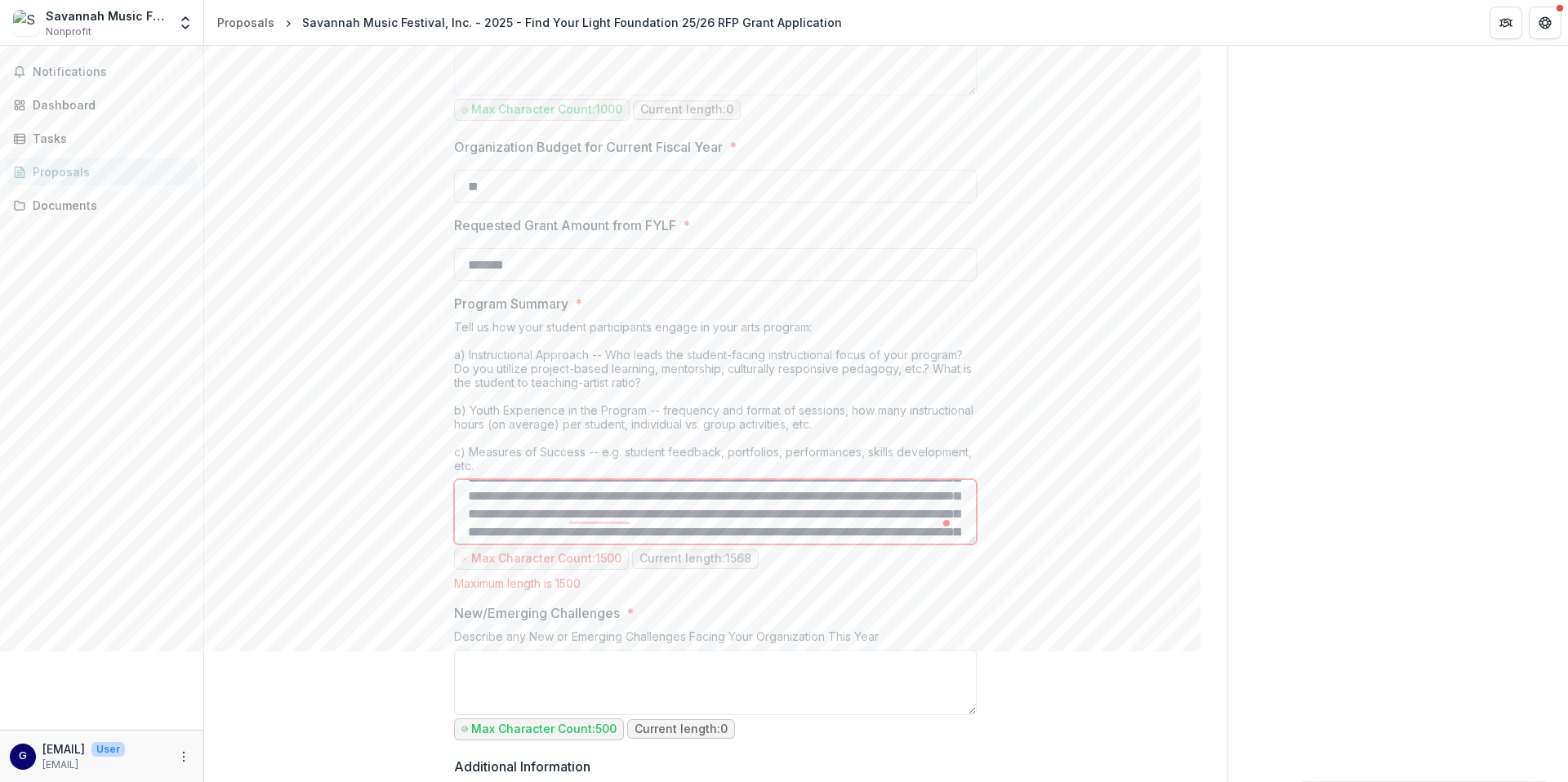 drag, startPoint x: 720, startPoint y: 516, endPoint x: 696, endPoint y: 517, distance: 24.020824 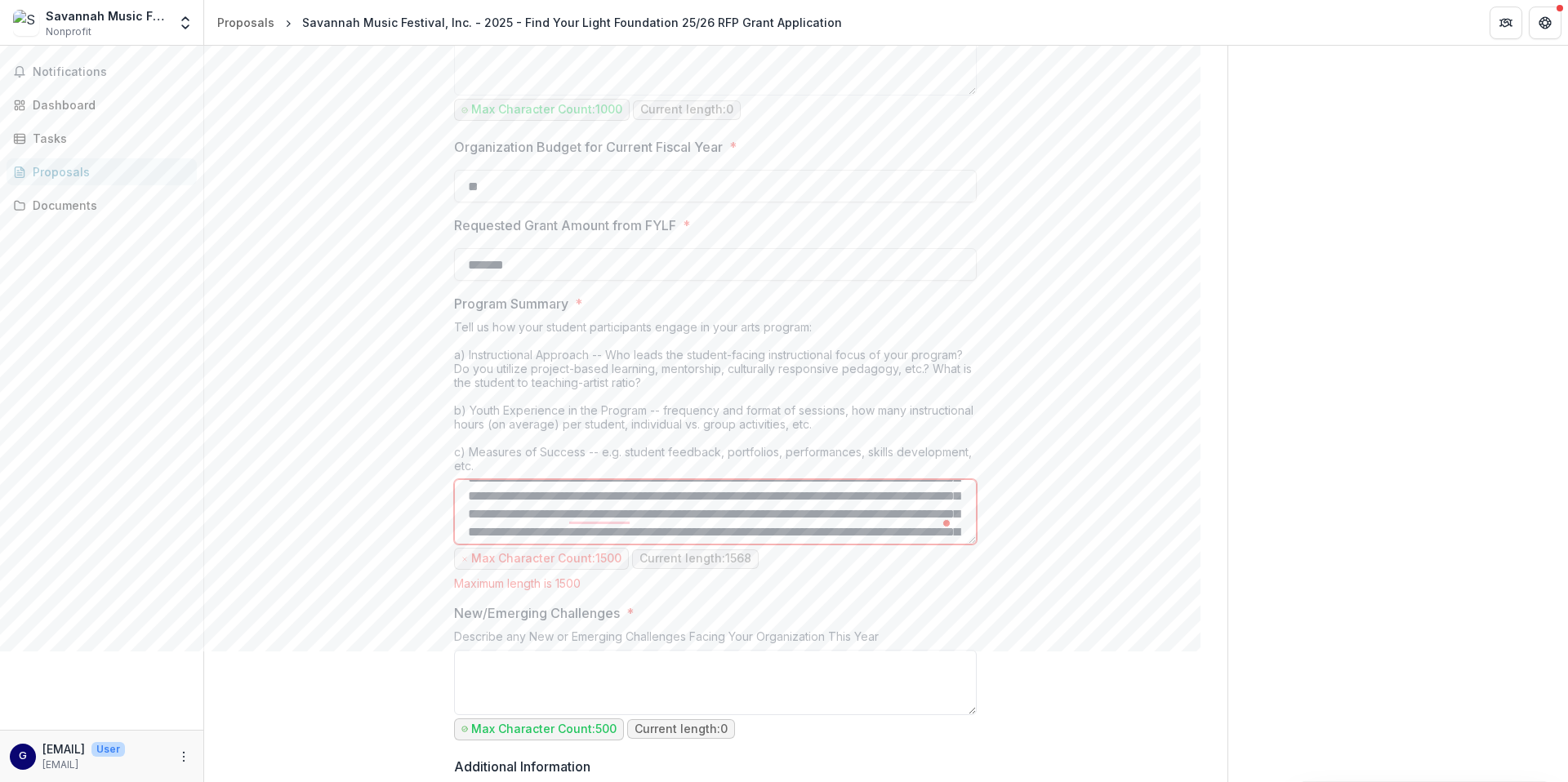 click on "Program Summary *" at bounding box center [715, 512] 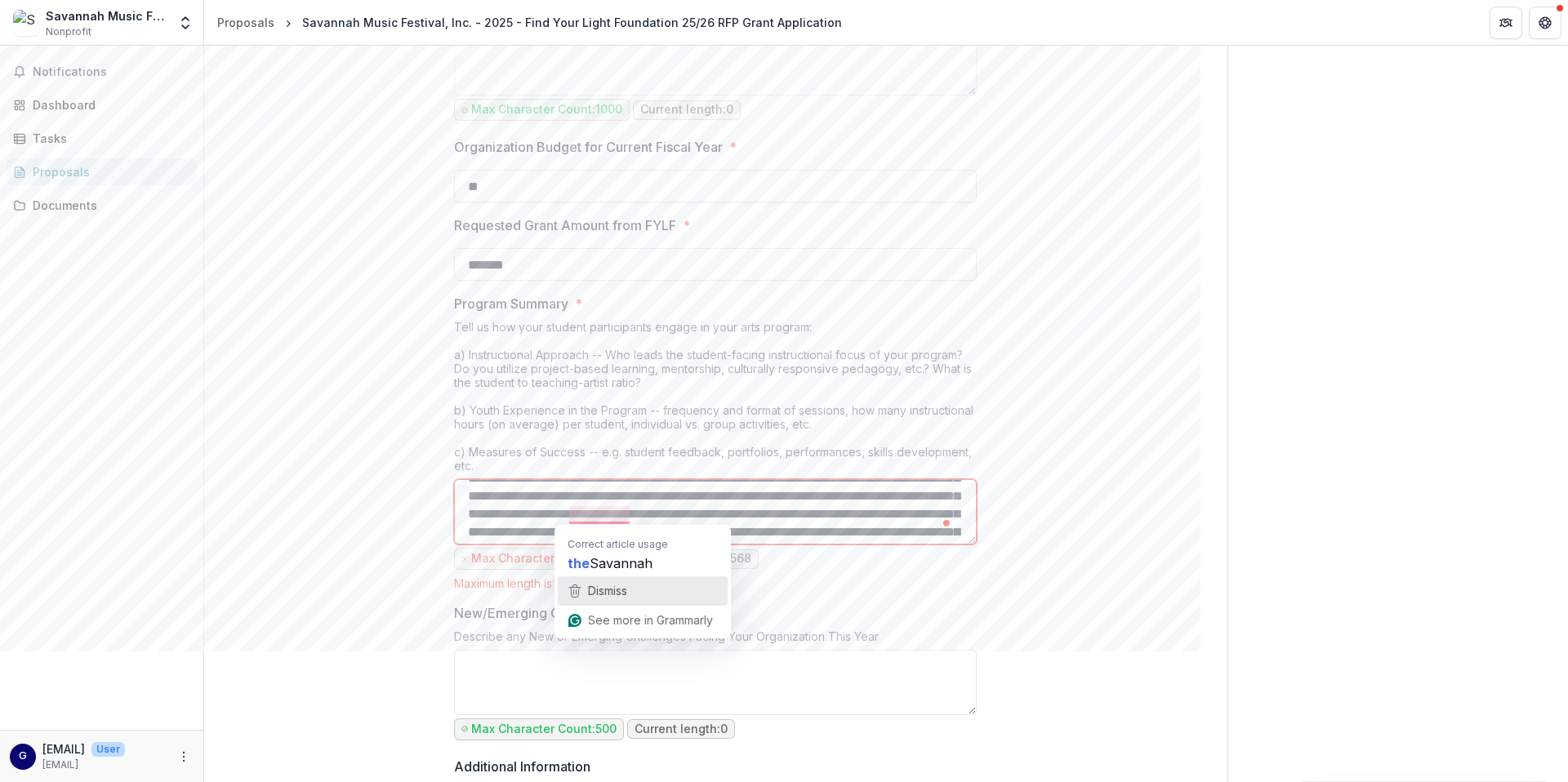 click on "Dismiss" at bounding box center [608, 590] 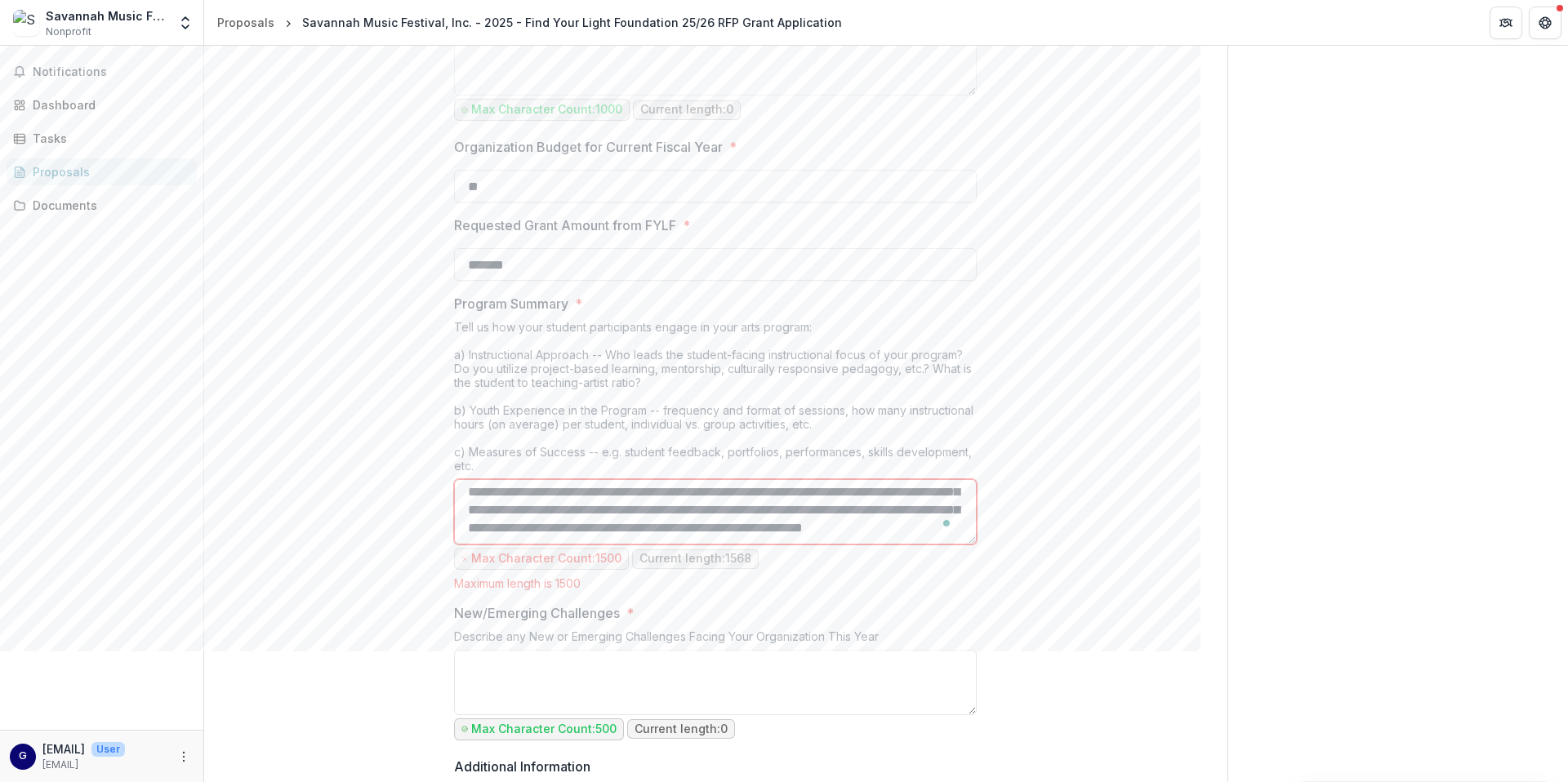 click on "Program Summary *" at bounding box center [715, 512] 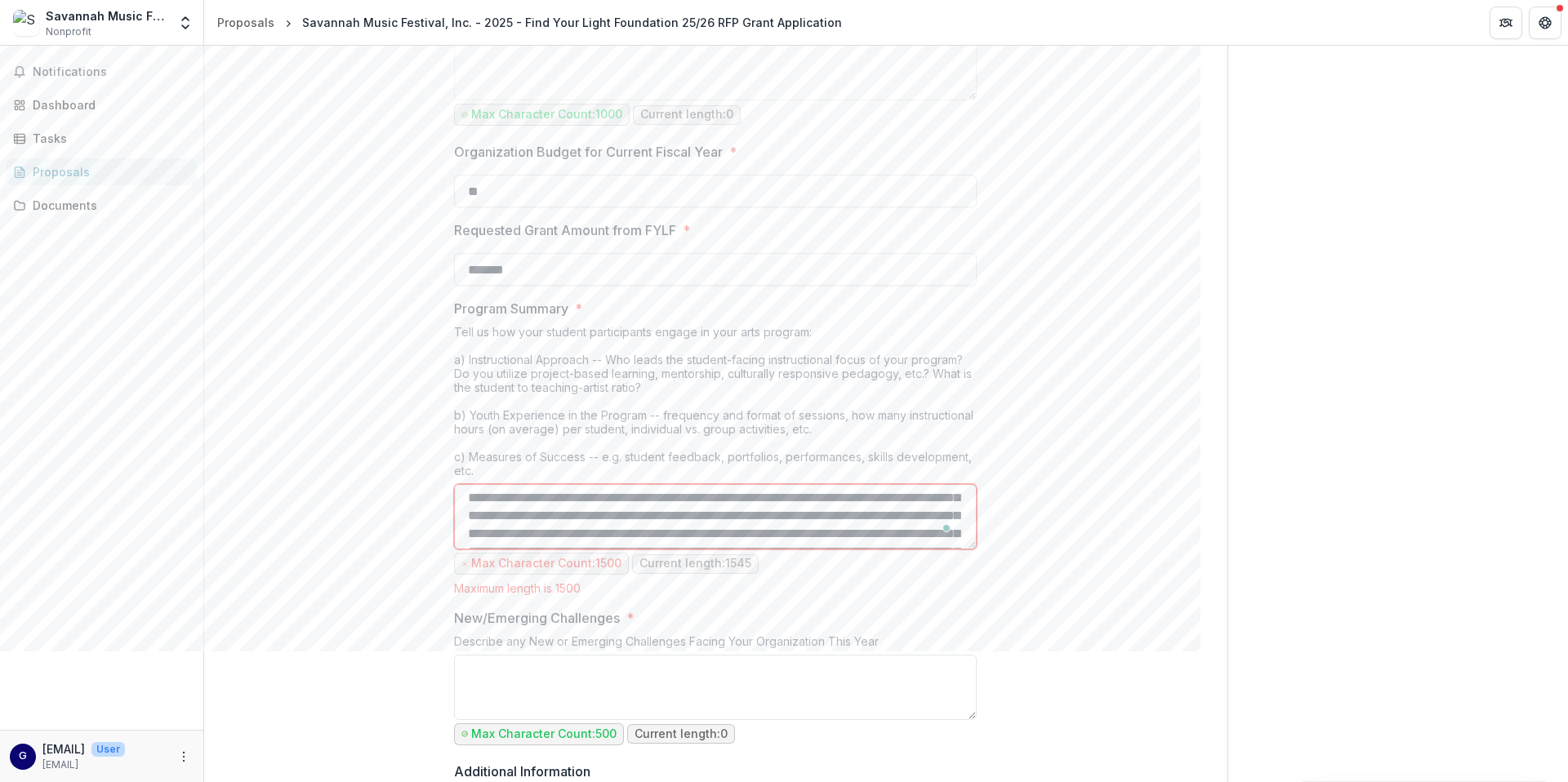 click on "Program Summary *" at bounding box center [715, 517] 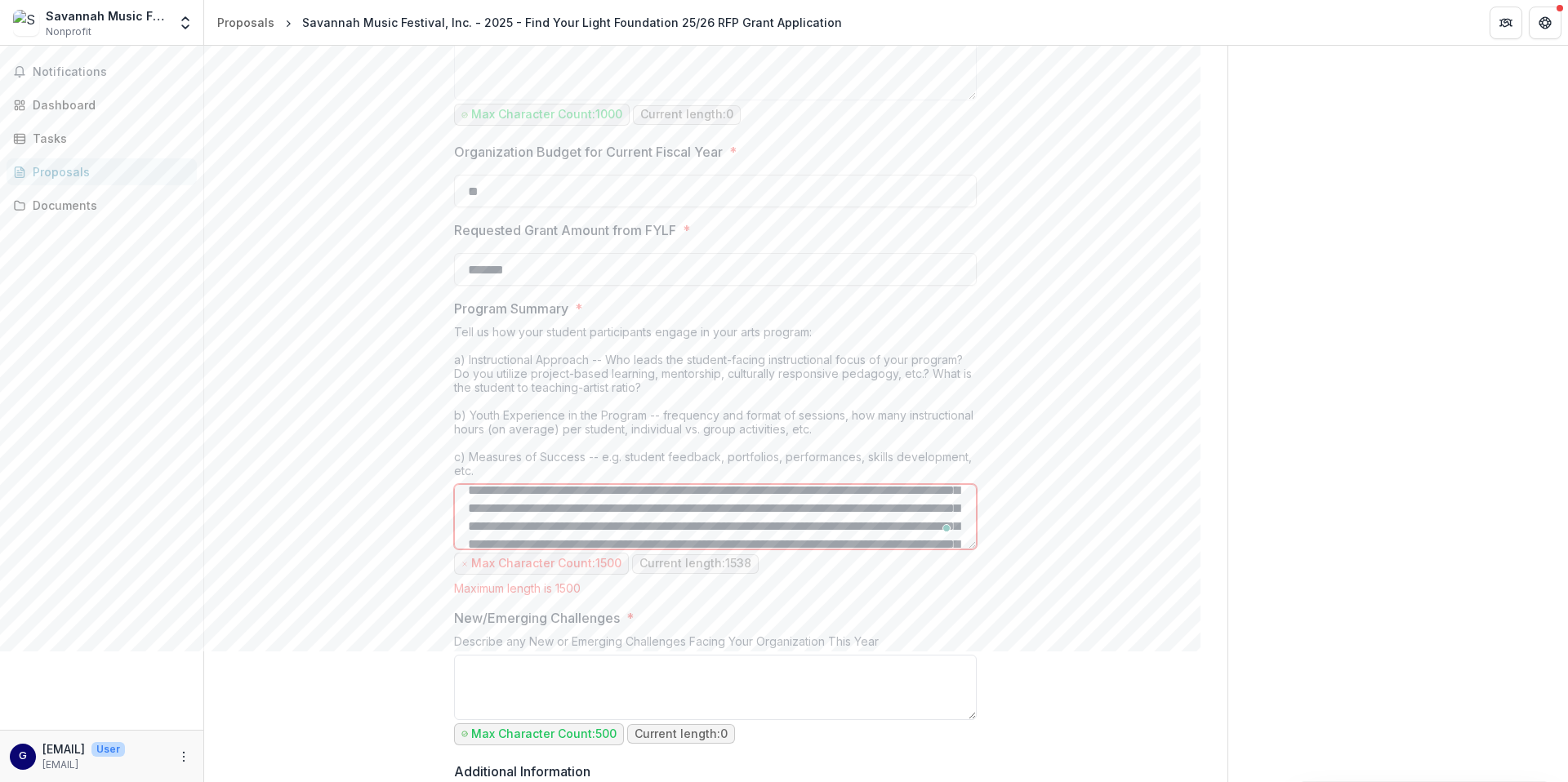 click on "Program Summary *" at bounding box center (715, 517) 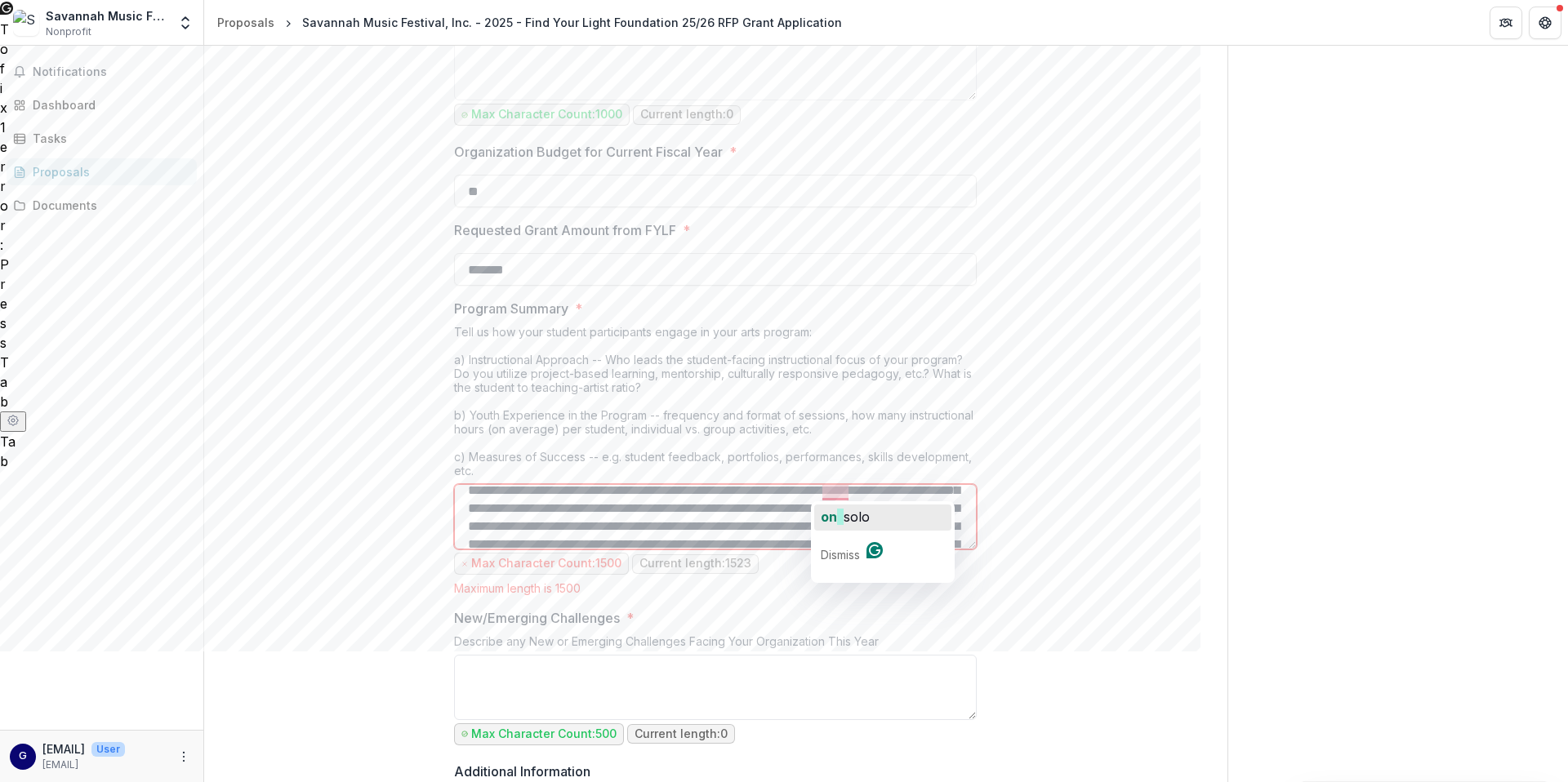 click on "on" 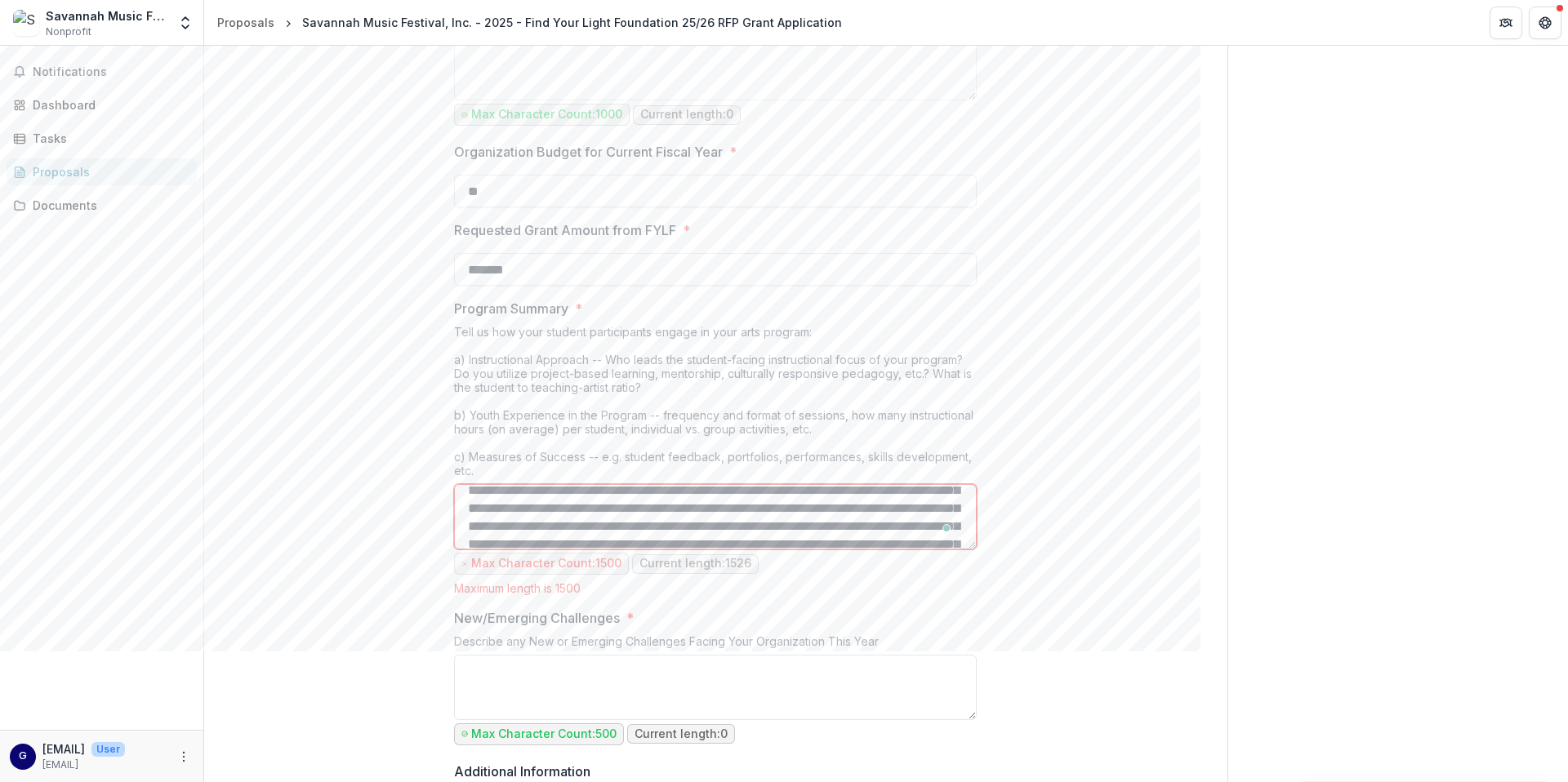 click on "Program Summary *" at bounding box center [715, 517] 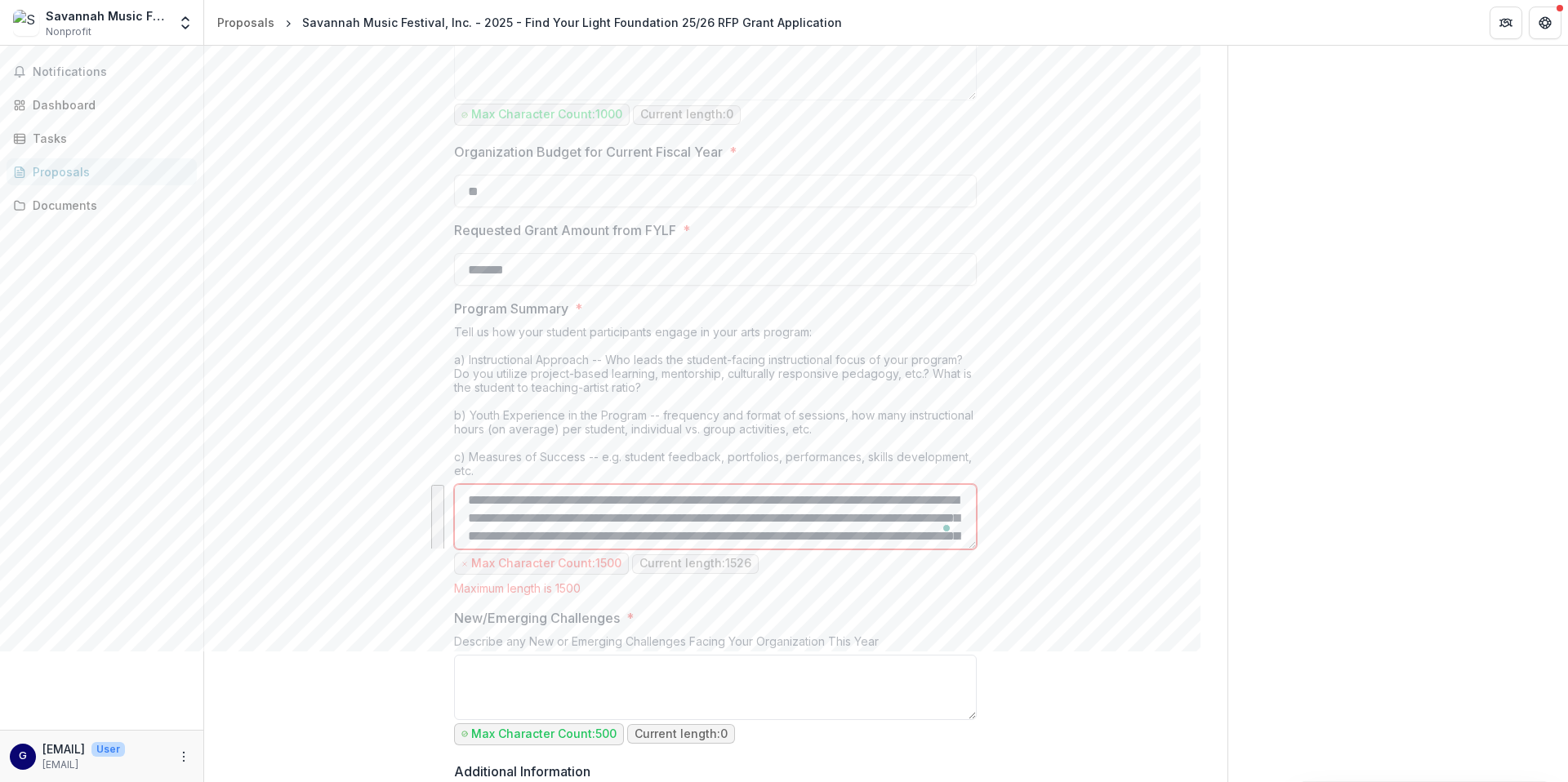 drag, startPoint x: 614, startPoint y: 508, endPoint x: 564, endPoint y: 496, distance: 51.41984 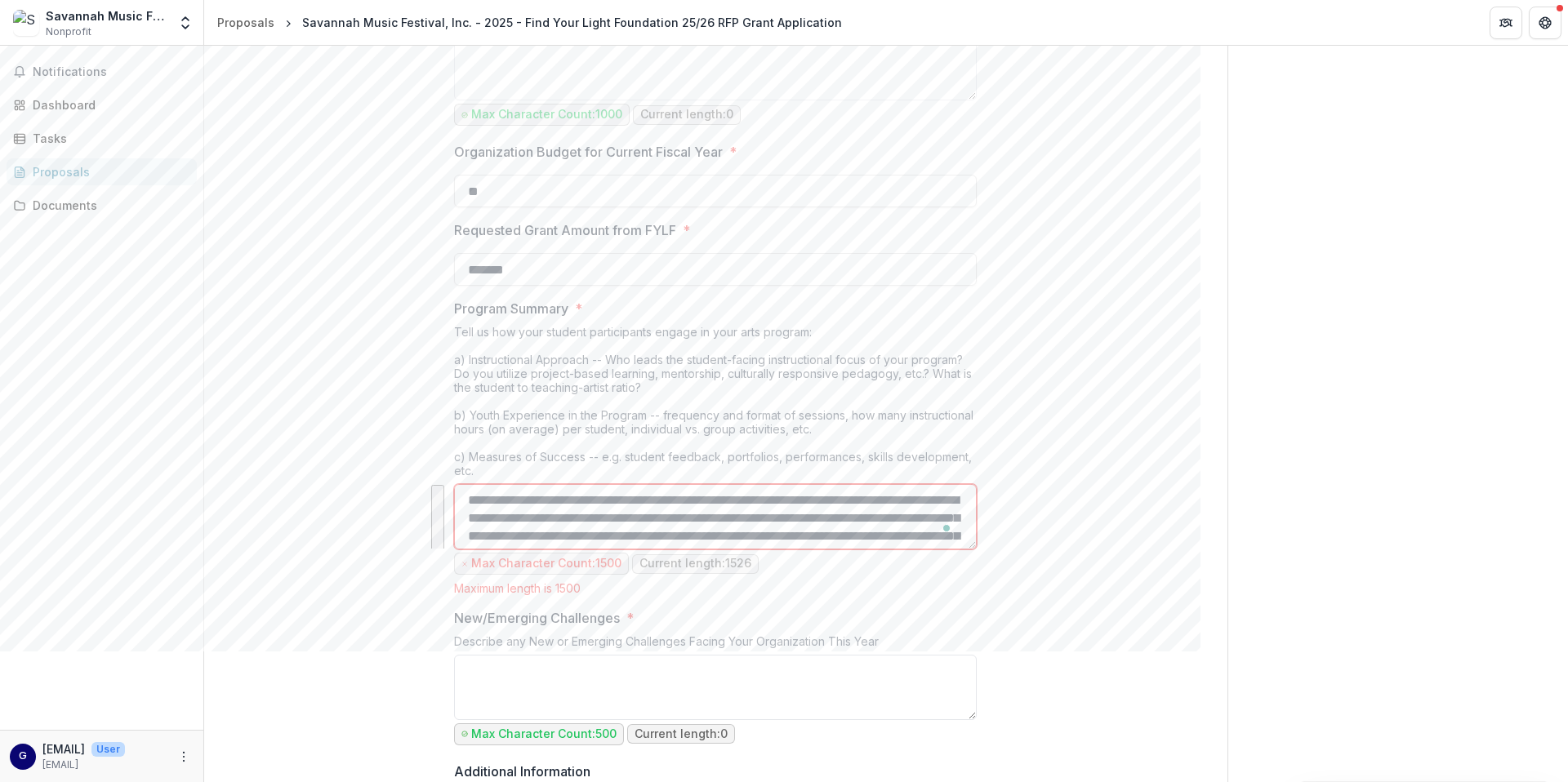 click on "Program Summary *" at bounding box center [715, 517] 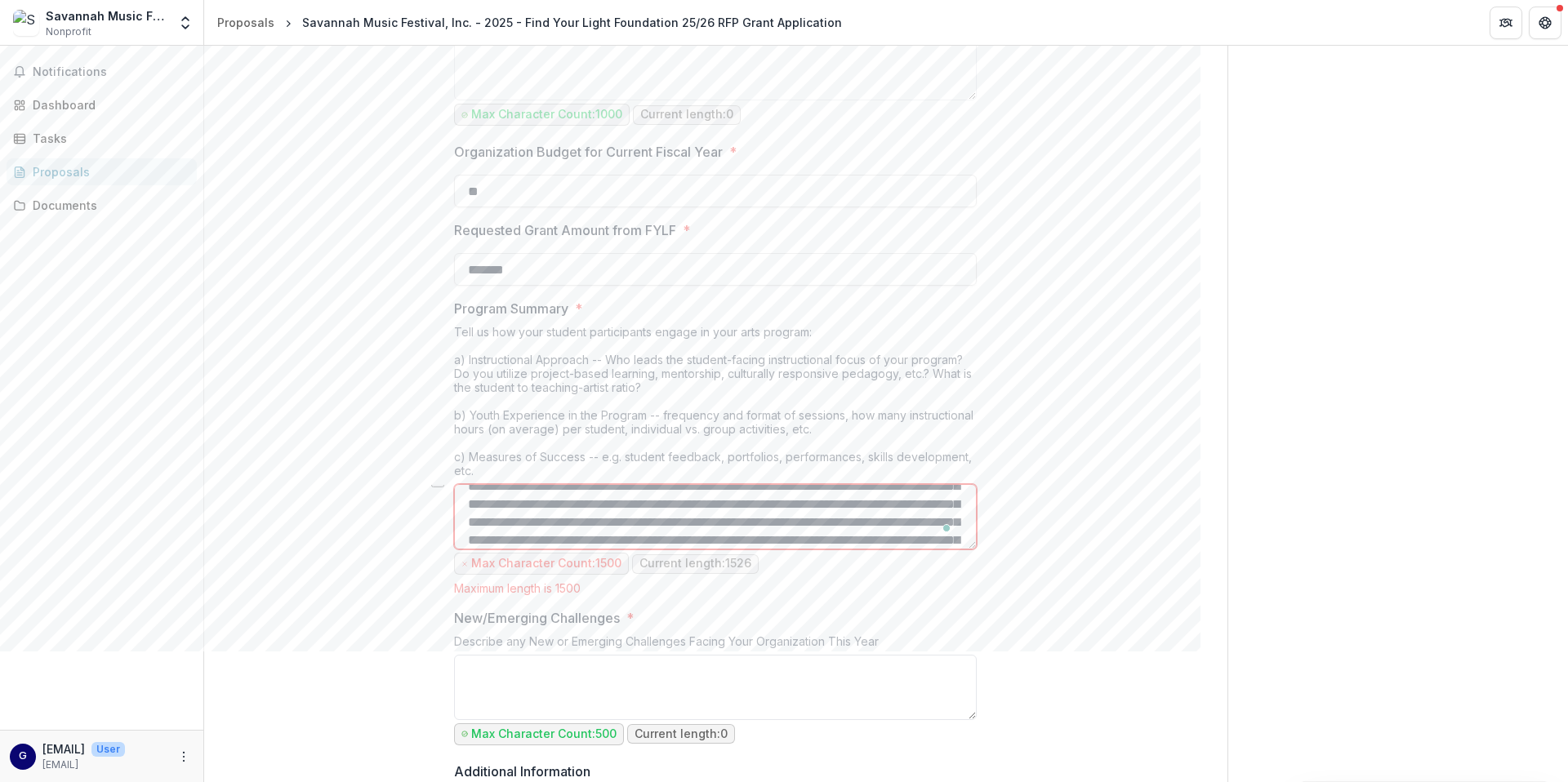 click on "Program Summary *" at bounding box center (715, 517) 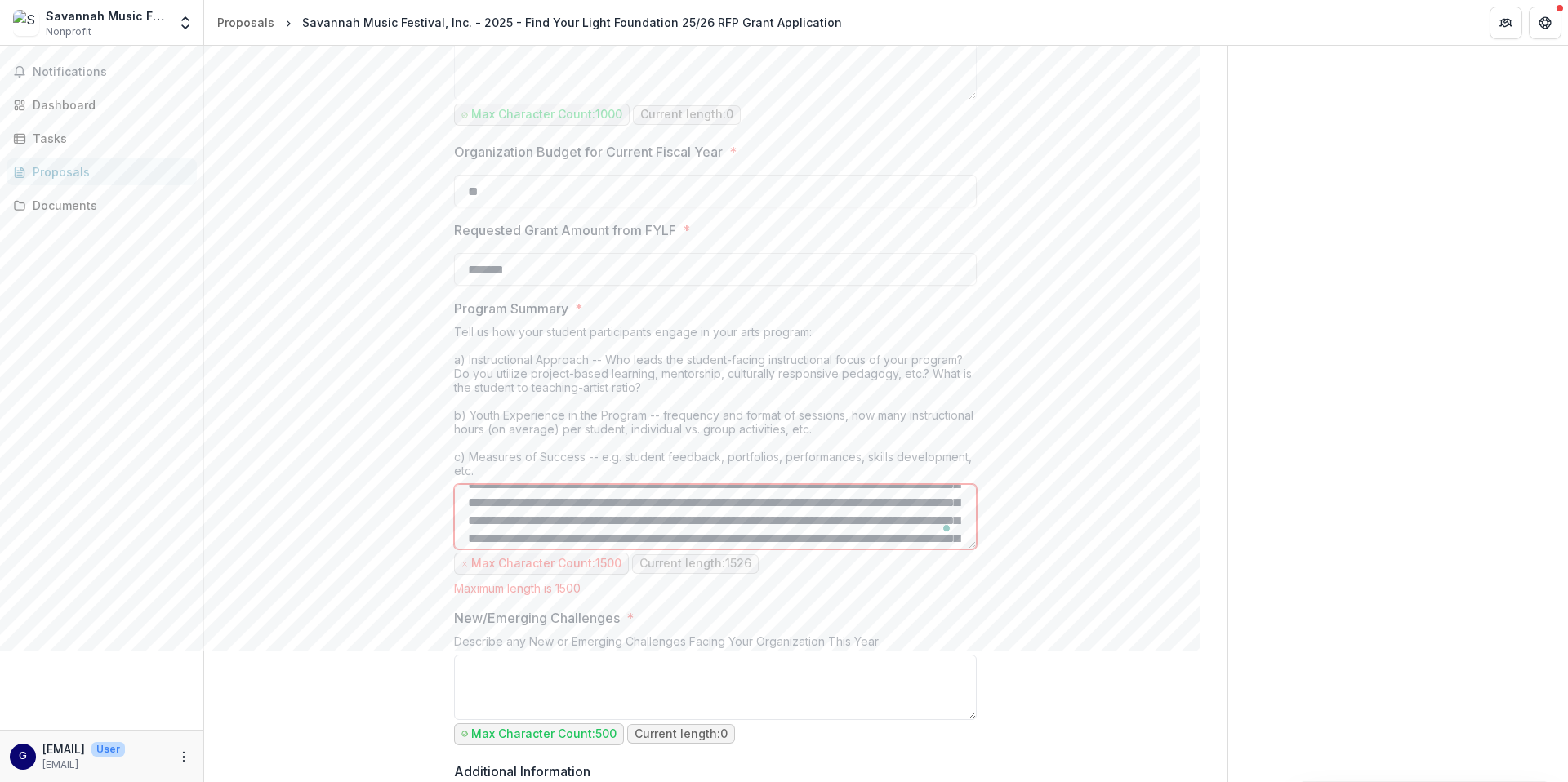 drag, startPoint x: 557, startPoint y: 501, endPoint x: 616, endPoint y: 522, distance: 62.6259 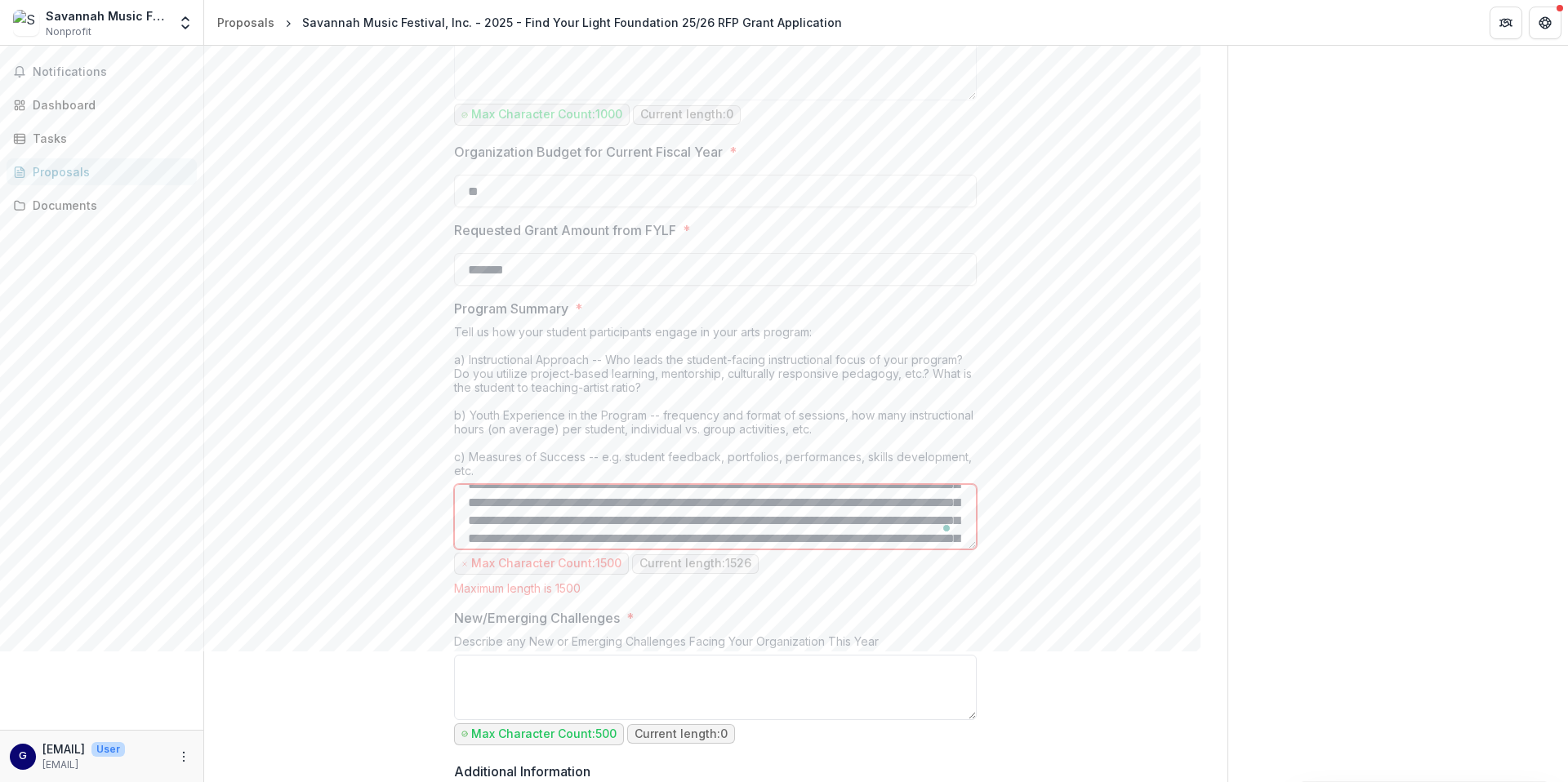 click on "Program Summary *" at bounding box center (715, 517) 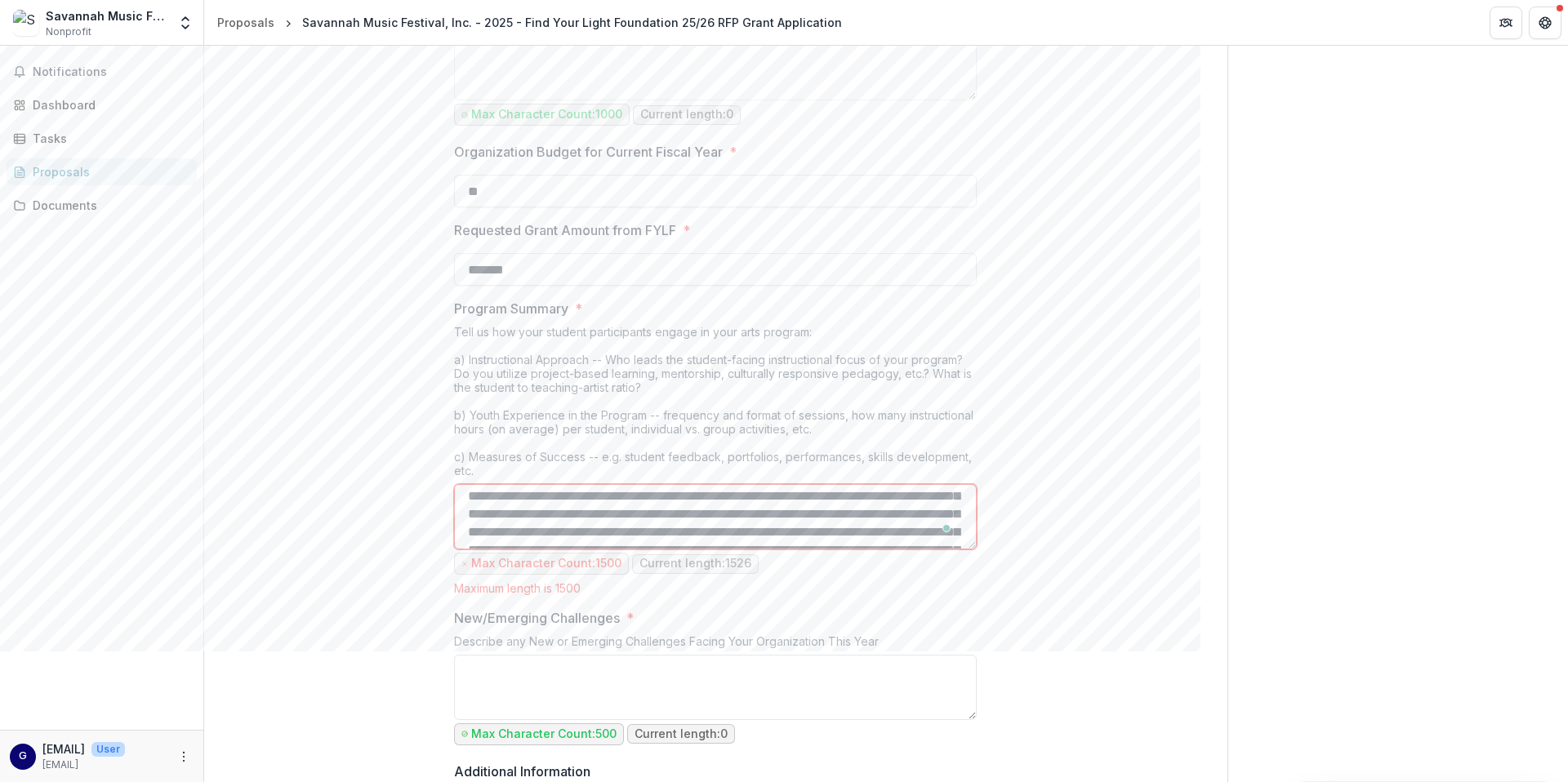 click on "Program Summary *" at bounding box center (715, 517) 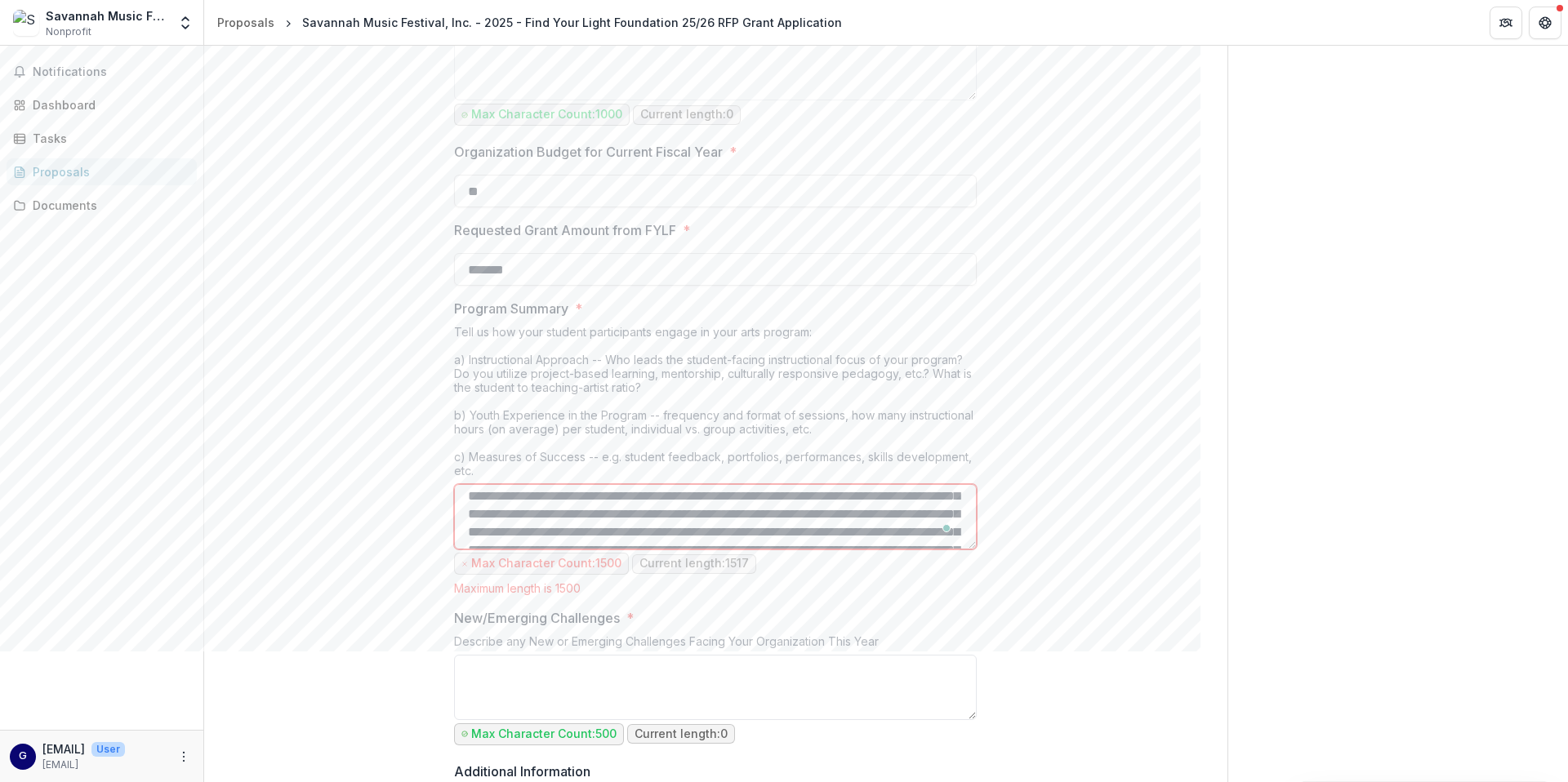 click on "Program Summary *" at bounding box center (715, 517) 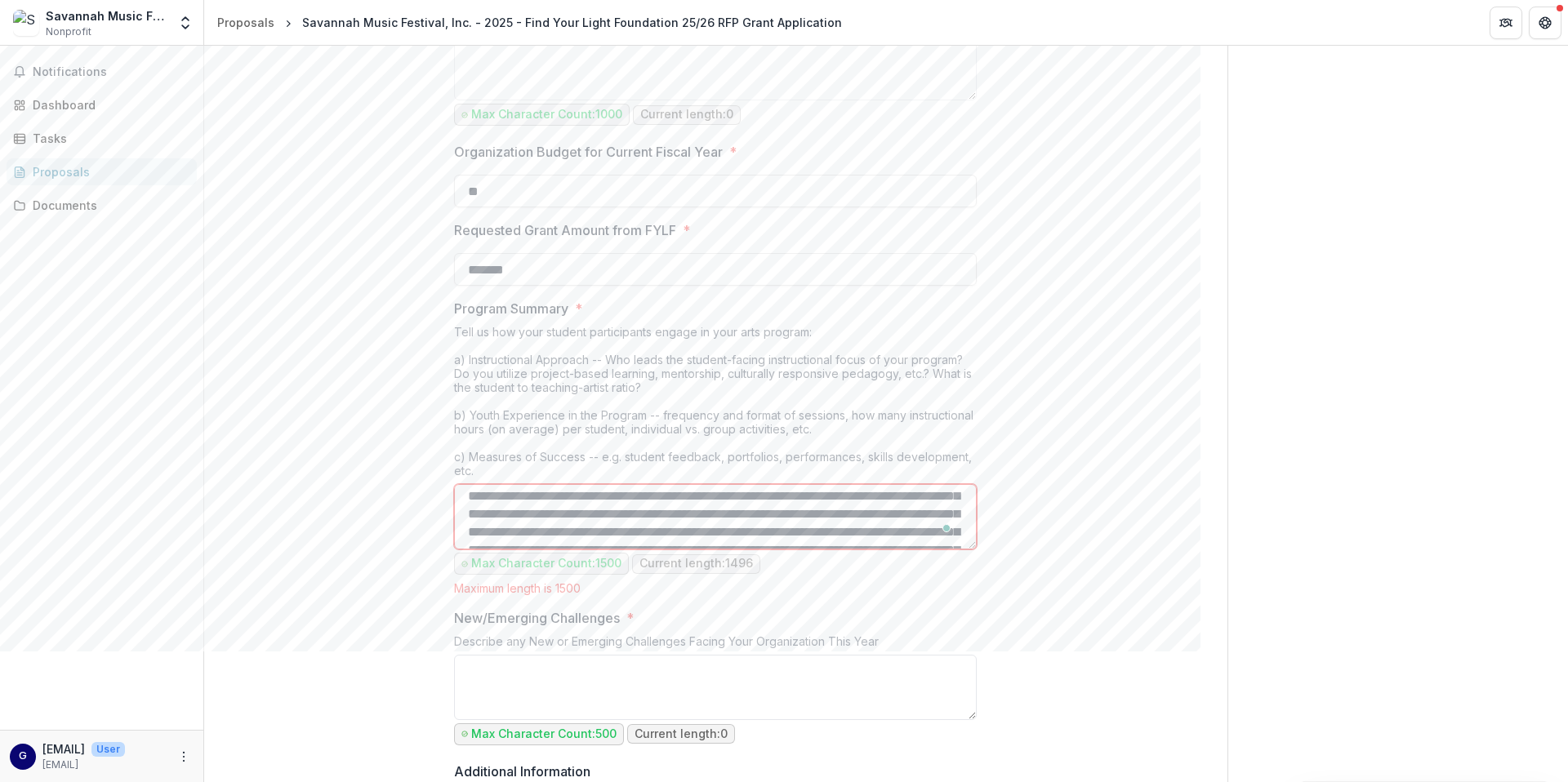 click on "Program Summary *" at bounding box center (715, 517) 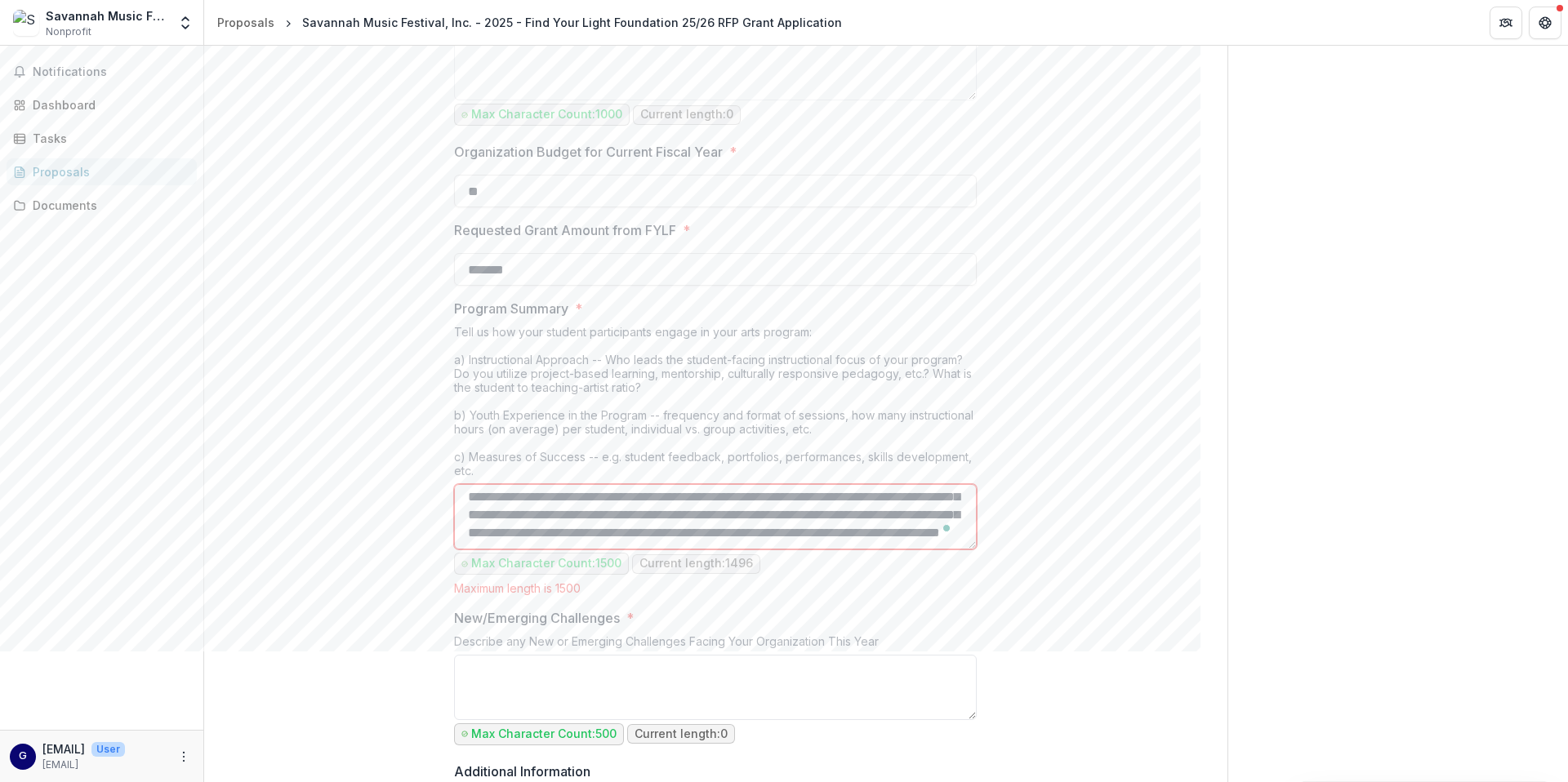 drag, startPoint x: 466, startPoint y: 498, endPoint x: 710, endPoint y: 599, distance: 264.07764 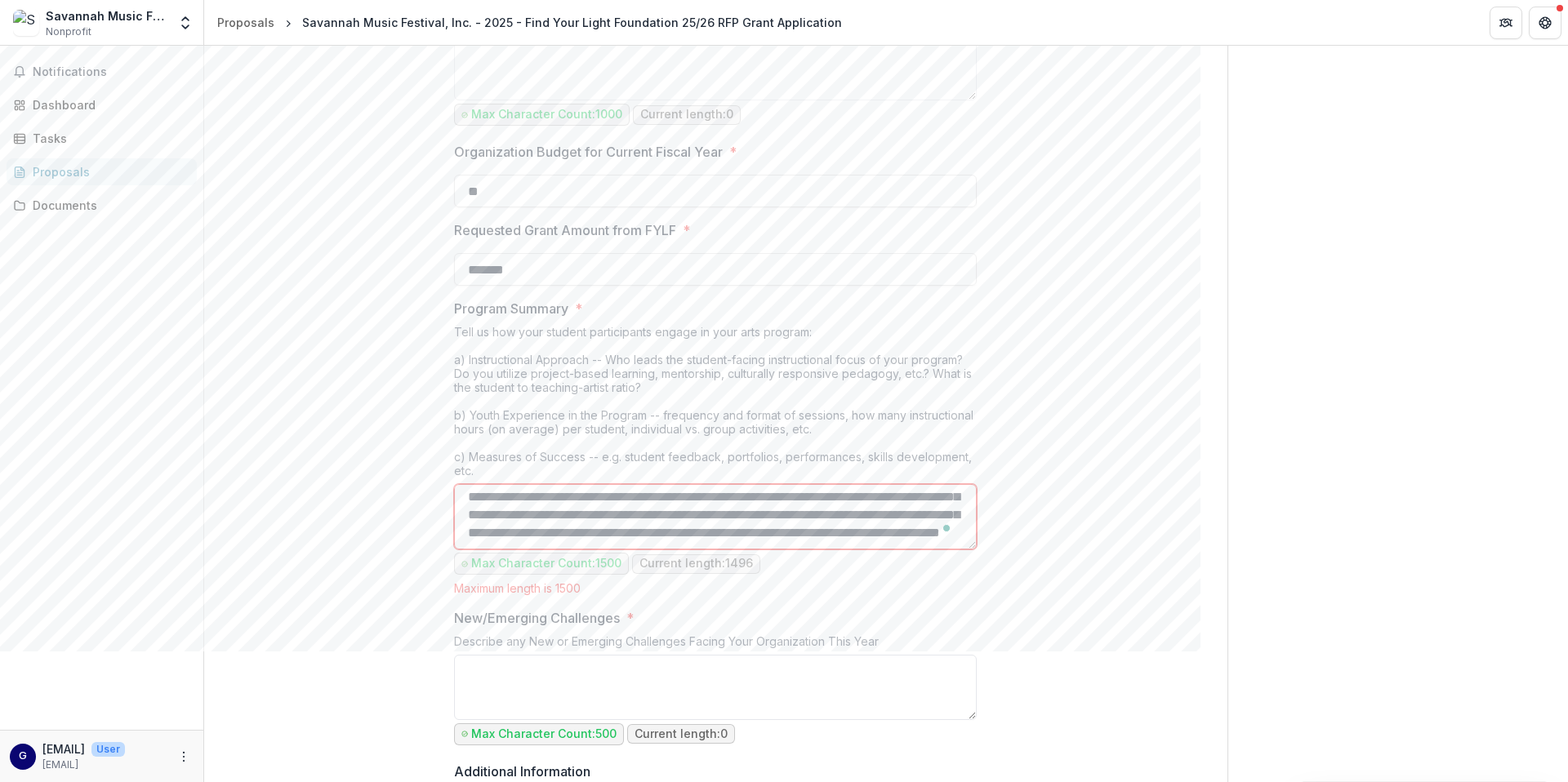 click on "**********" at bounding box center [715, 367] 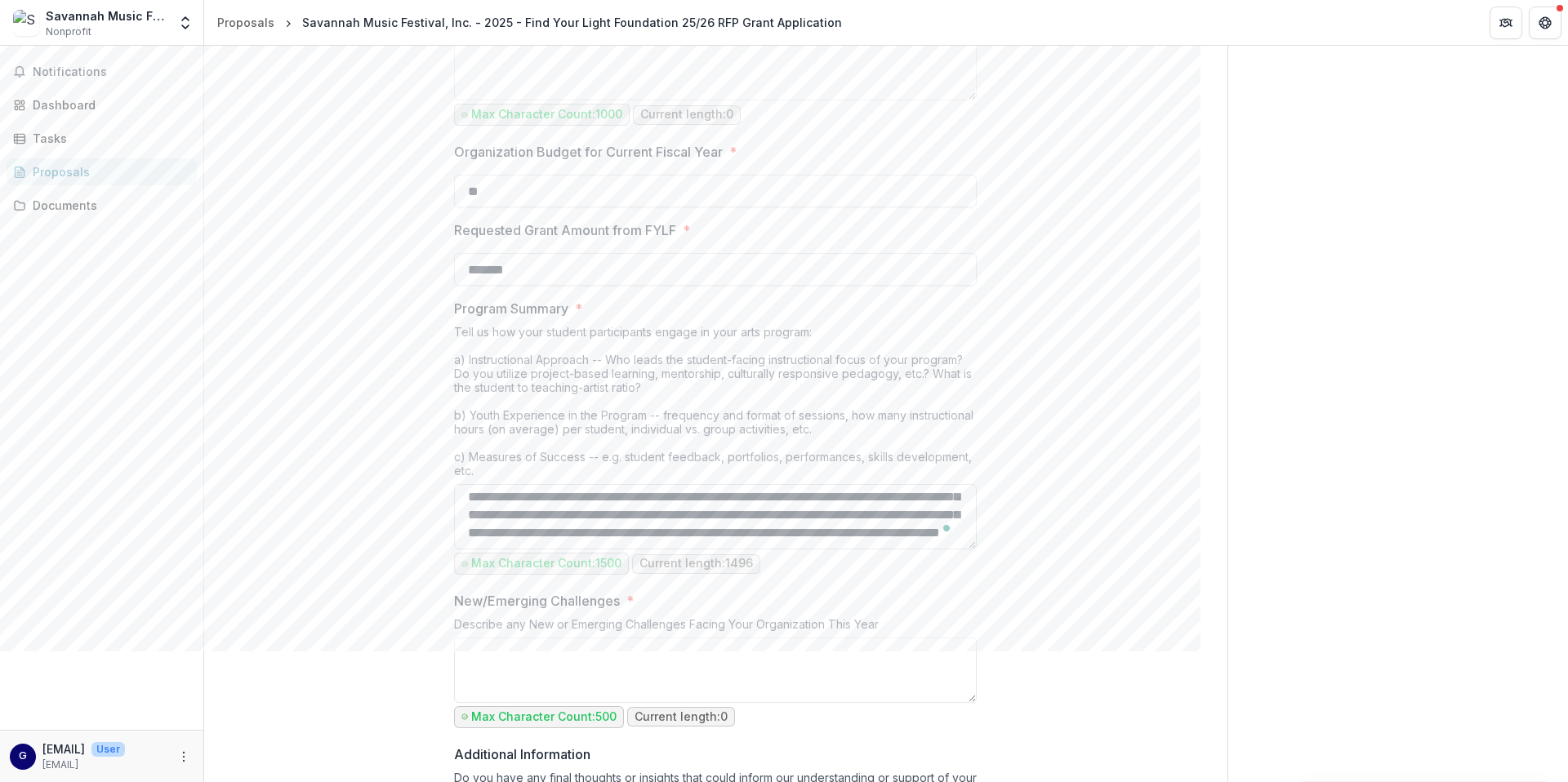click on "Program Summary *" at bounding box center (715, 517) 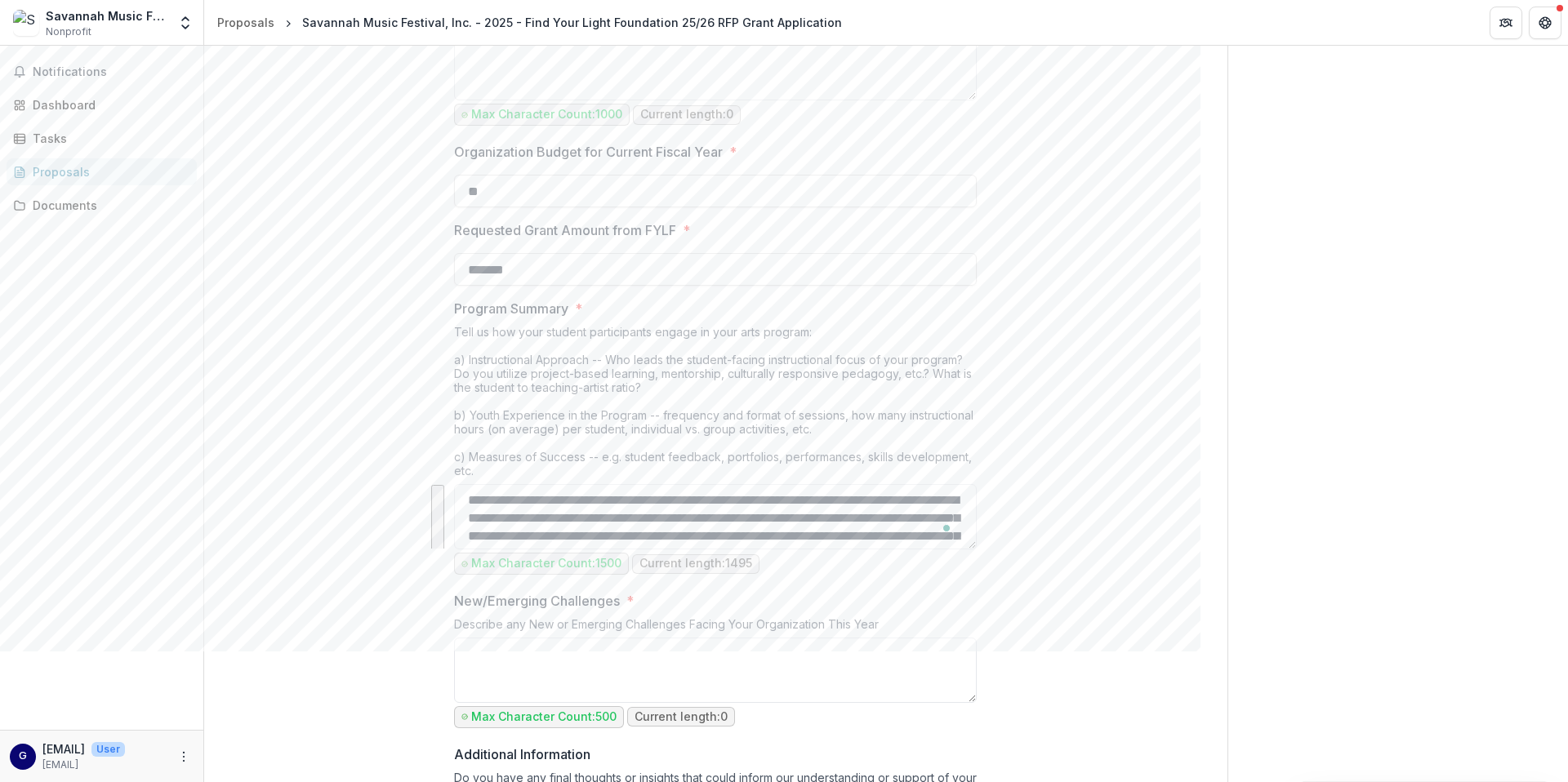 drag, startPoint x: 547, startPoint y: 531, endPoint x: 475, endPoint y: 478, distance: 89.40358 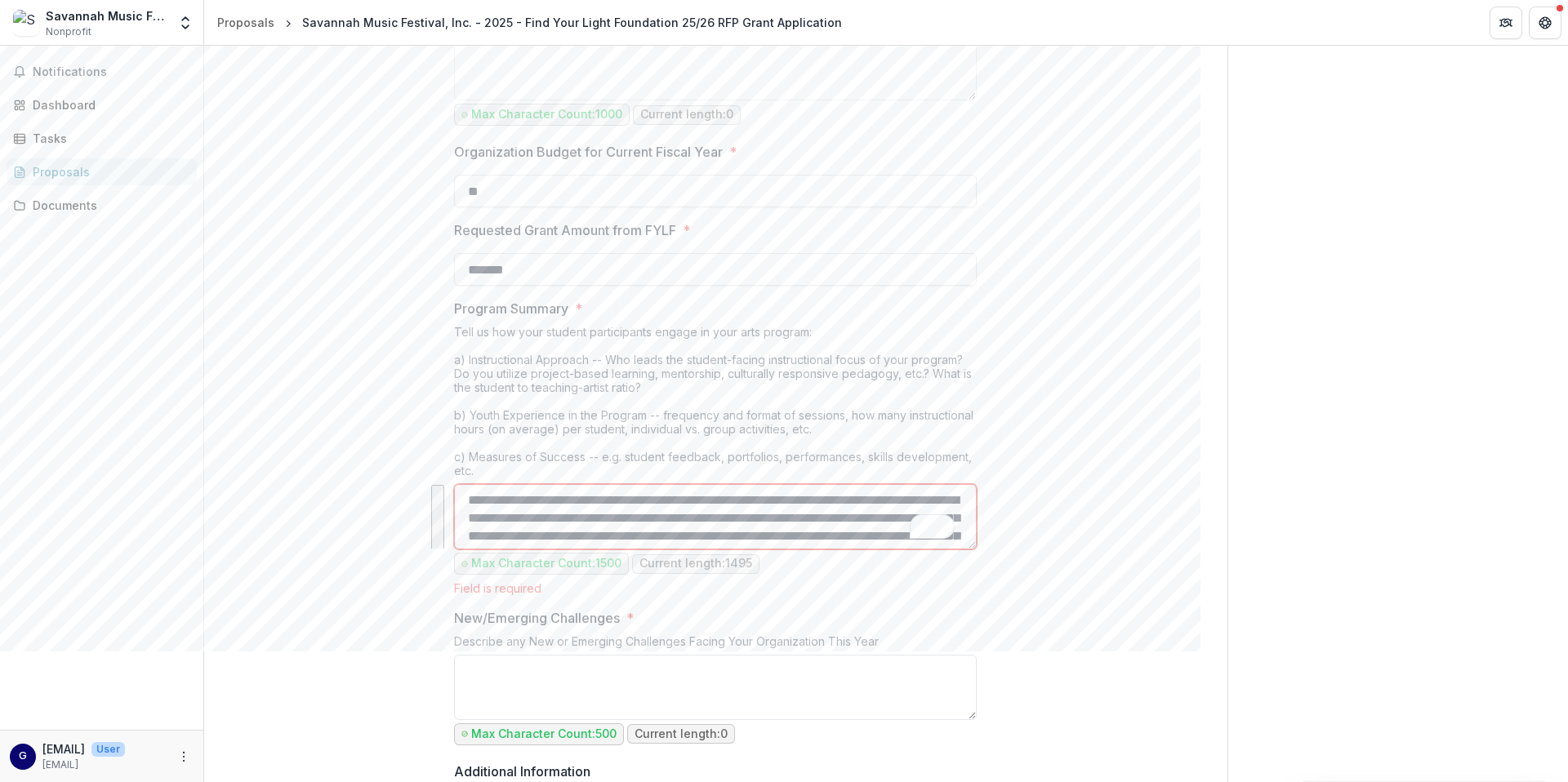 click on "Program Summary *" at bounding box center (715, 517) 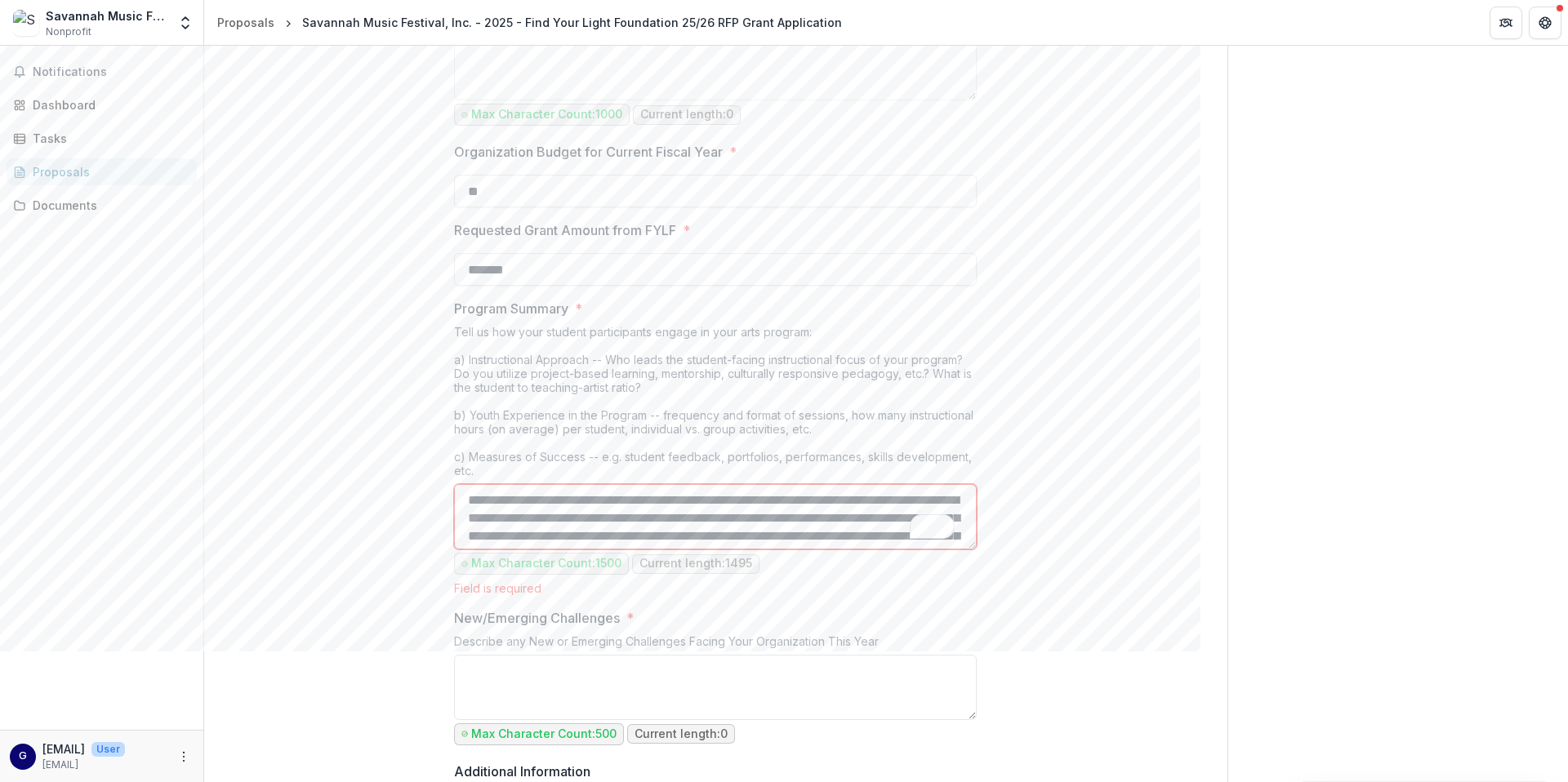 scroll, scrollTop: 96, scrollLeft: 0, axis: vertical 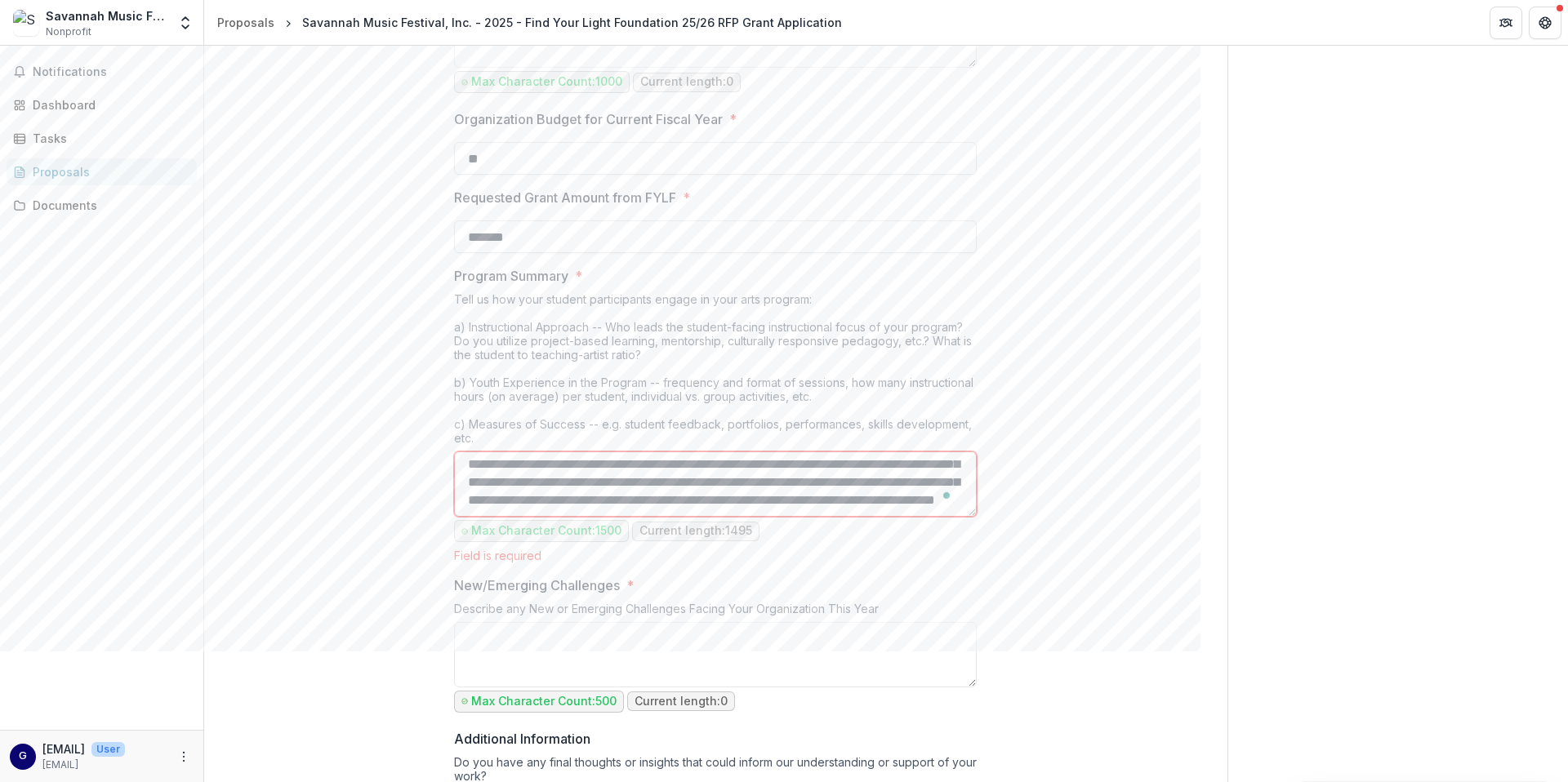 click on "Program Summary *" at bounding box center (715, 484) 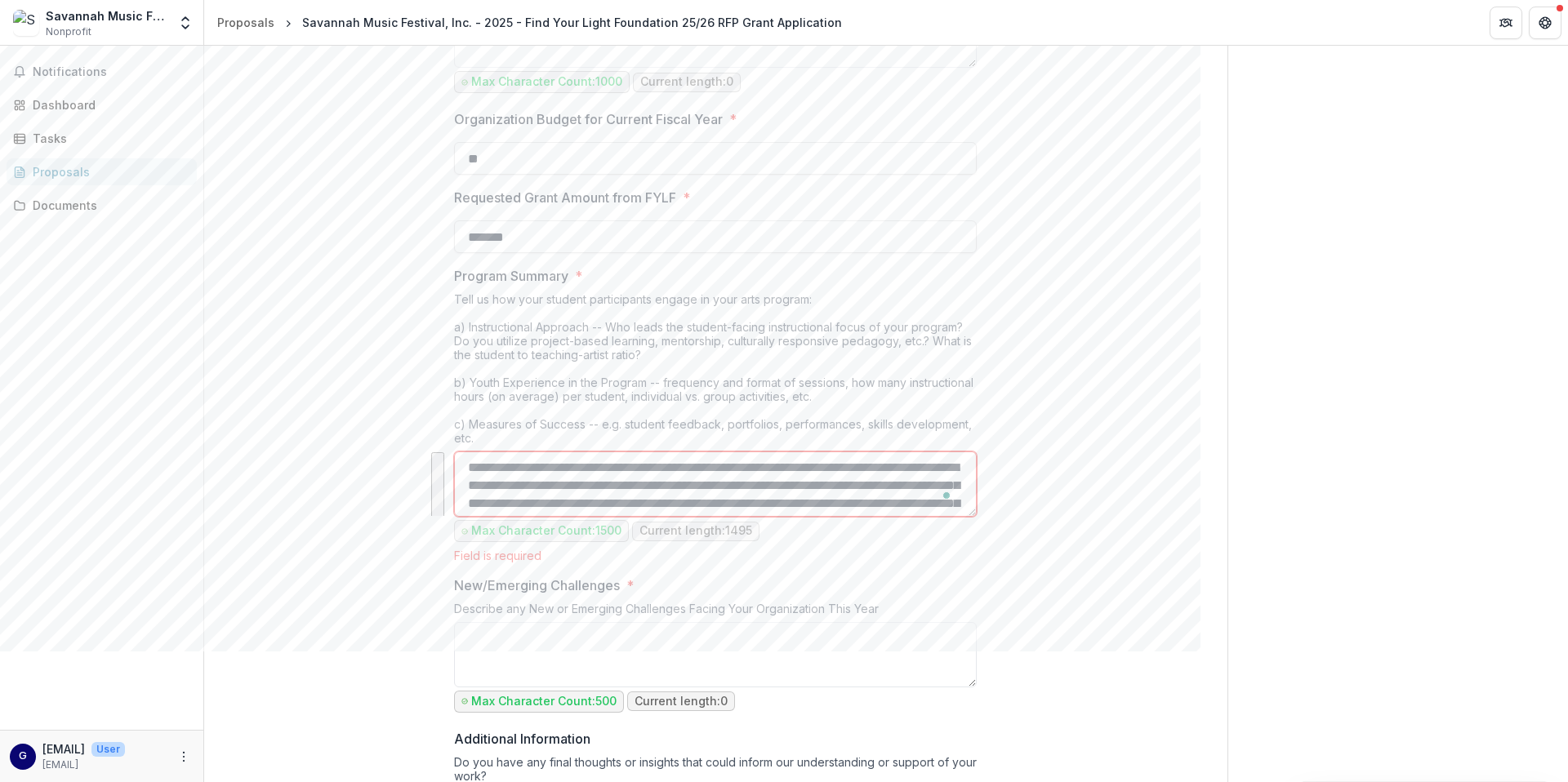 drag, startPoint x: 526, startPoint y: 500, endPoint x: 471, endPoint y: 435, distance: 85.14693 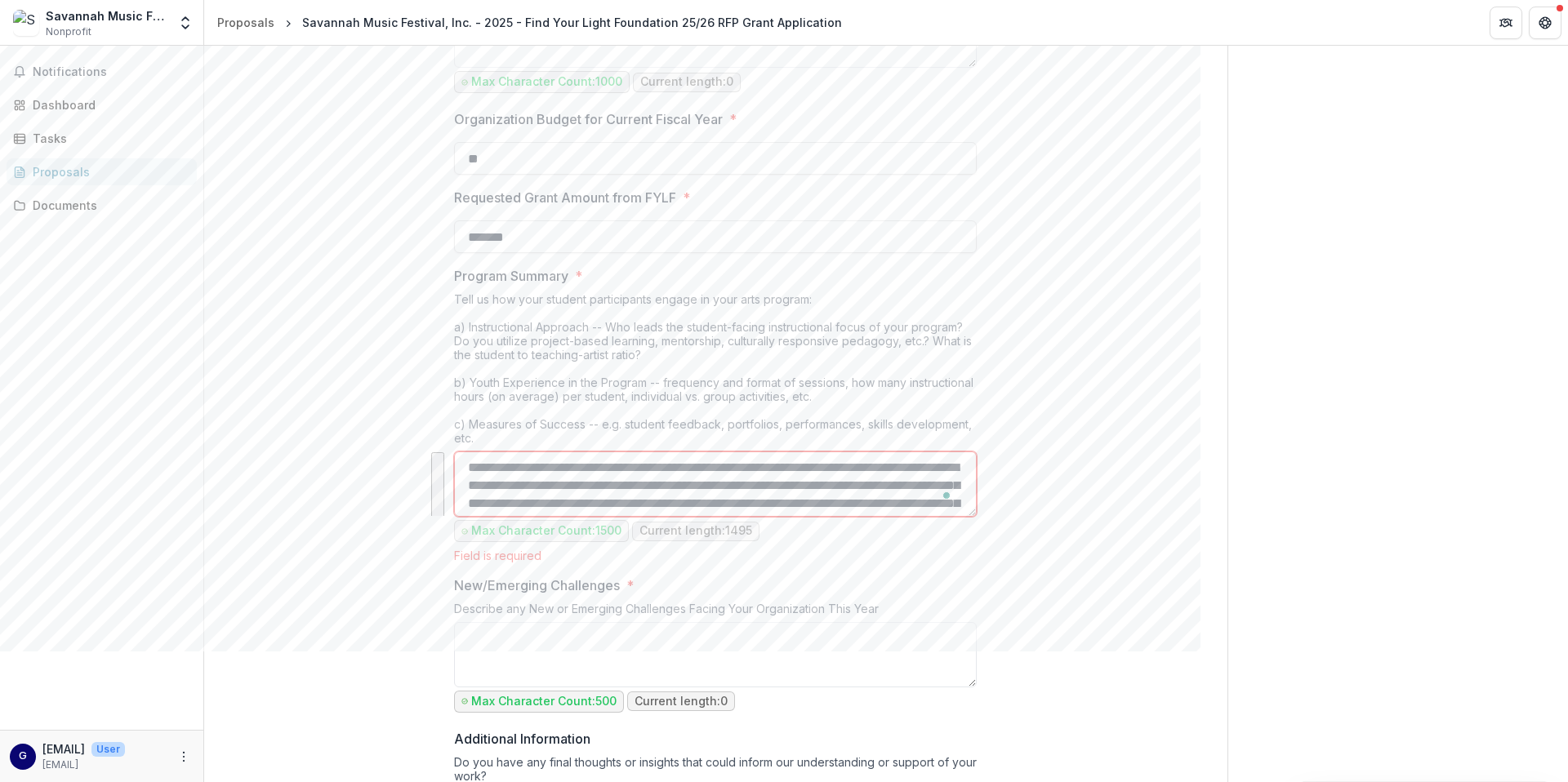 click on "Program Summary *" at bounding box center (715, 484) 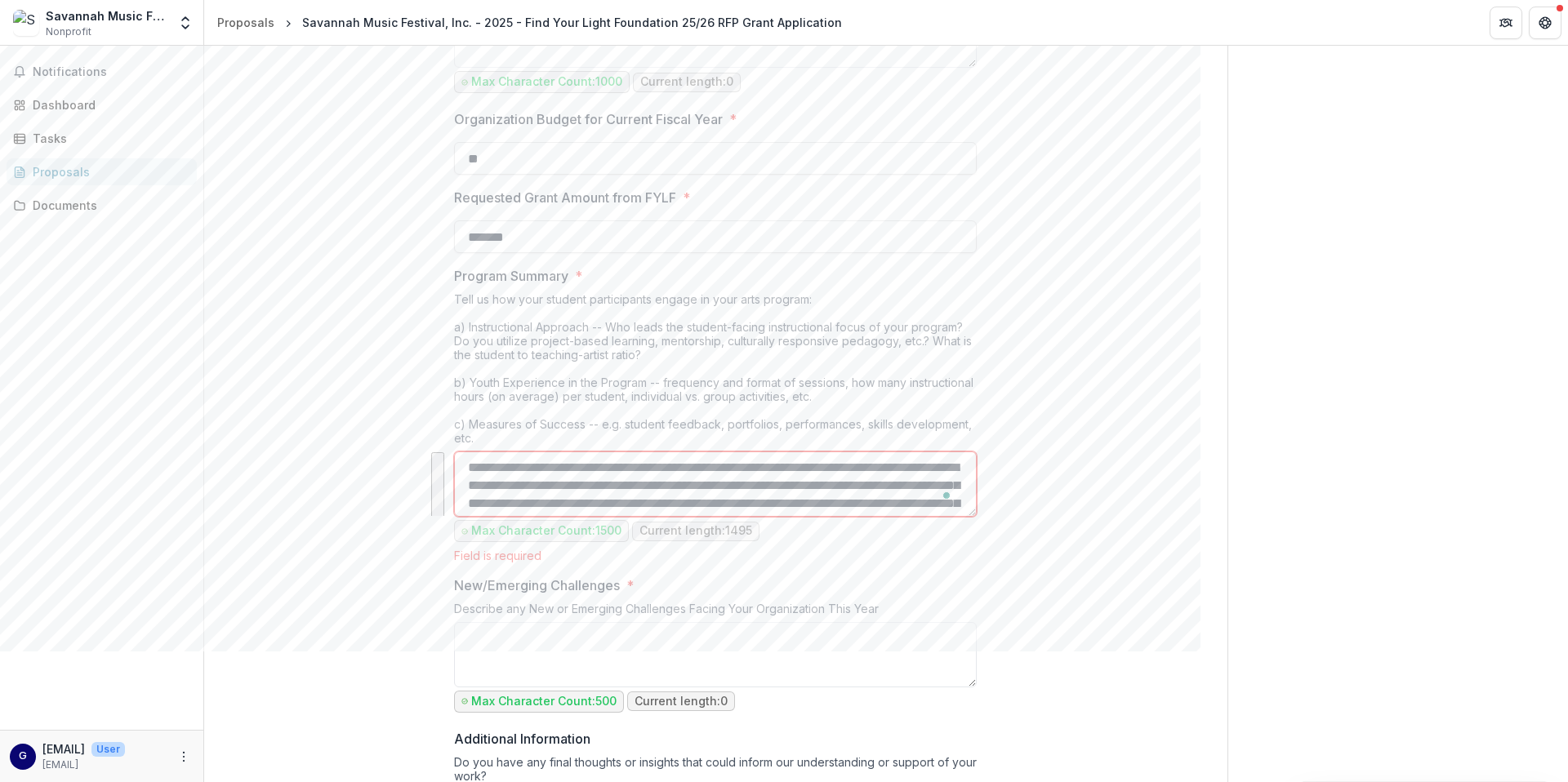 type on "**********" 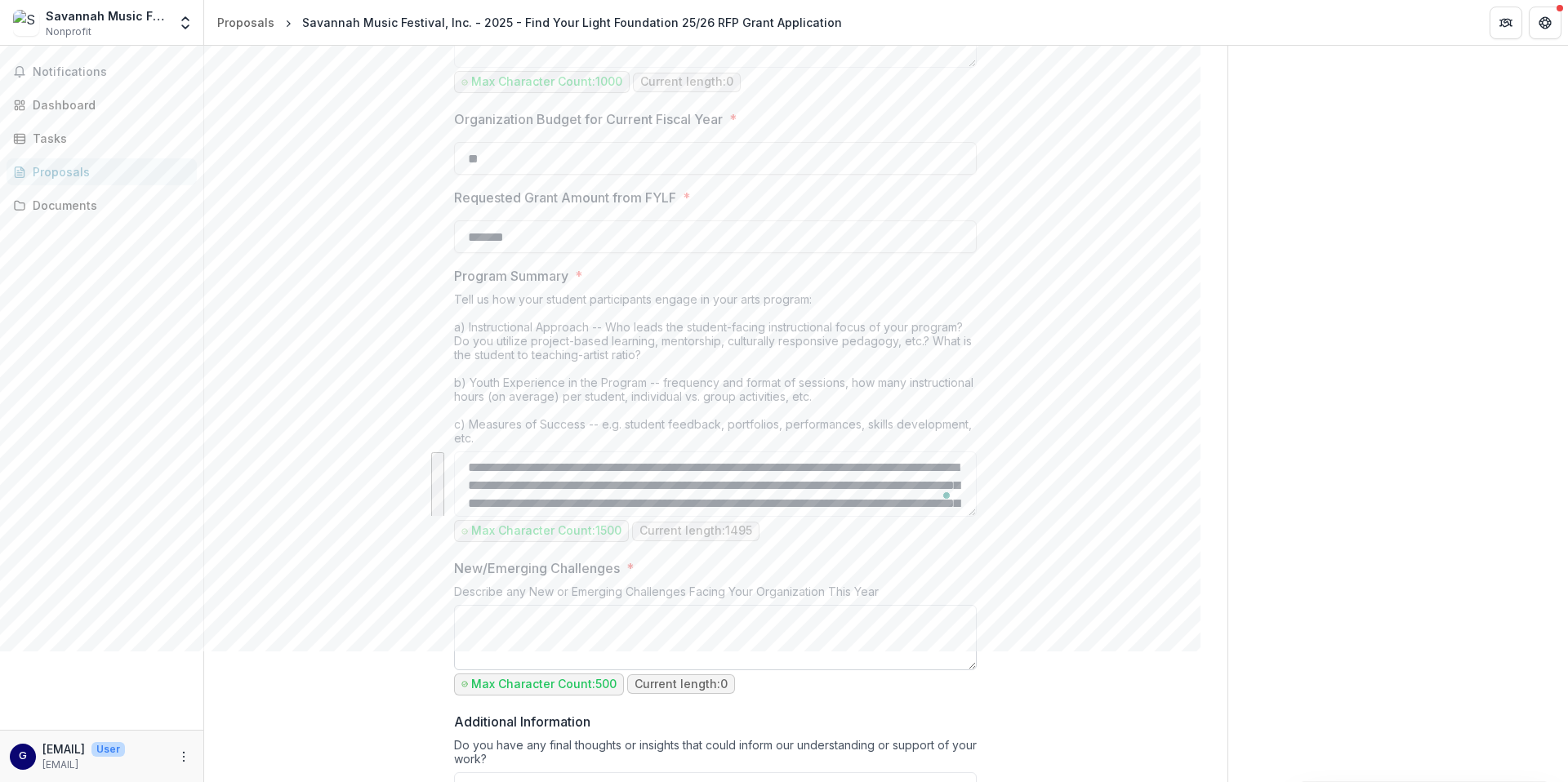 click on "New/Emerging Challenges *" at bounding box center (715, 638) 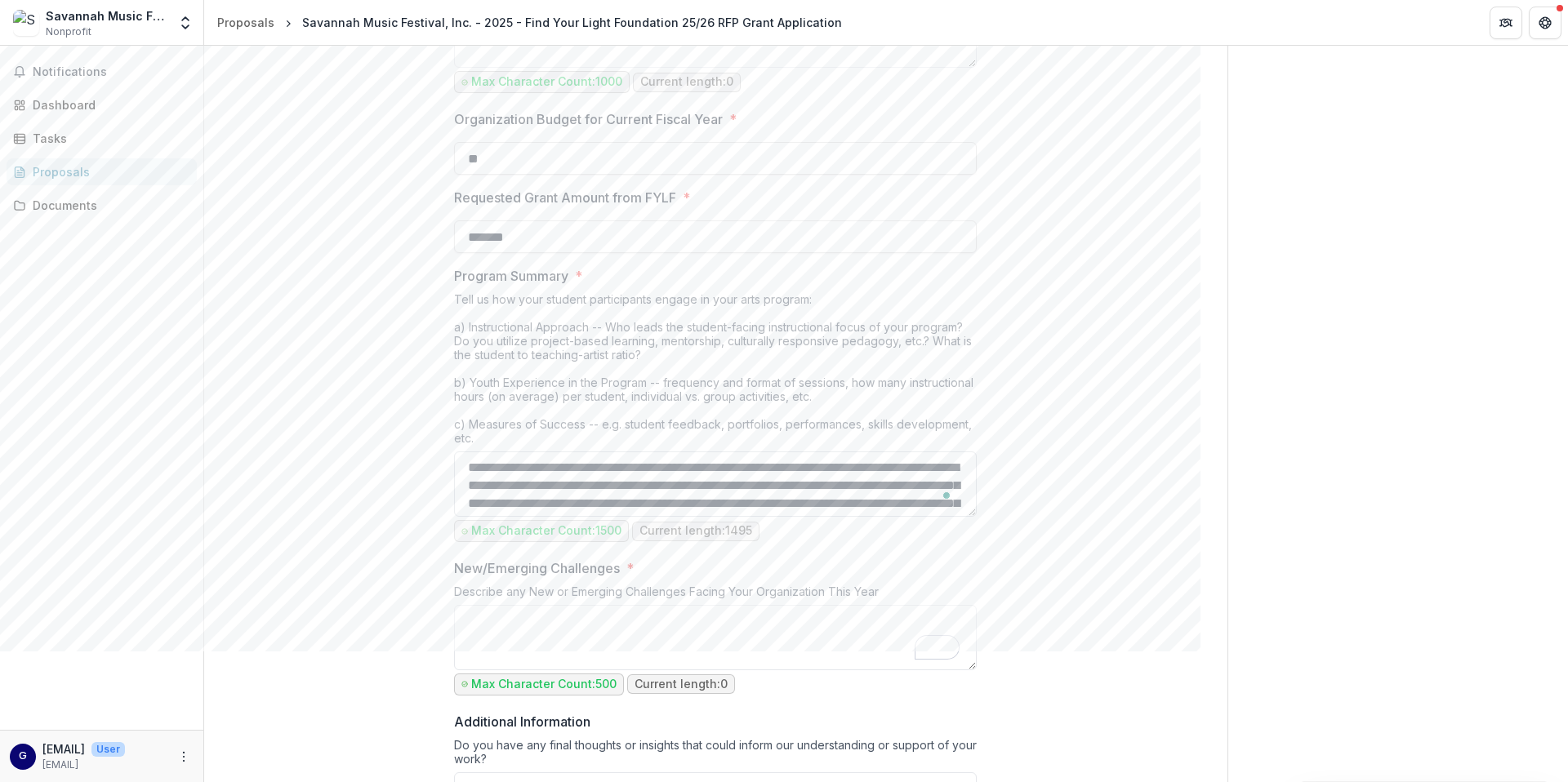 click on "Program Summary *" at bounding box center (715, 484) 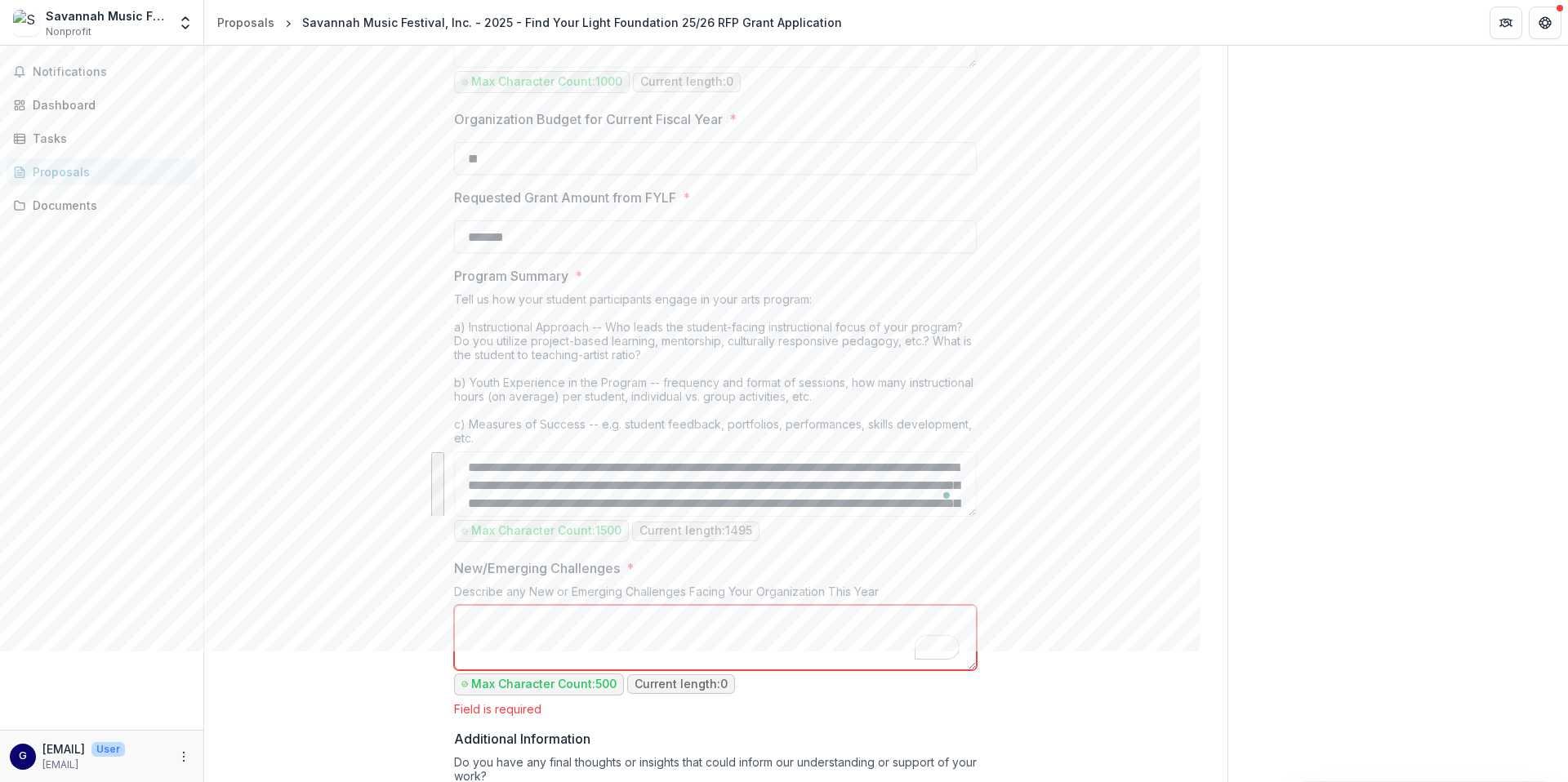 drag, startPoint x: 528, startPoint y: 502, endPoint x: 397, endPoint y: 386, distance: 174.97714 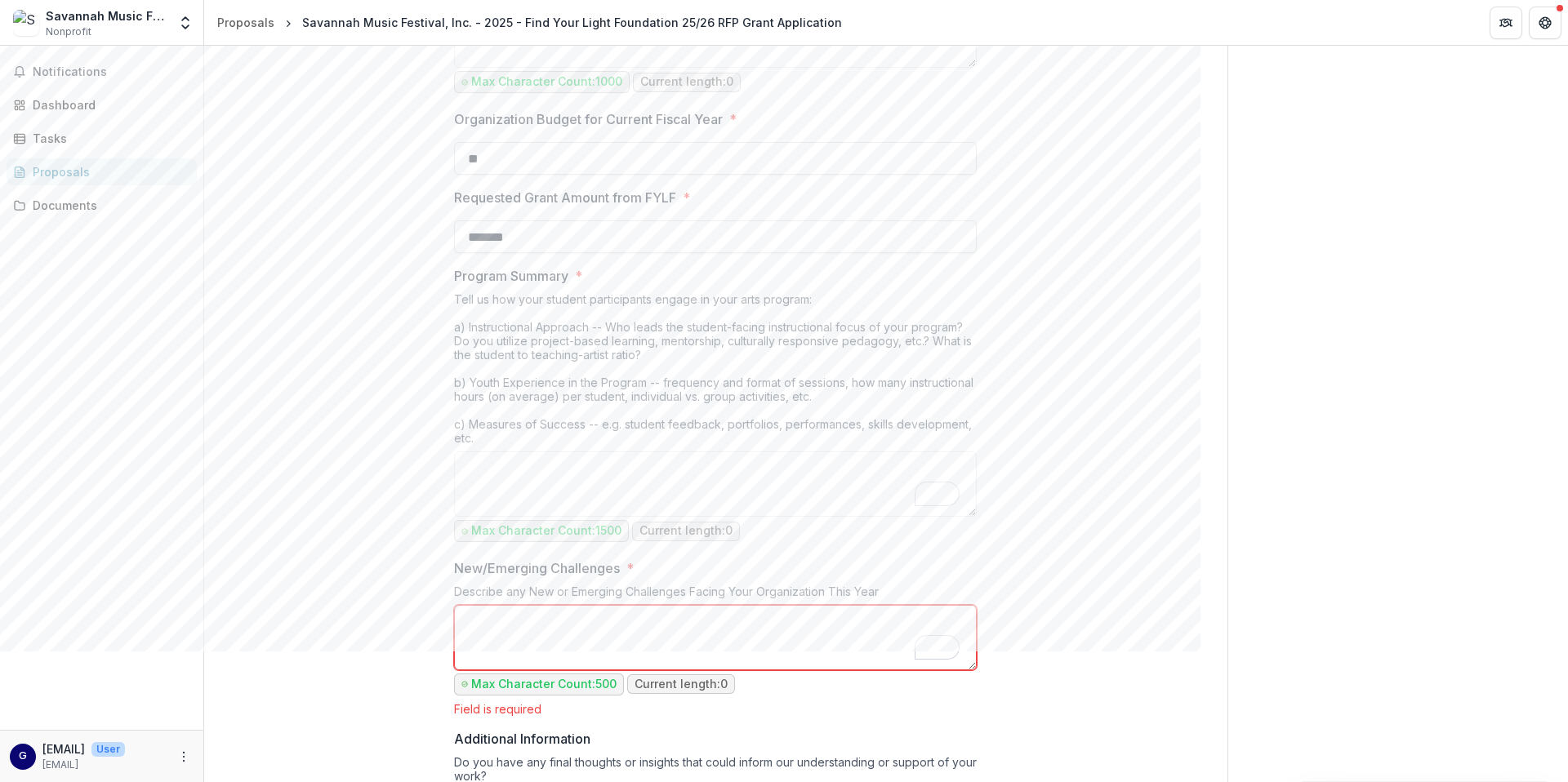 paste on "**********" 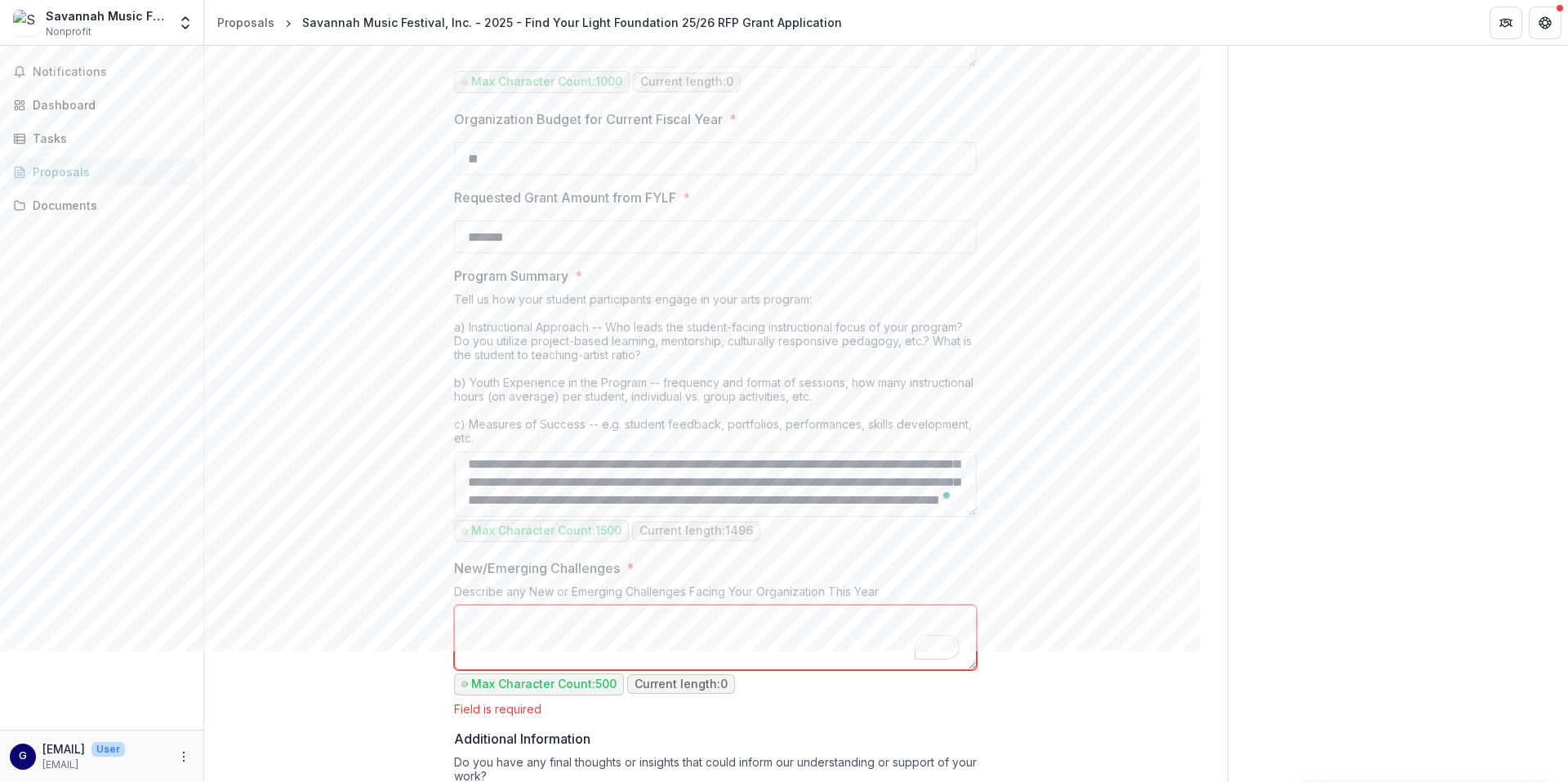 click on "Program Summary *" at bounding box center [715, 484] 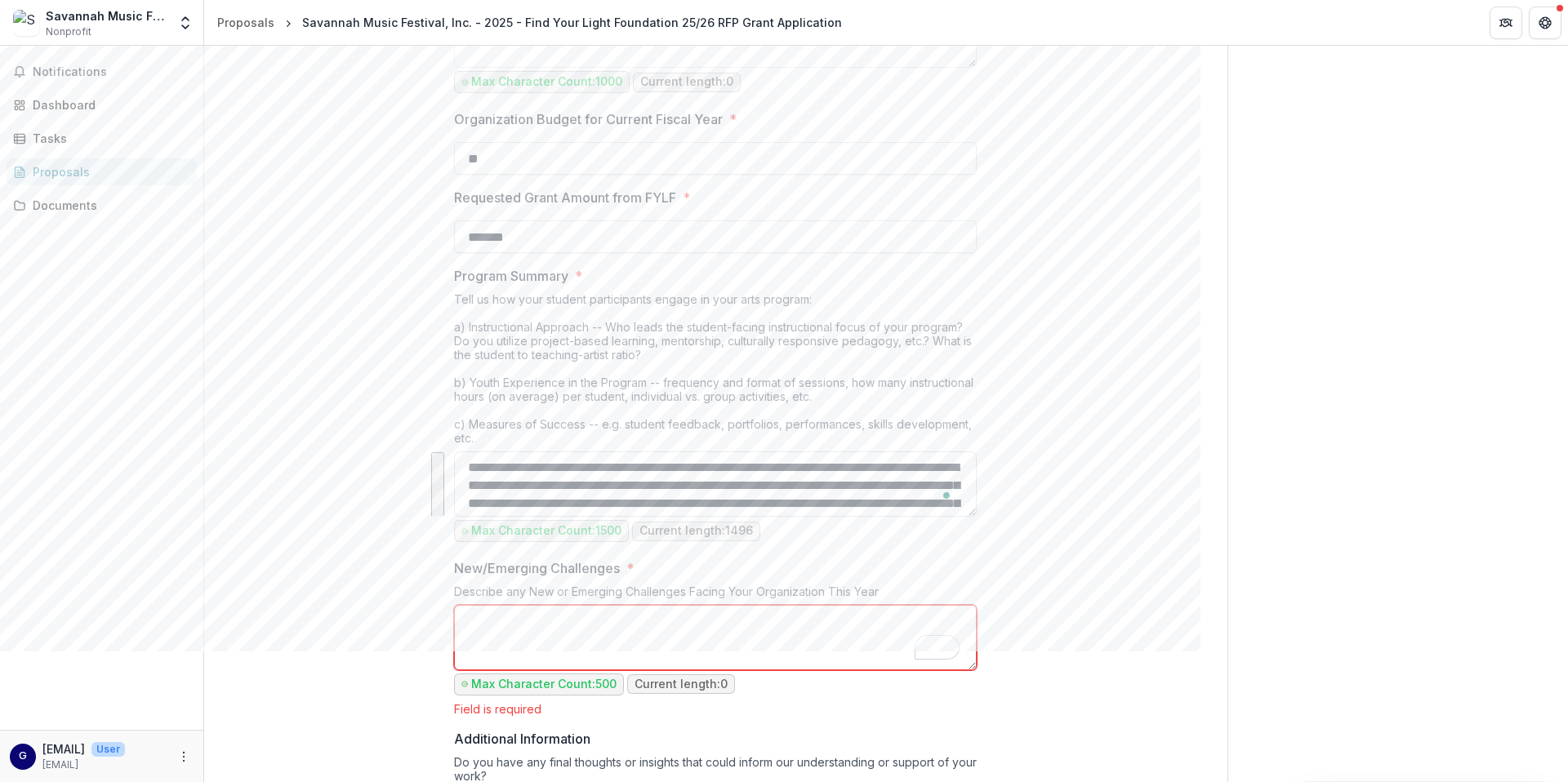 drag, startPoint x: 526, startPoint y: 510, endPoint x: 463, endPoint y: 461, distance: 79.8123 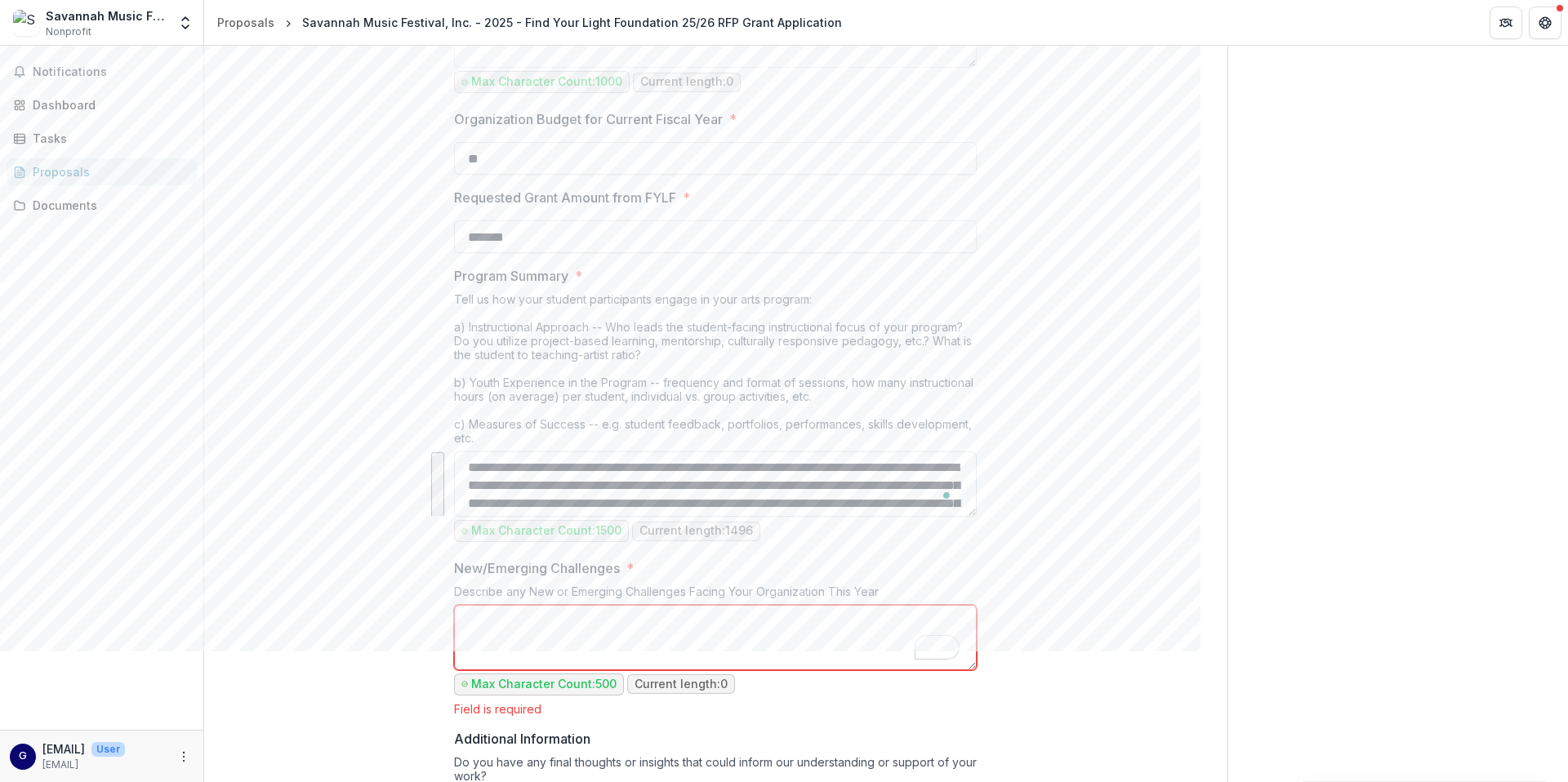 click on "Program Summary *" at bounding box center (715, 484) 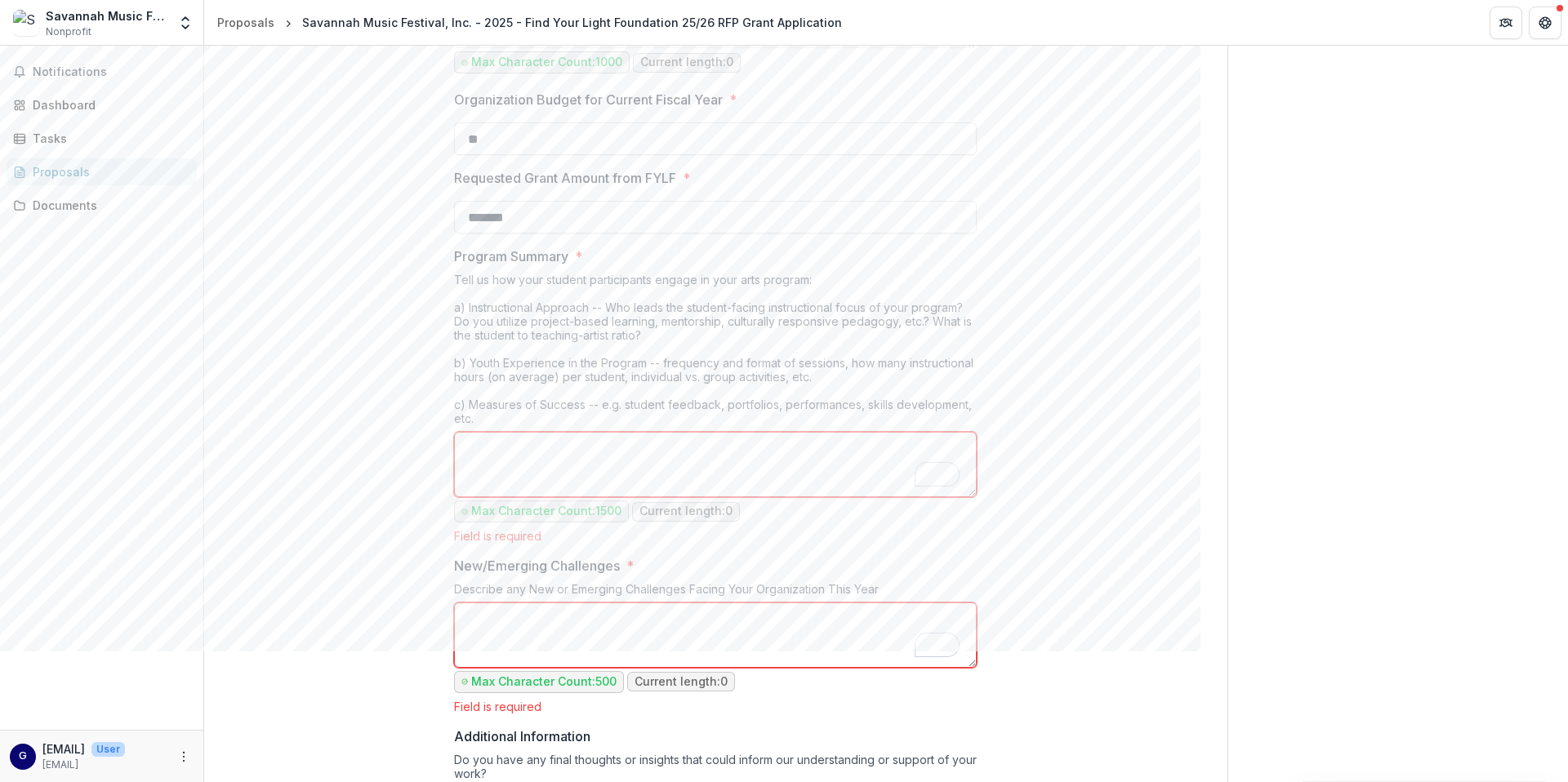 scroll, scrollTop: 1203, scrollLeft: 0, axis: vertical 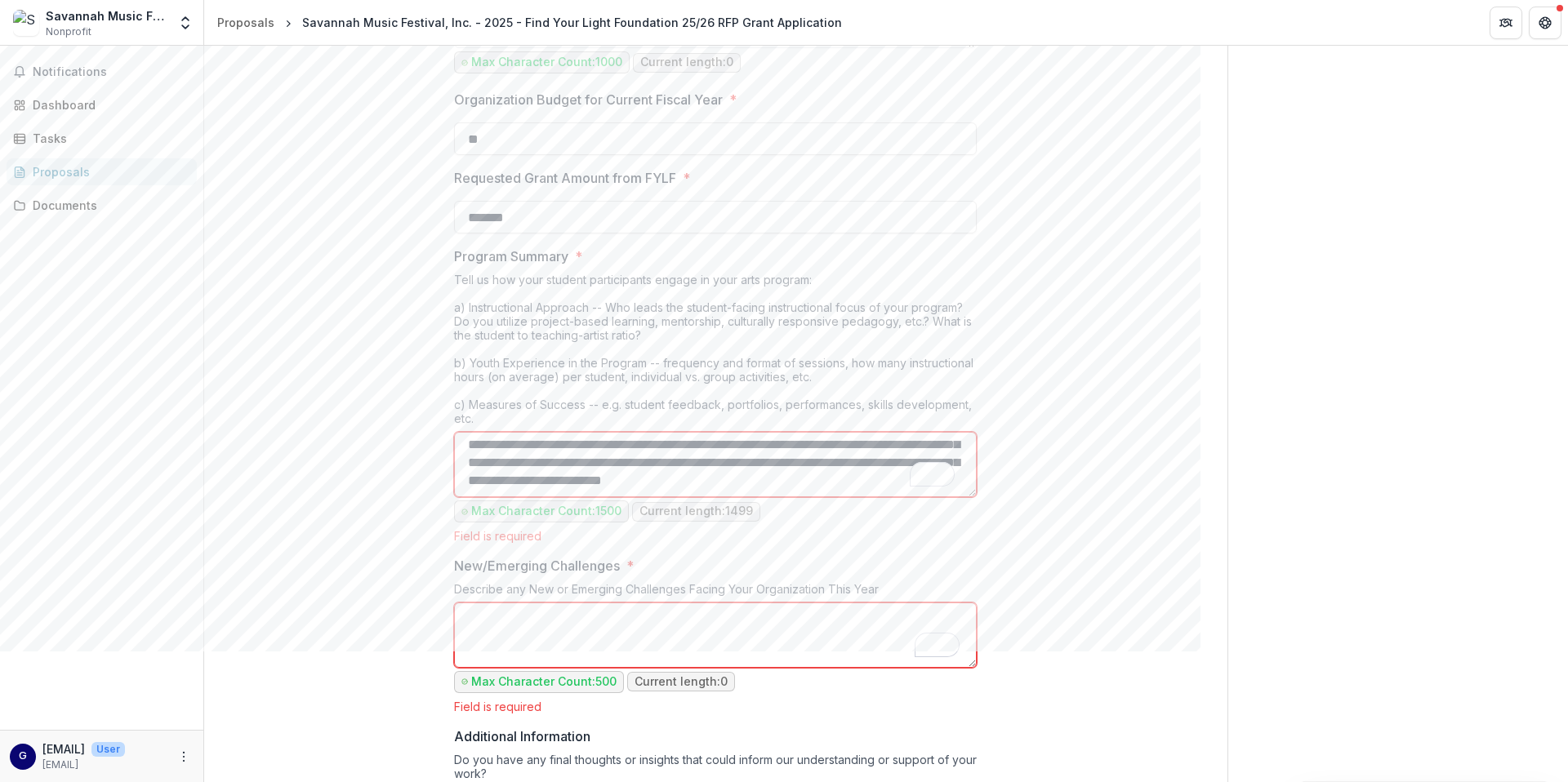 type on "**********" 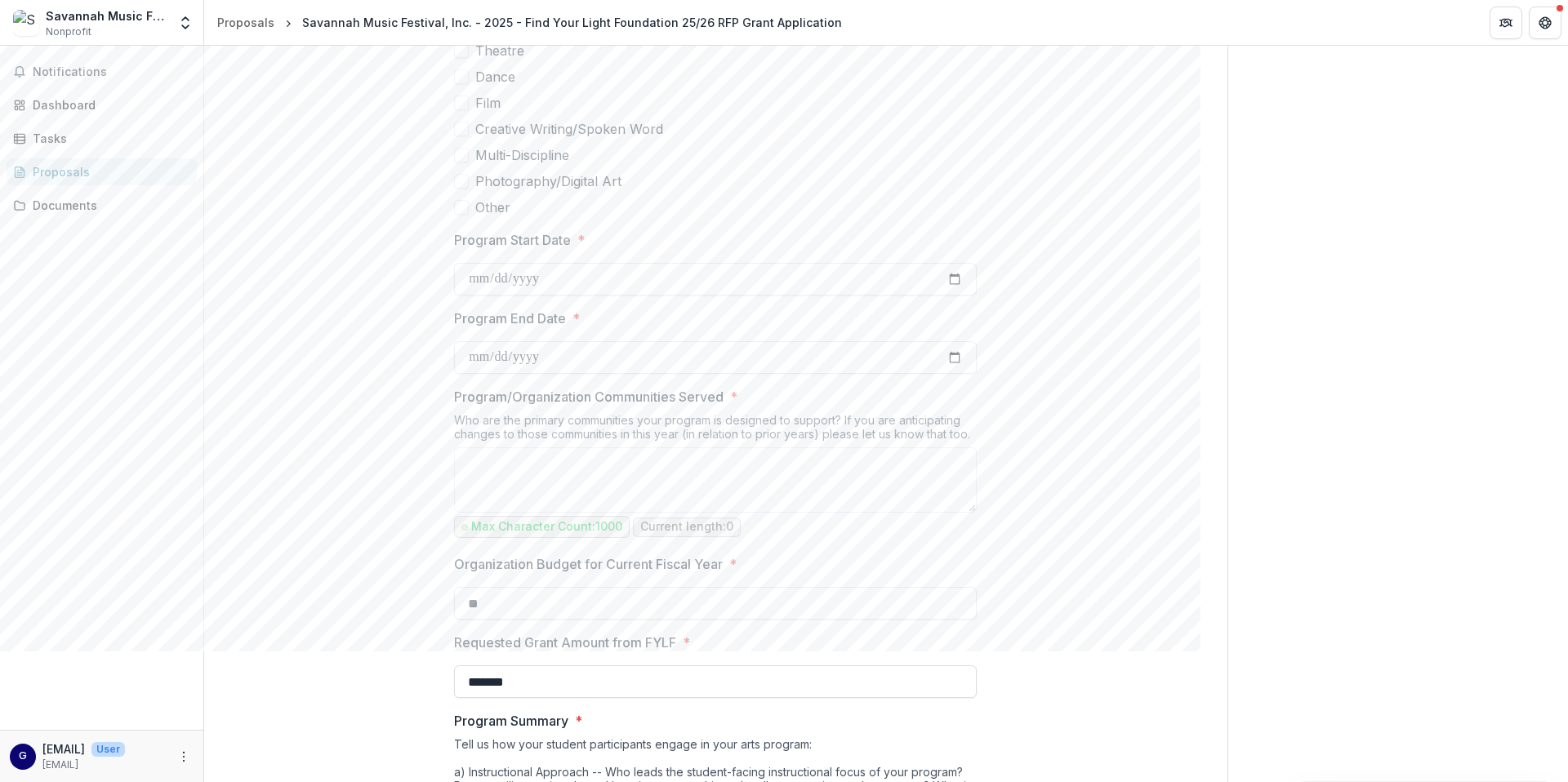scroll, scrollTop: 724, scrollLeft: 0, axis: vertical 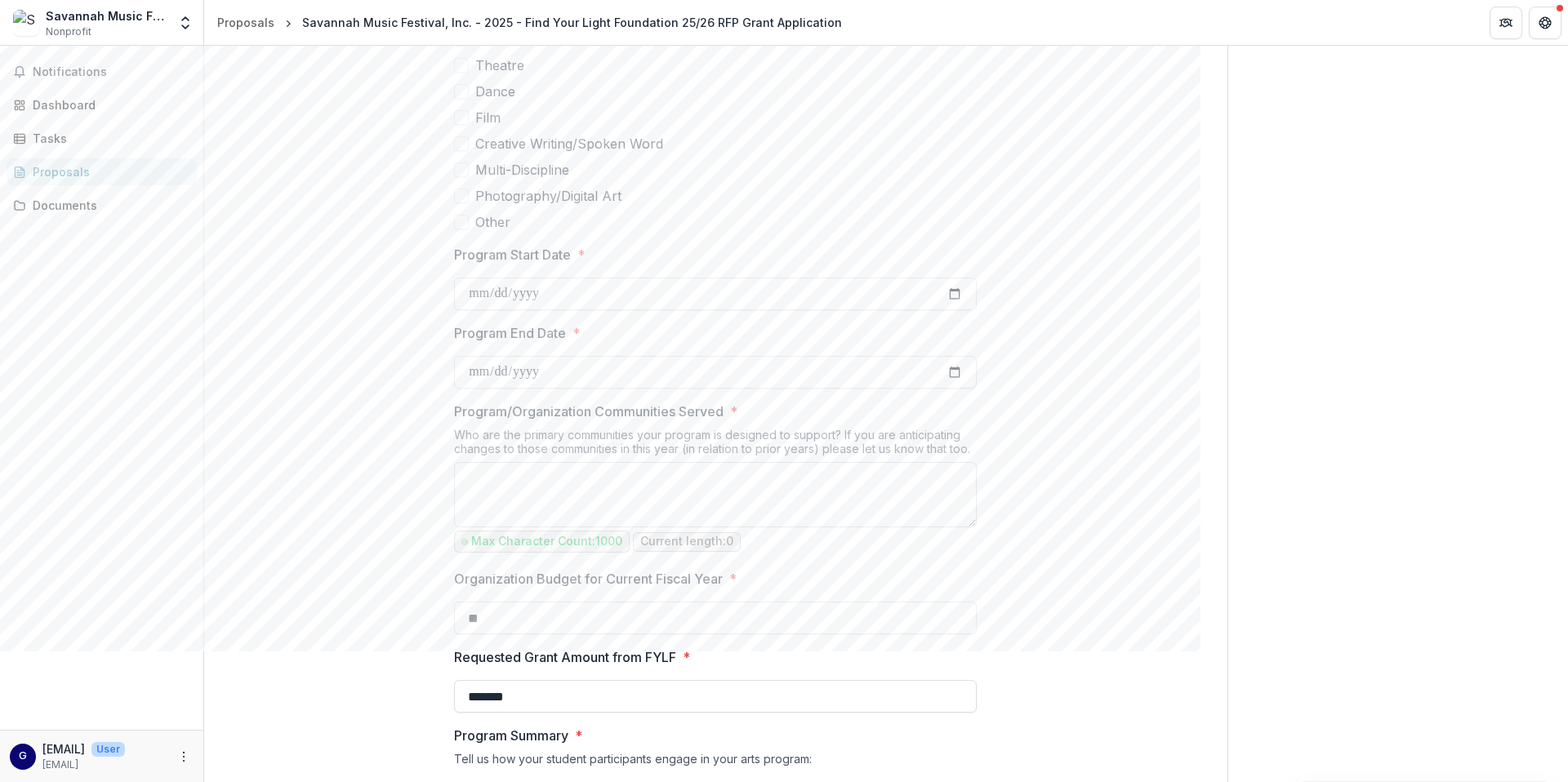 click on "Program/Organization Communities Served *" at bounding box center [715, 495] 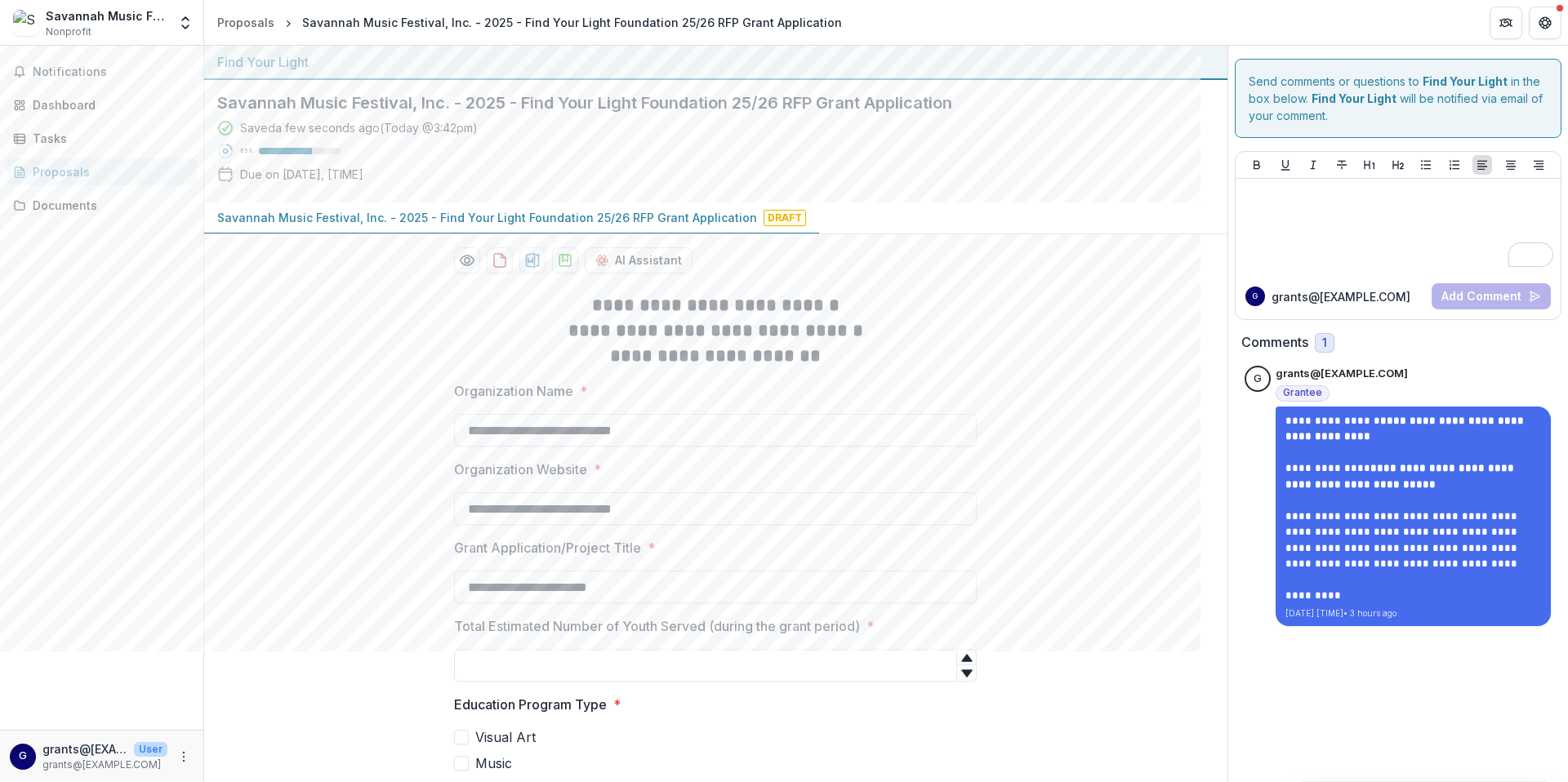 scroll, scrollTop: 0, scrollLeft: 0, axis: both 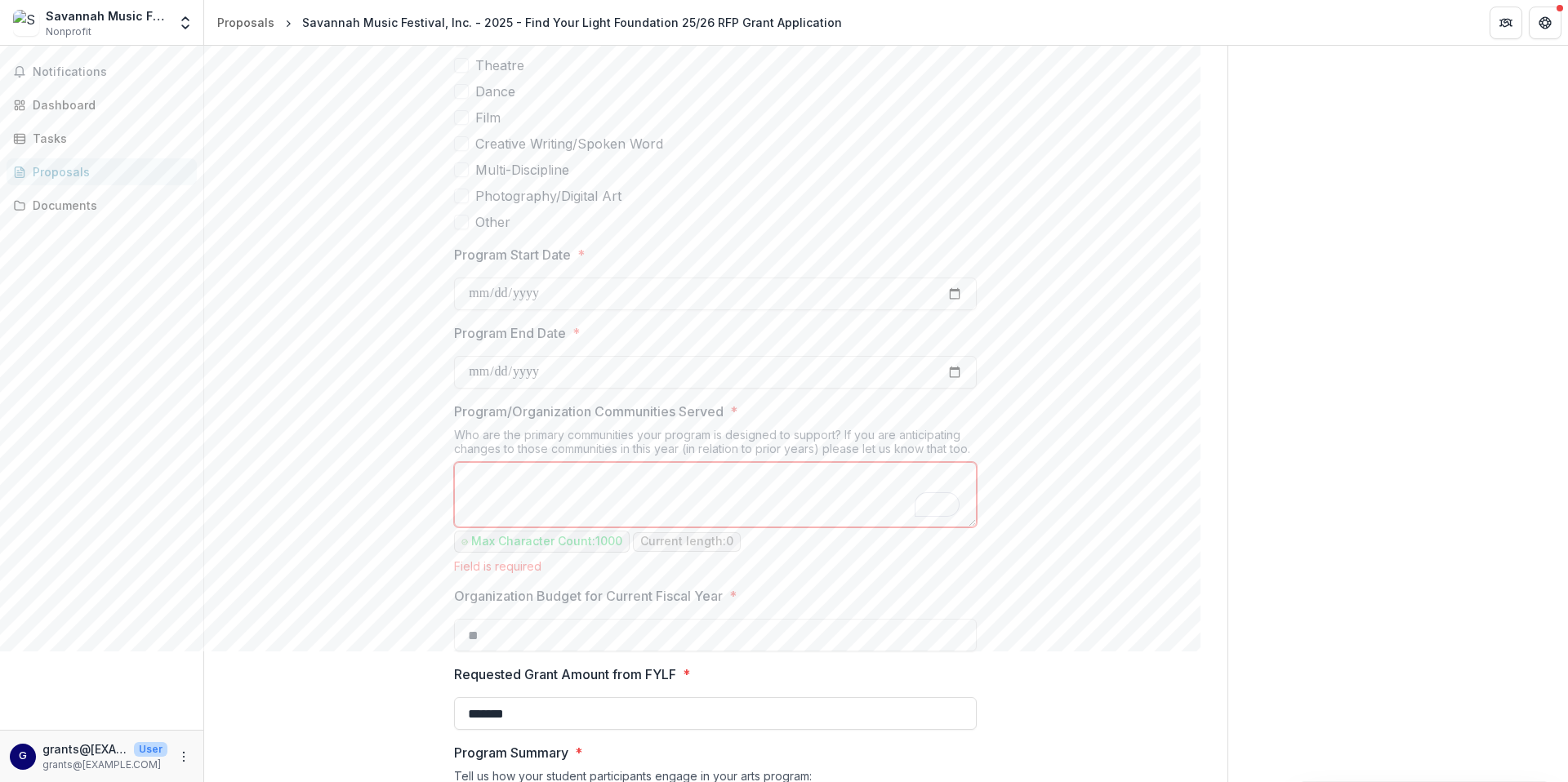 paste on "**********" 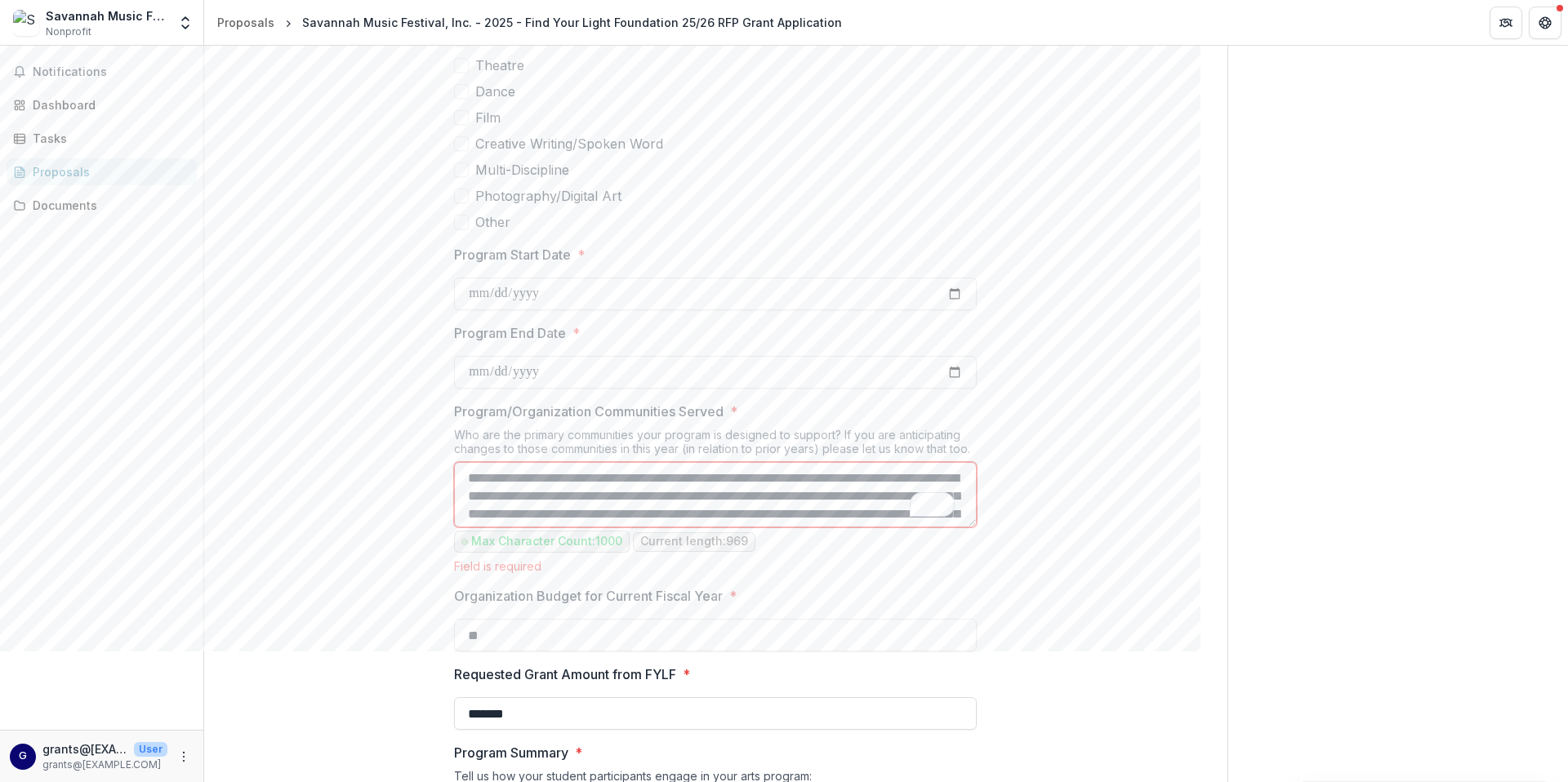 scroll, scrollTop: 194, scrollLeft: 0, axis: vertical 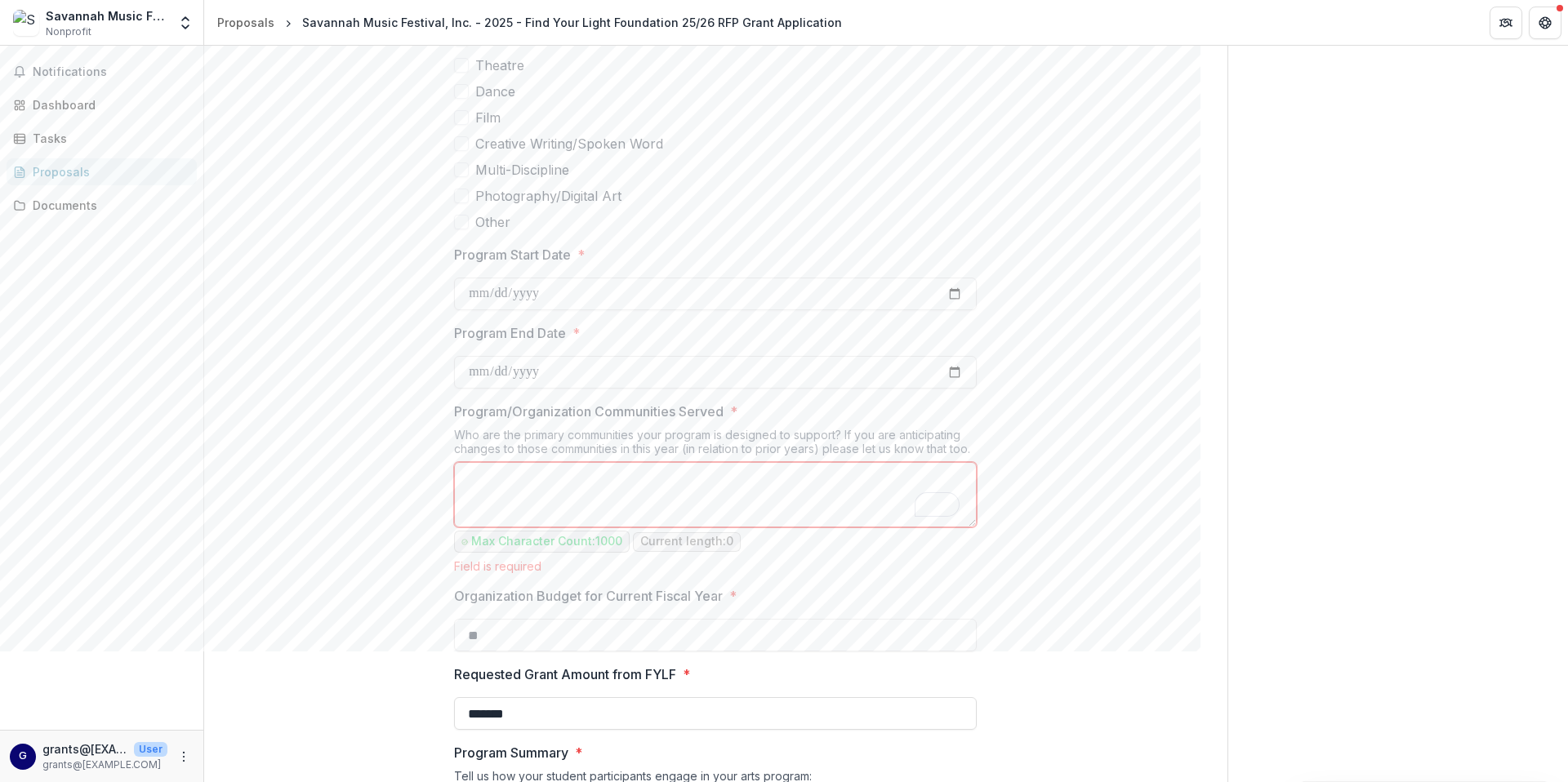 paste on "**********" 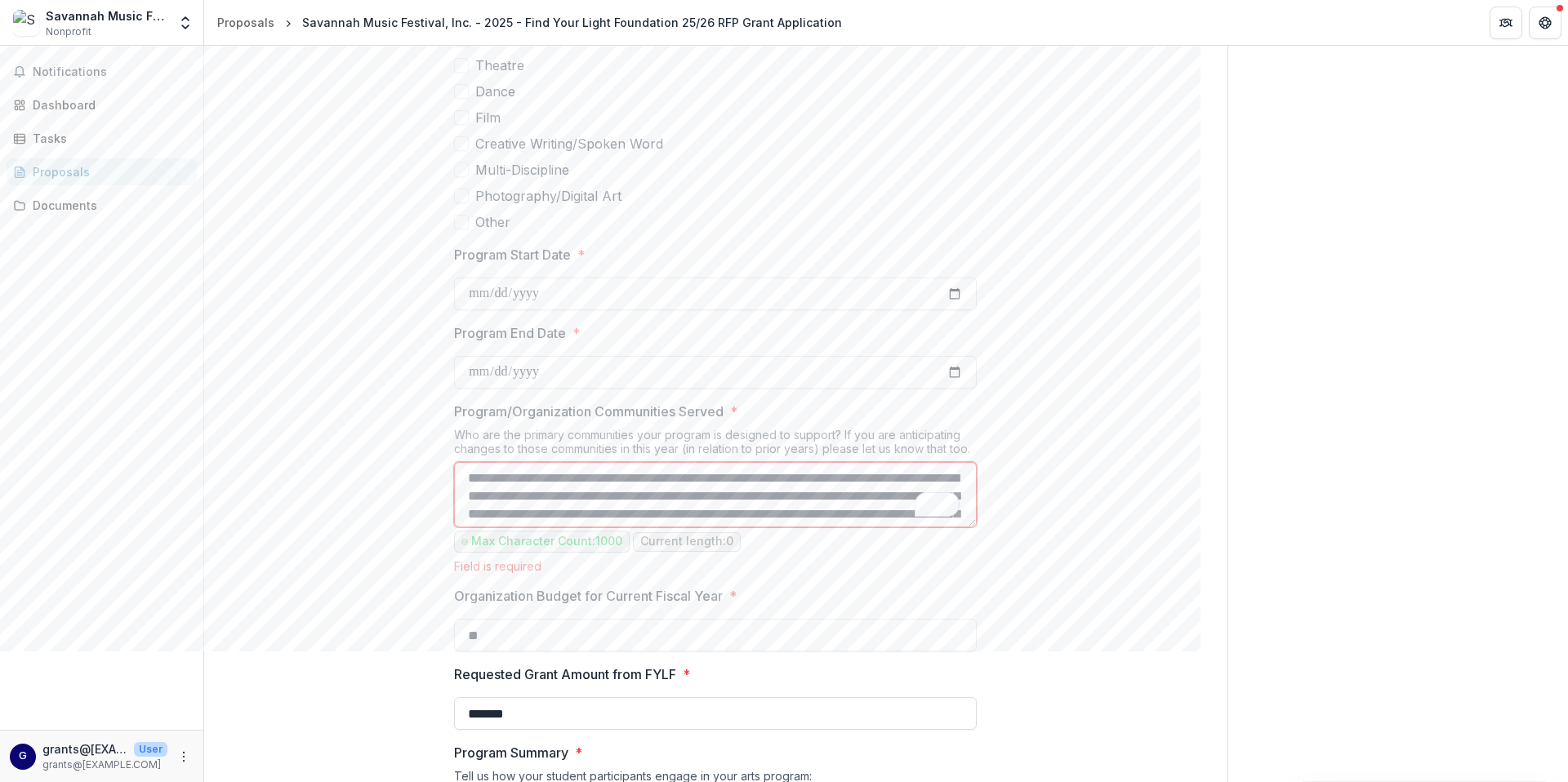 scroll, scrollTop: 194, scrollLeft: 0, axis: vertical 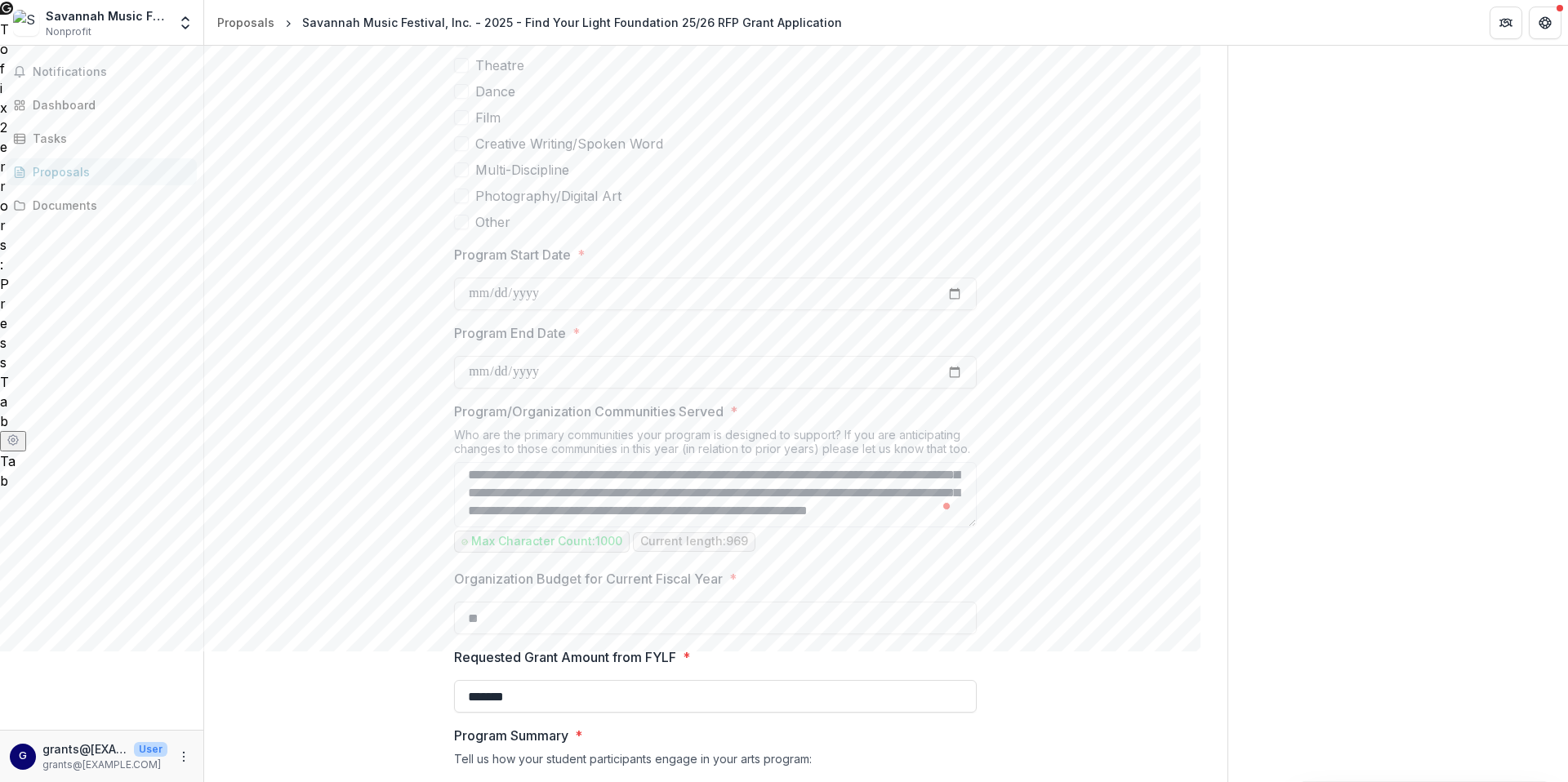 type on "**********" 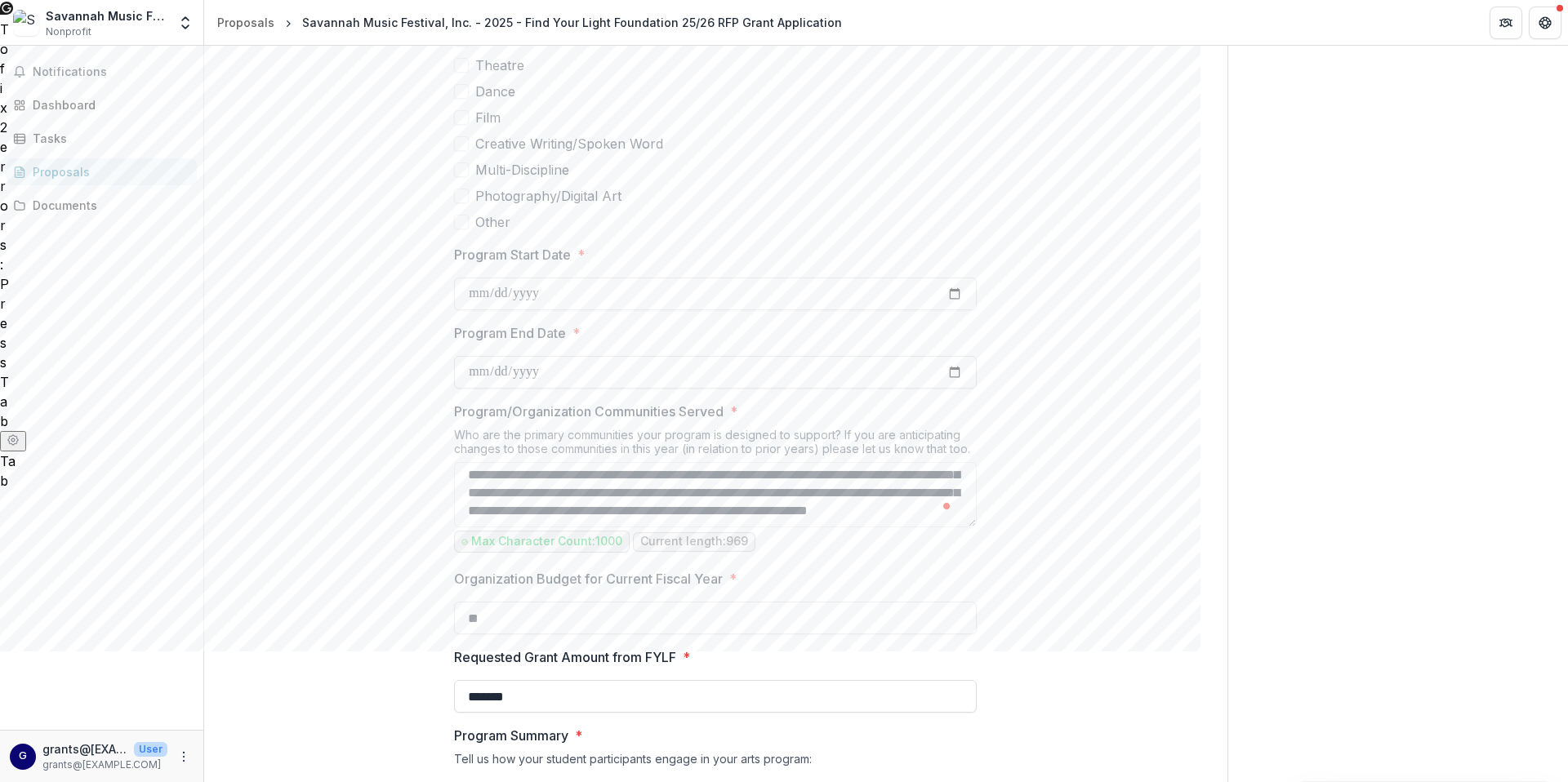 scroll, scrollTop: 0, scrollLeft: 0, axis: both 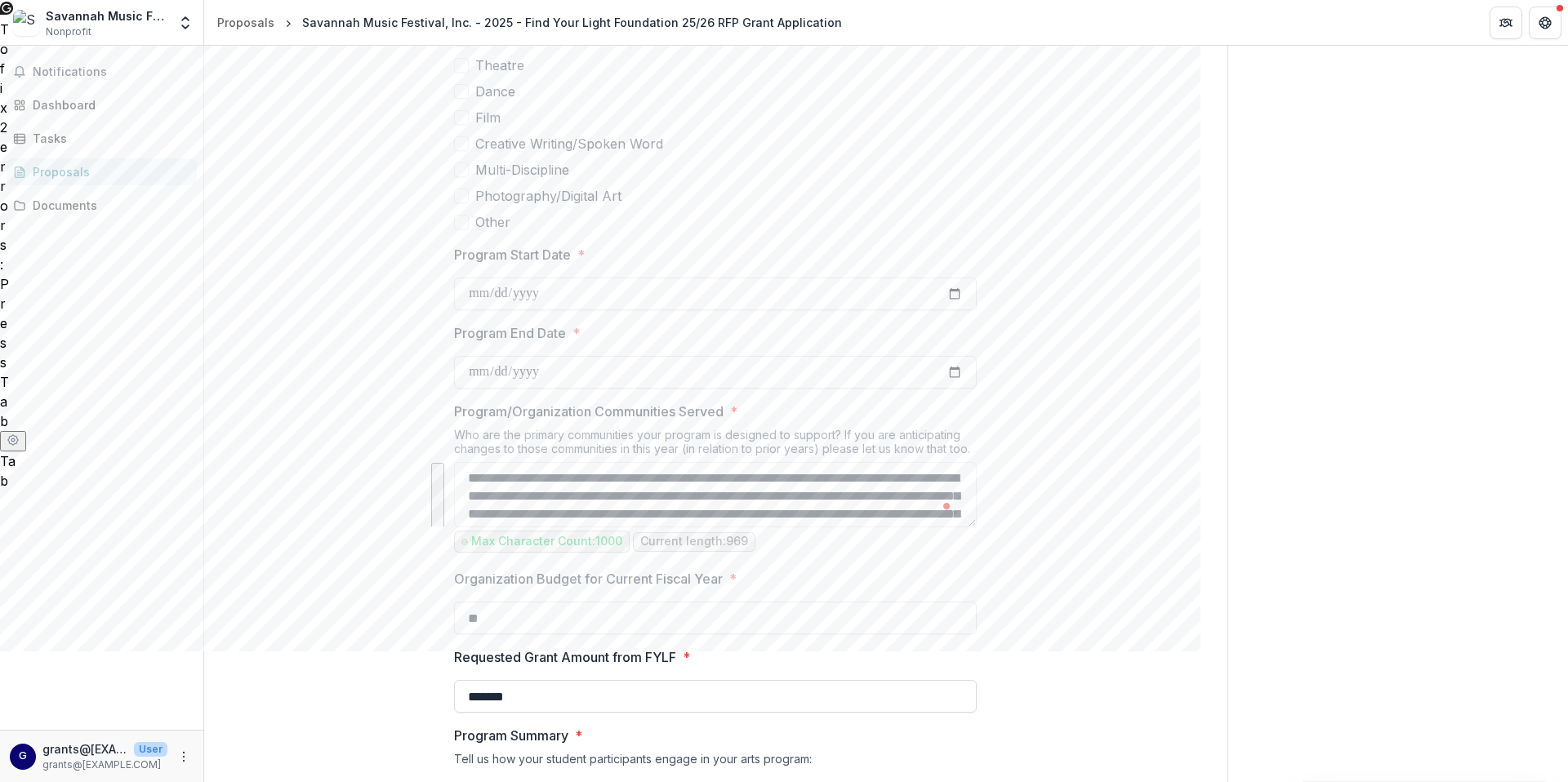 drag, startPoint x: 675, startPoint y: 518, endPoint x: 476, endPoint y: 354, distance: 257.87012 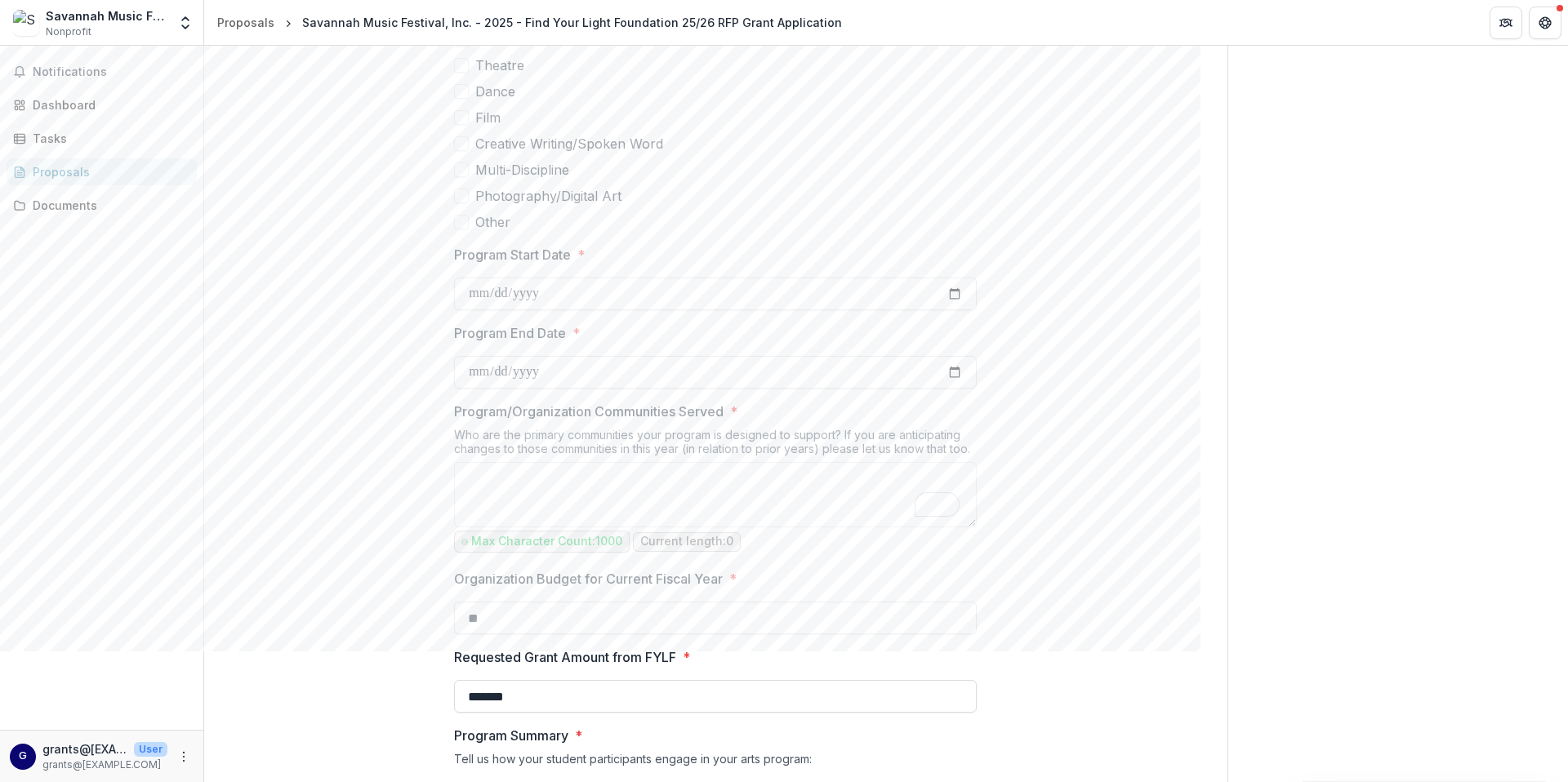 type 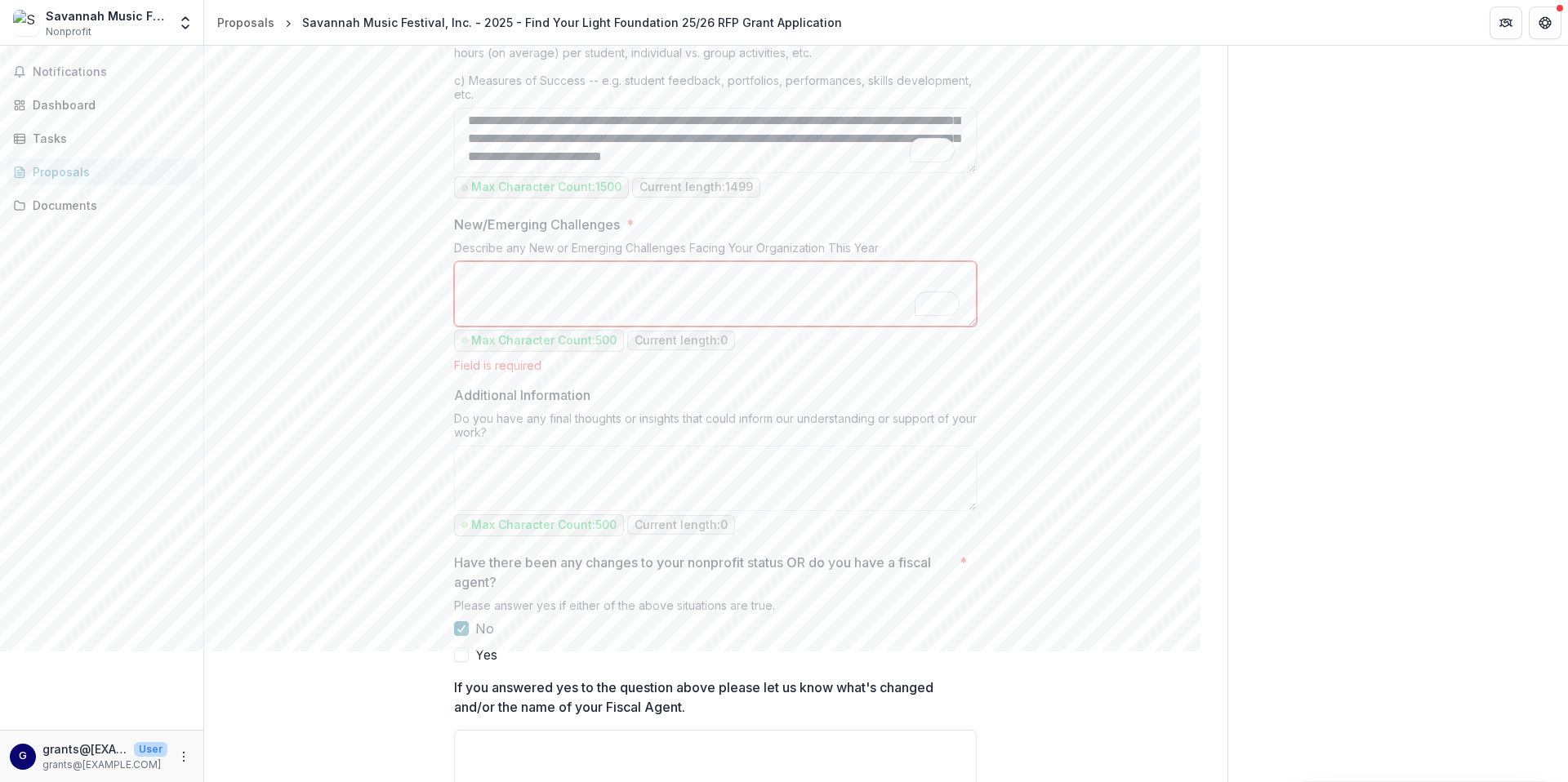 scroll, scrollTop: 1510, scrollLeft: 0, axis: vertical 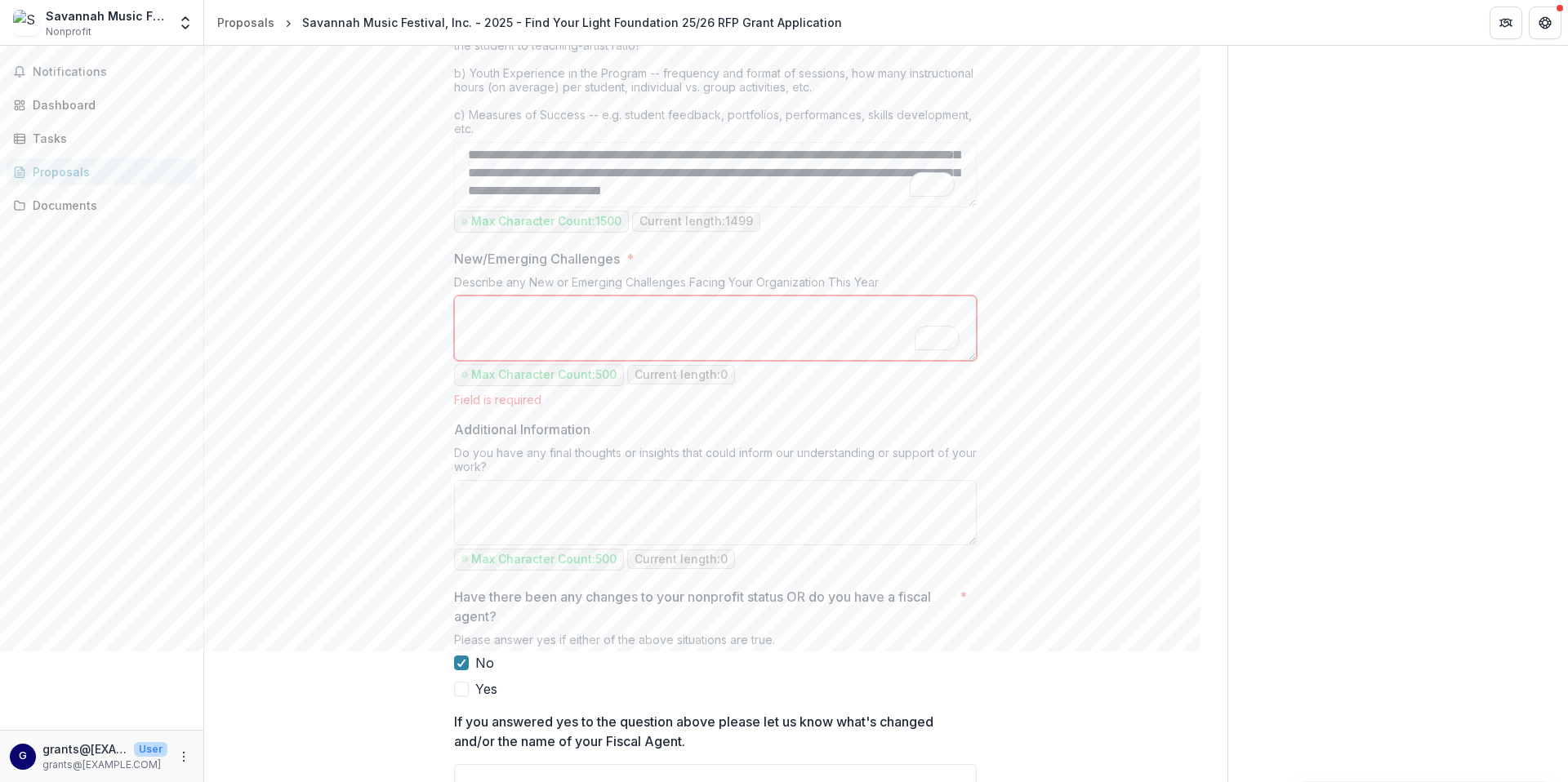 click on "Additional Information" at bounding box center [715, 513] 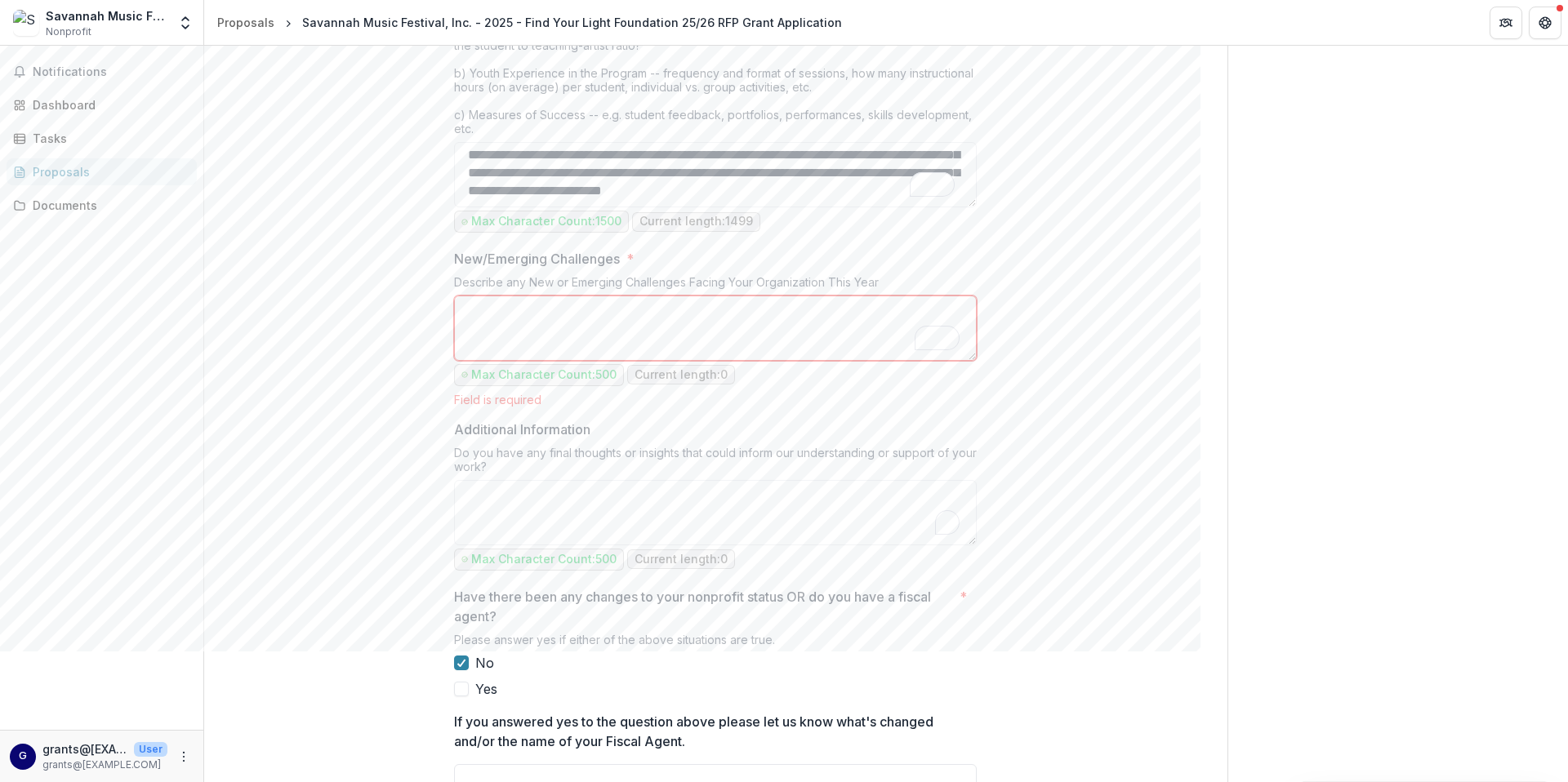 click on "New/Emerging Challenges *" at bounding box center (715, 328) 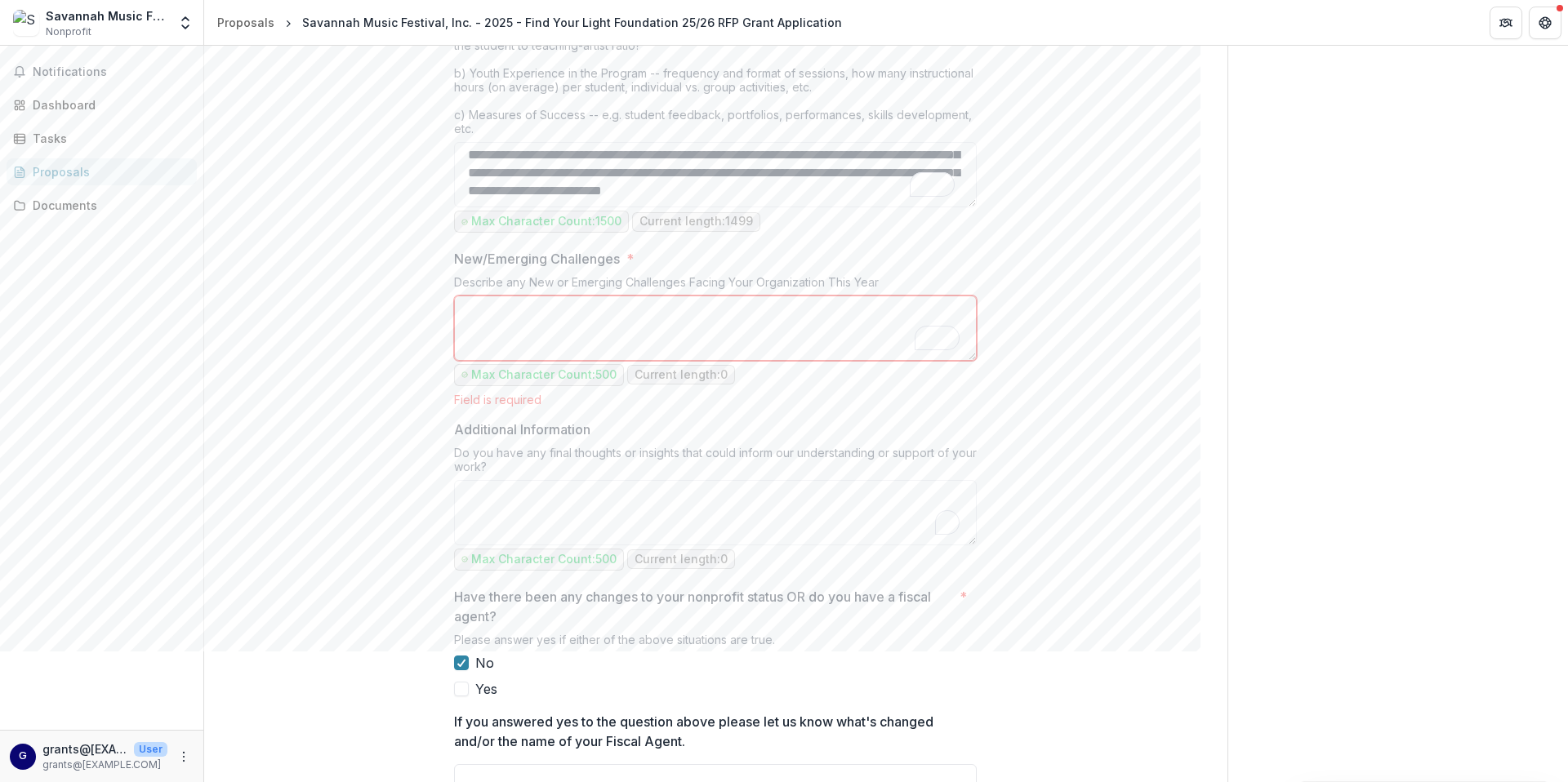 paste on "**********" 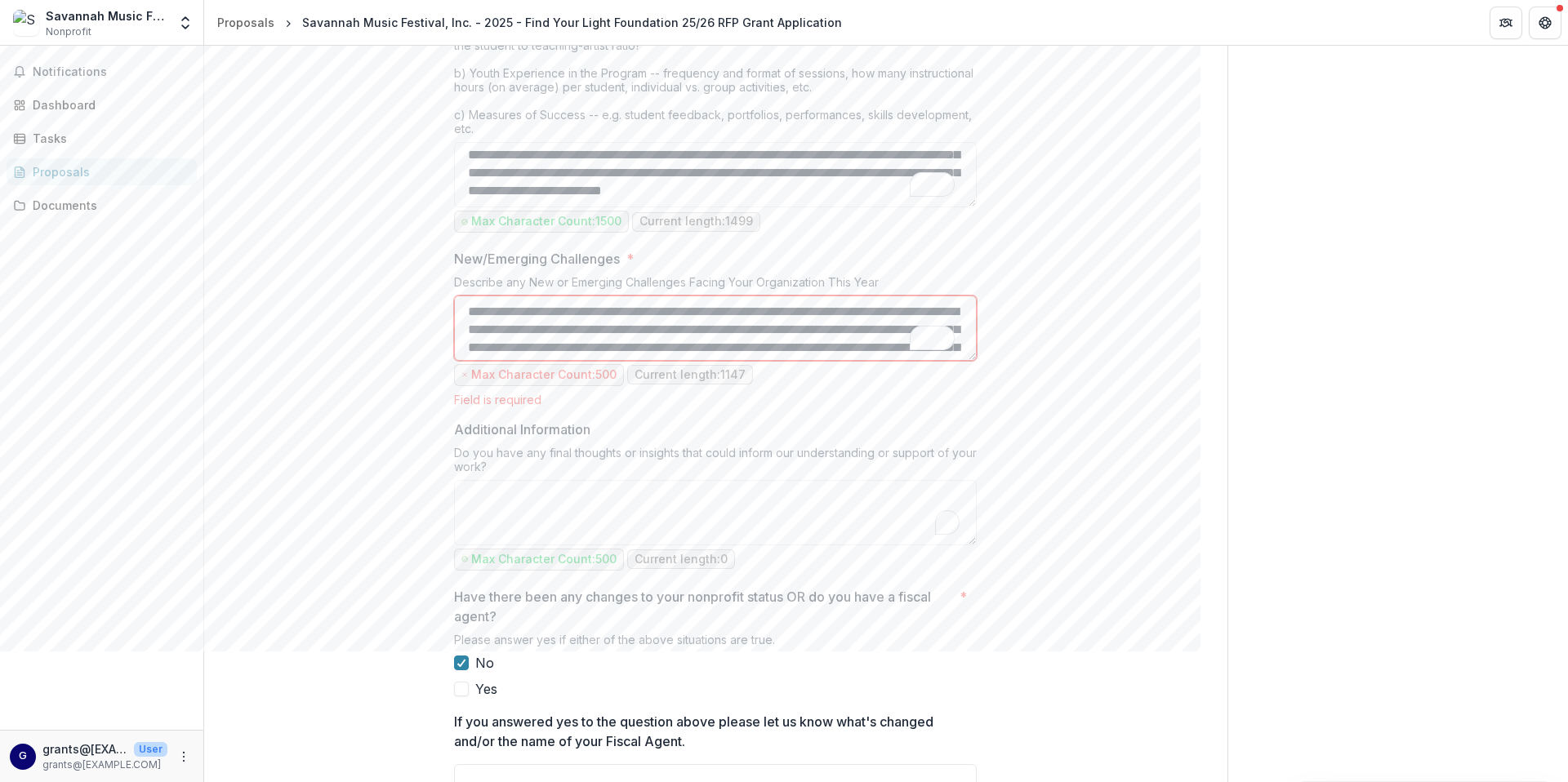 scroll, scrollTop: 229, scrollLeft: 0, axis: vertical 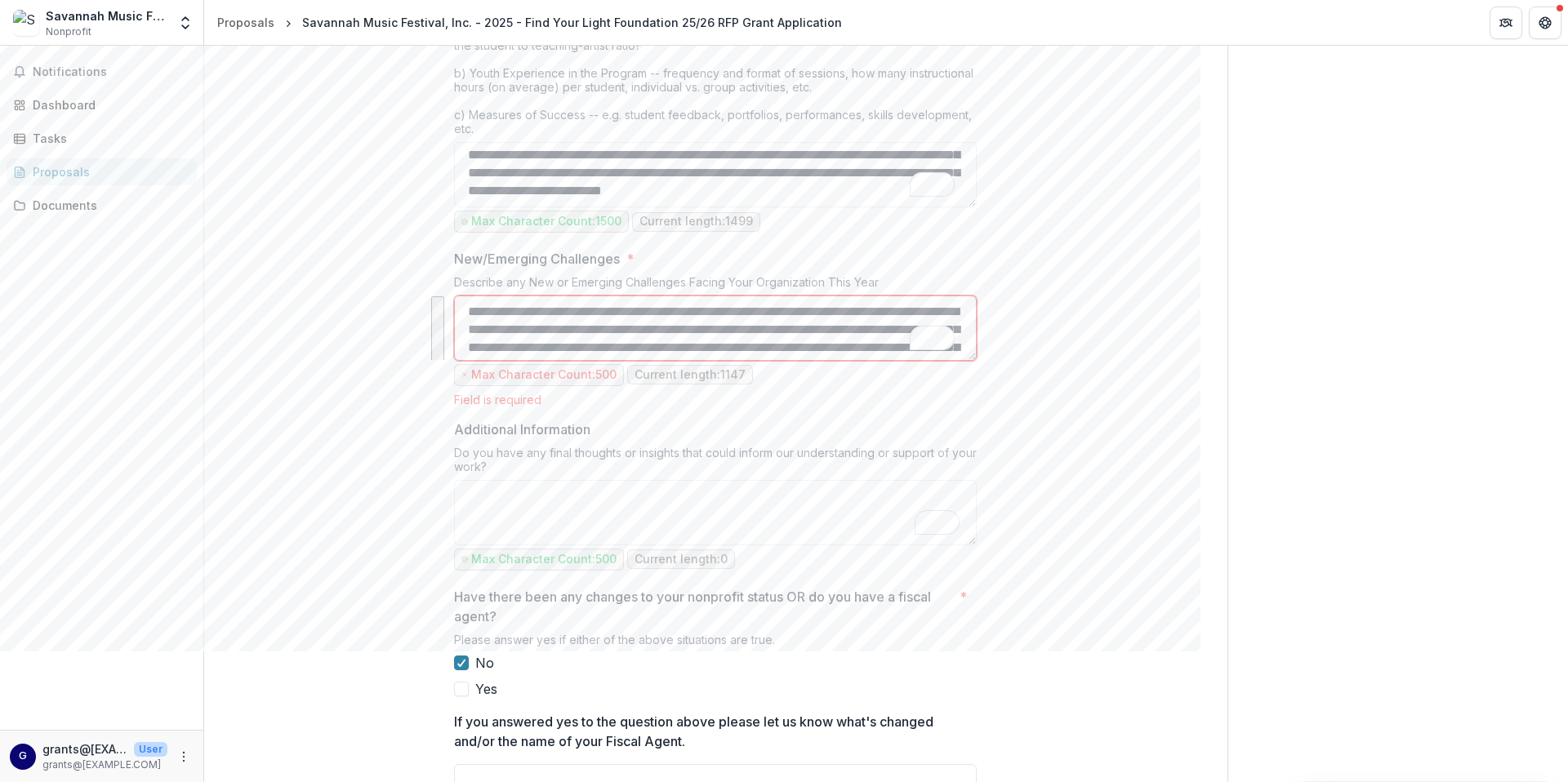 drag, startPoint x: 629, startPoint y: 353, endPoint x: 470, endPoint y: 283, distance: 173.7268 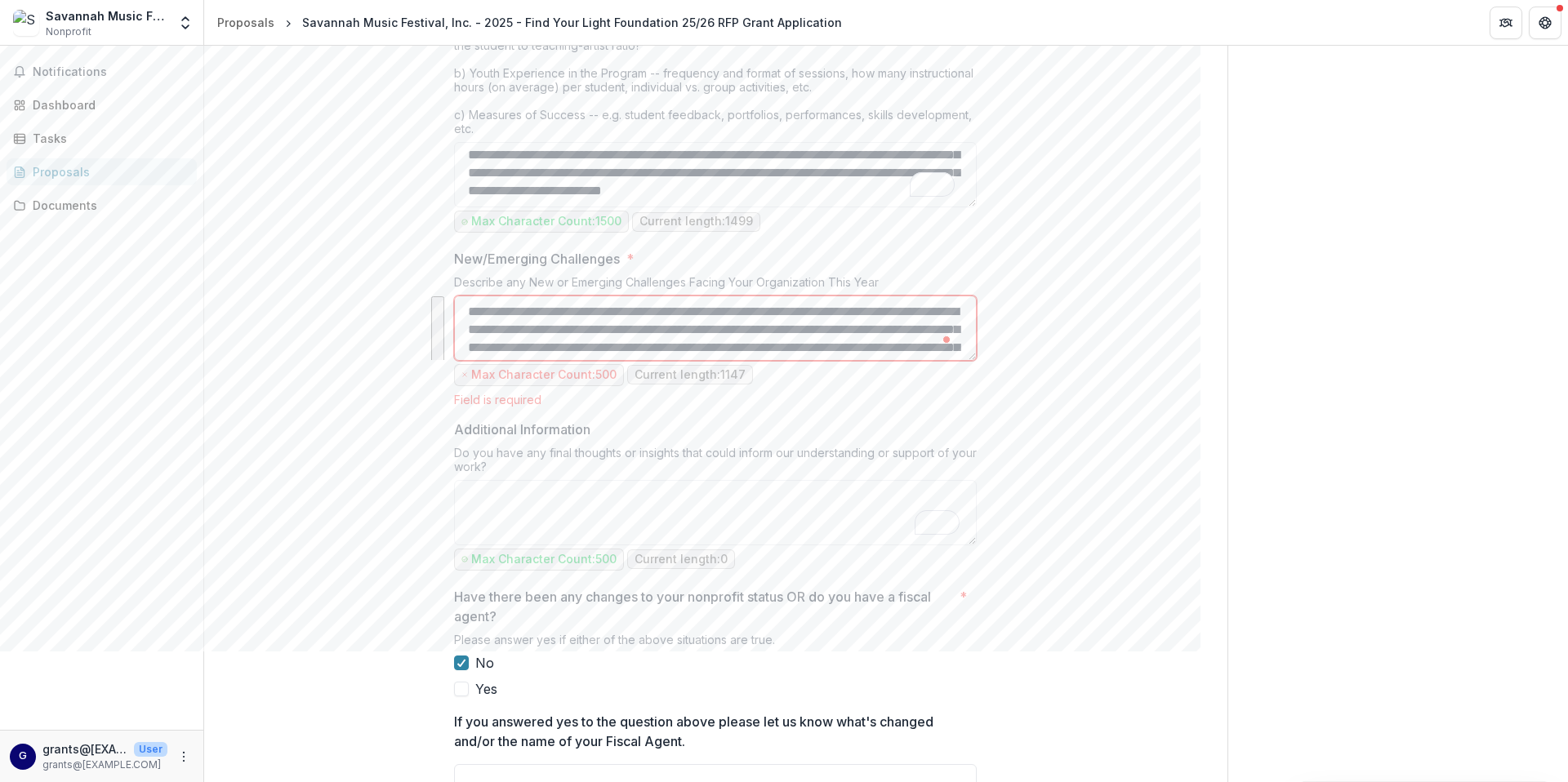 type on "**********" 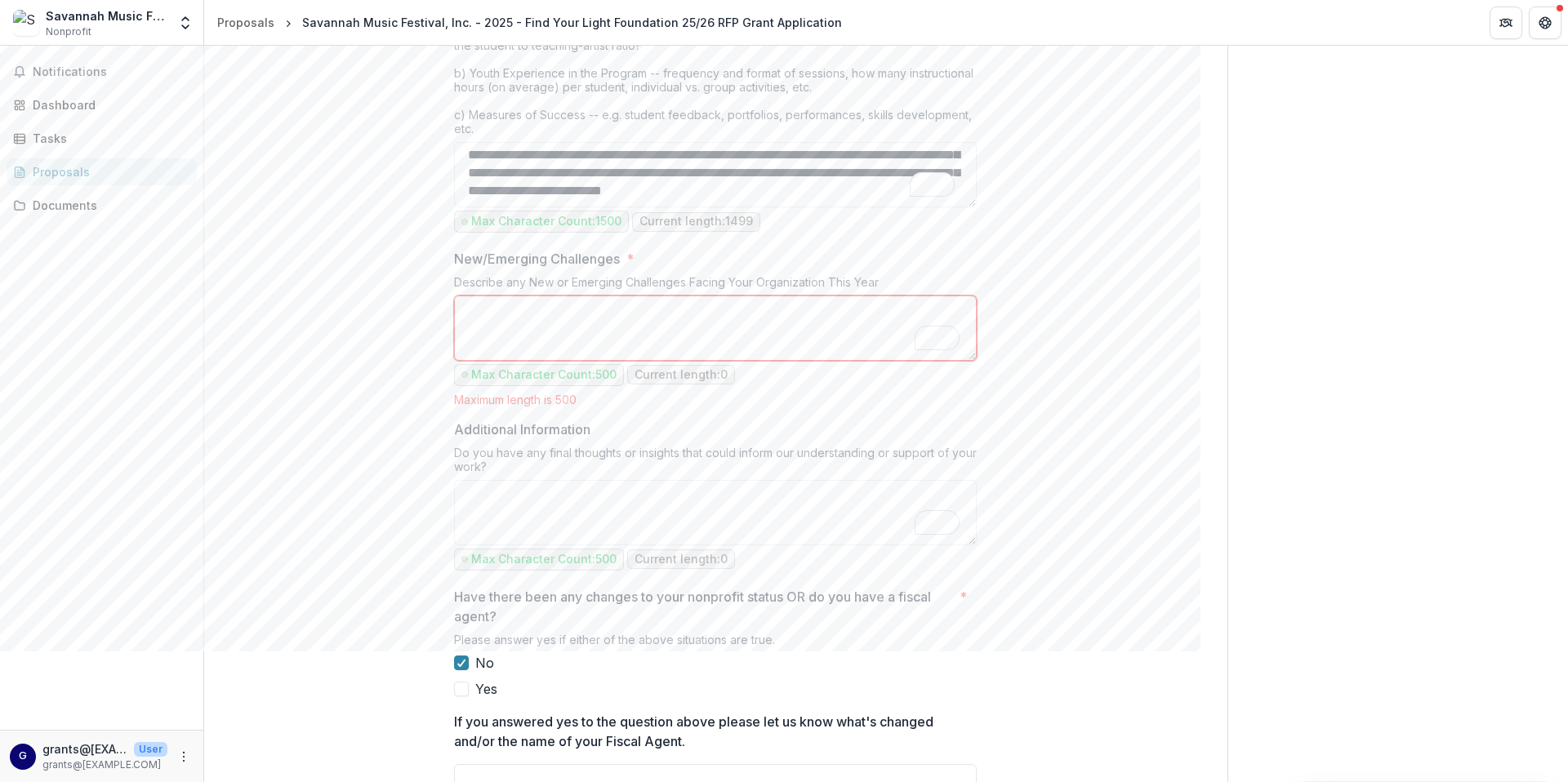 paste on "**********" 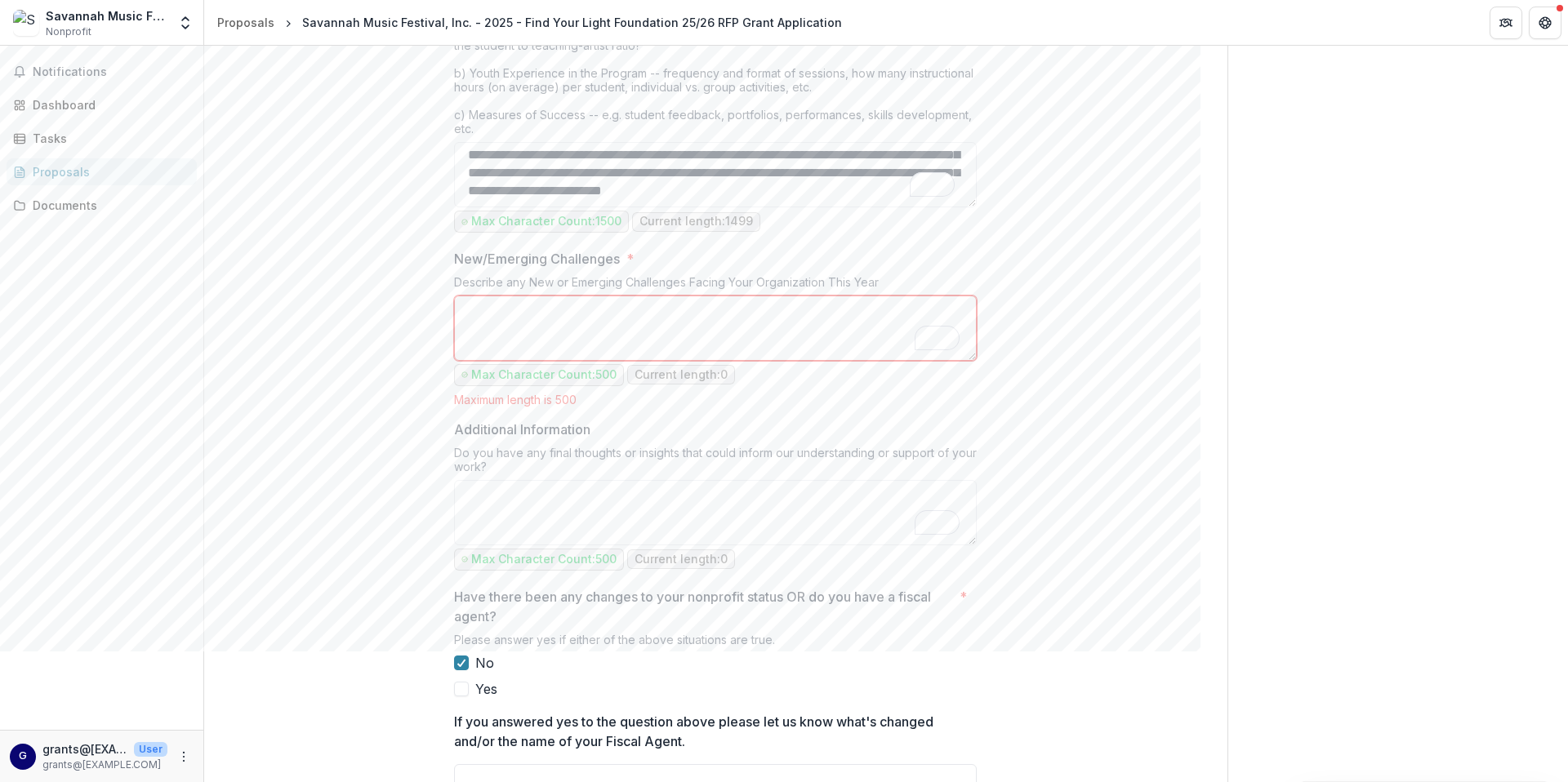 type on "**********" 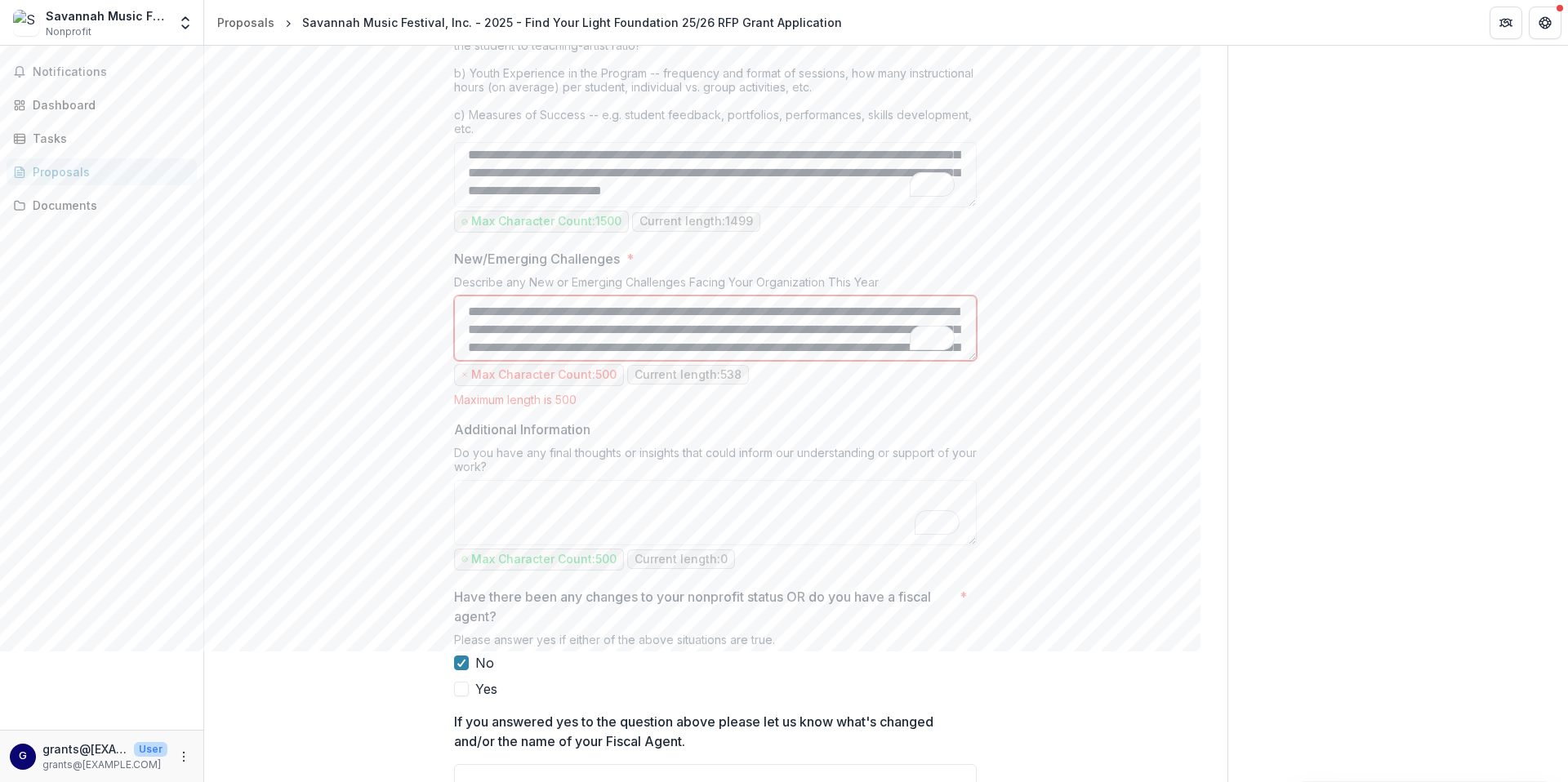 scroll, scrollTop: 86, scrollLeft: 0, axis: vertical 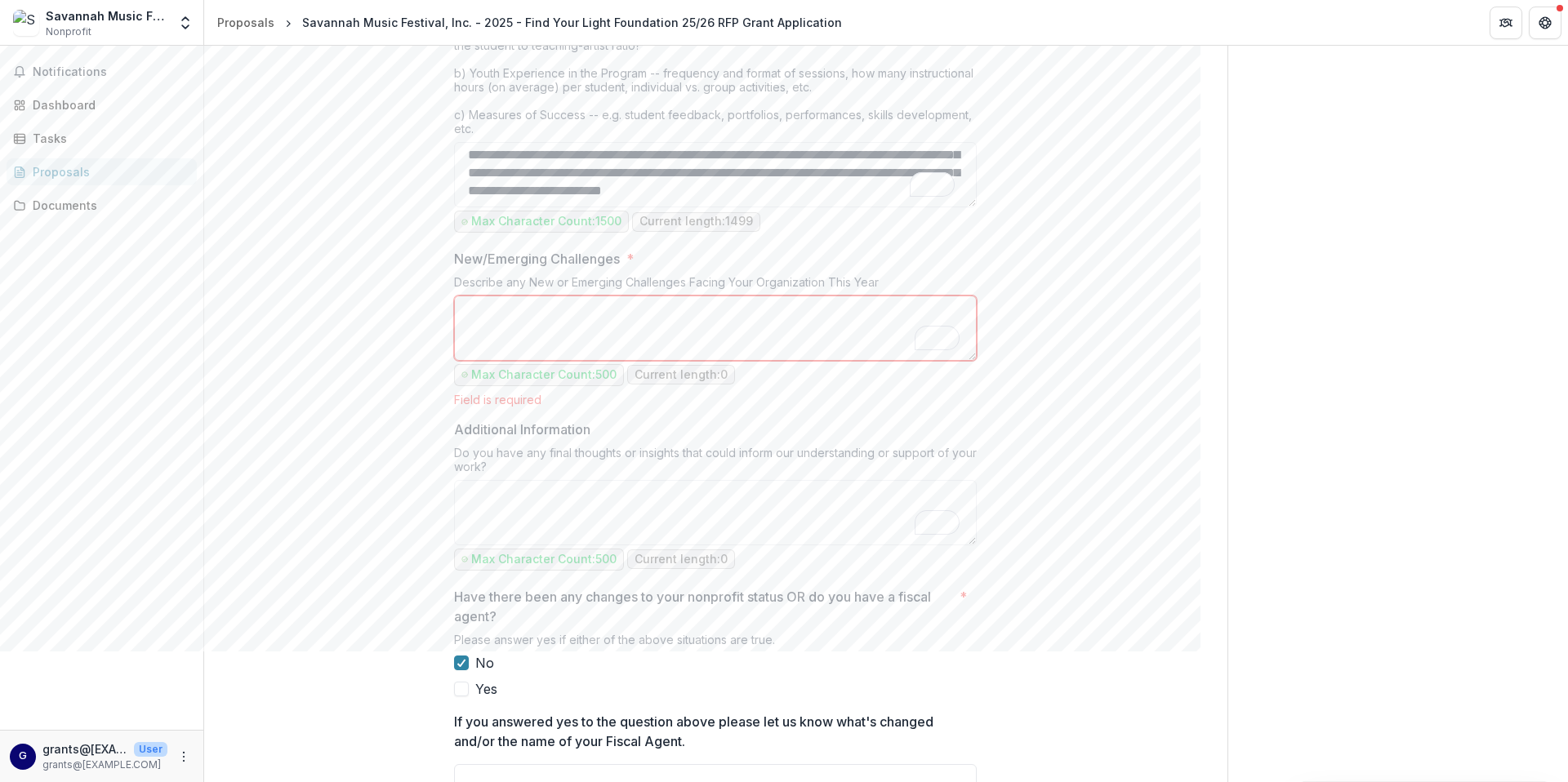 paste on "**********" 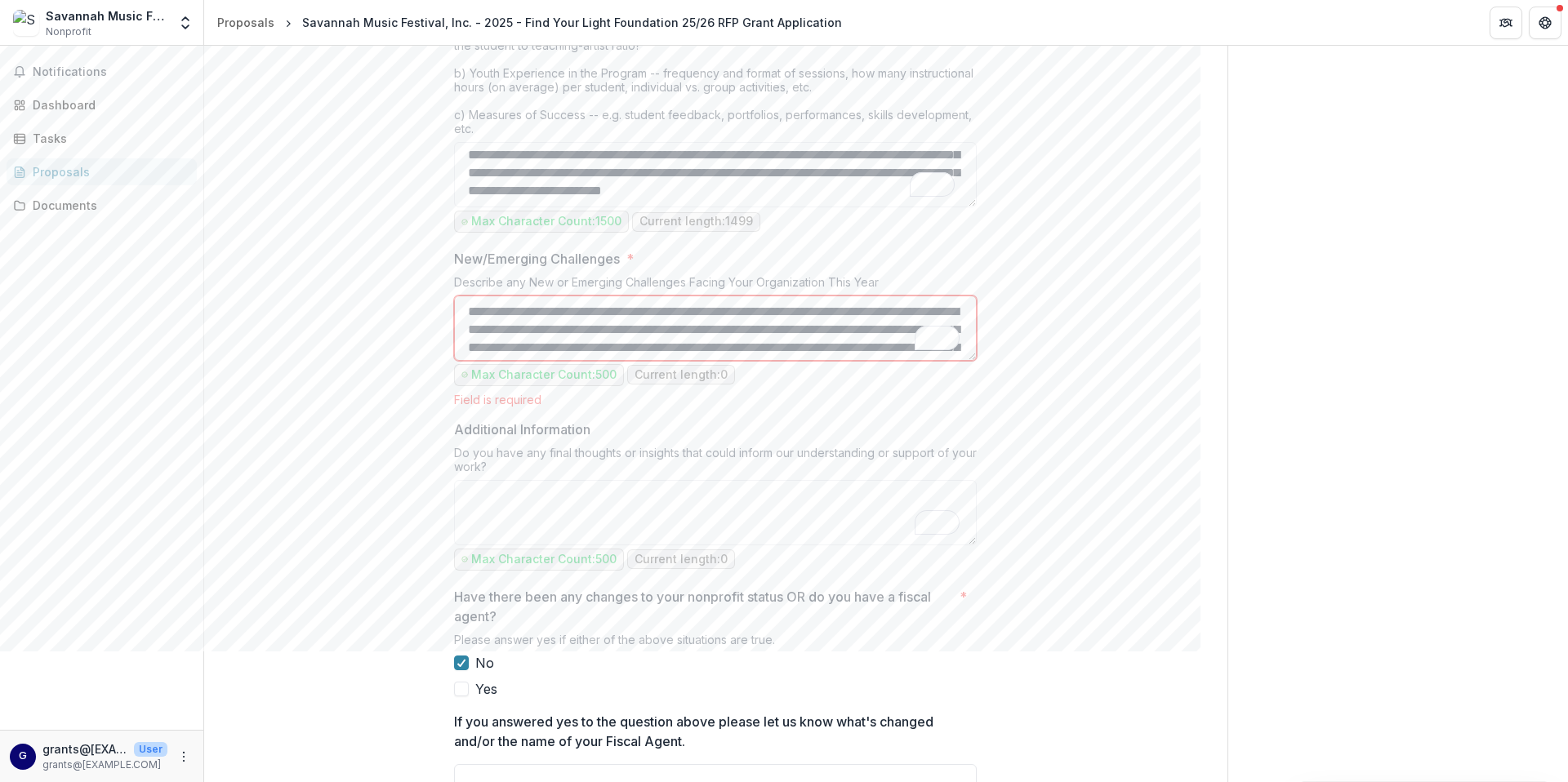 scroll, scrollTop: 104, scrollLeft: 0, axis: vertical 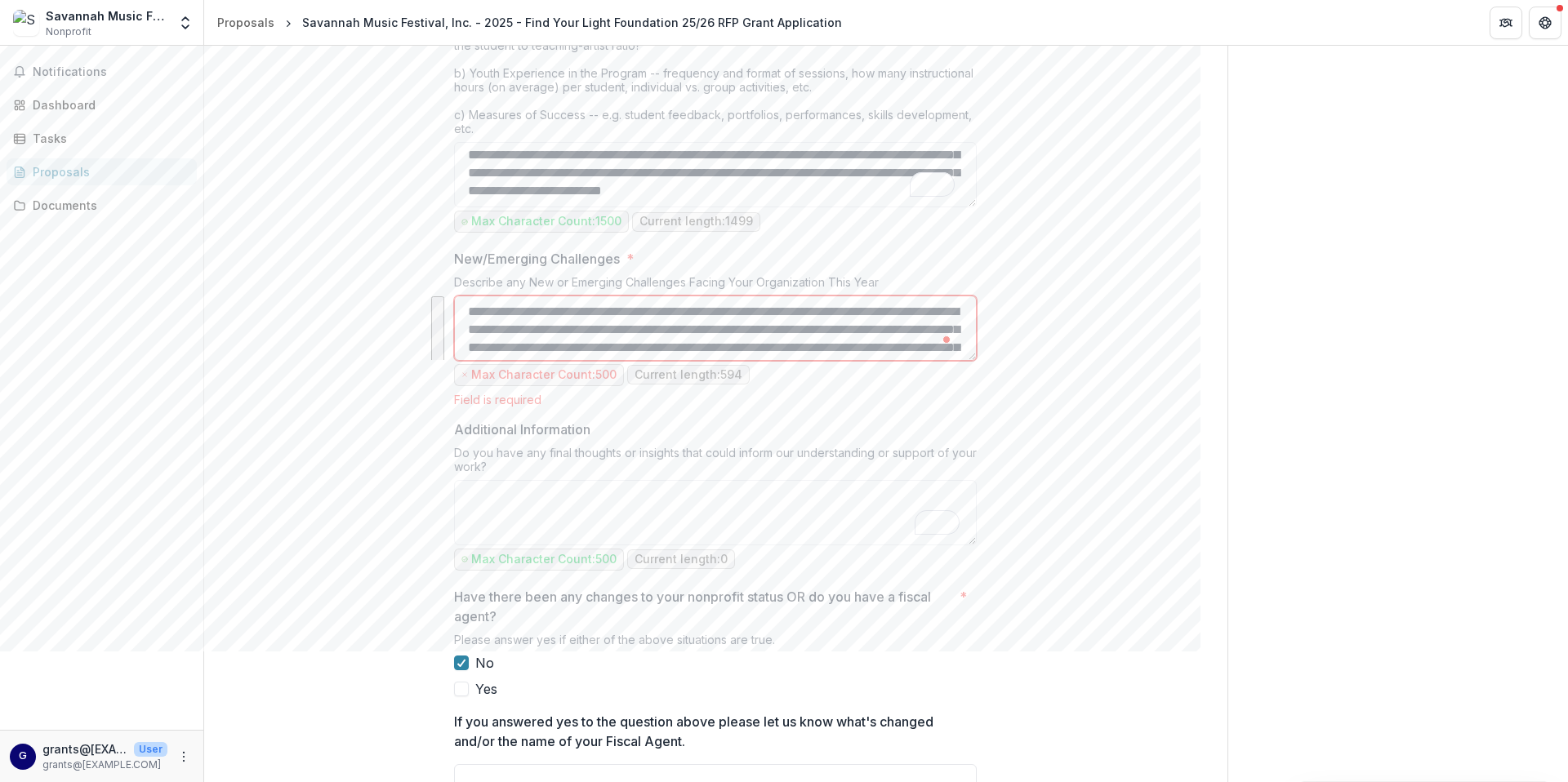 drag, startPoint x: 573, startPoint y: 346, endPoint x: 444, endPoint y: 256, distance: 157.29272 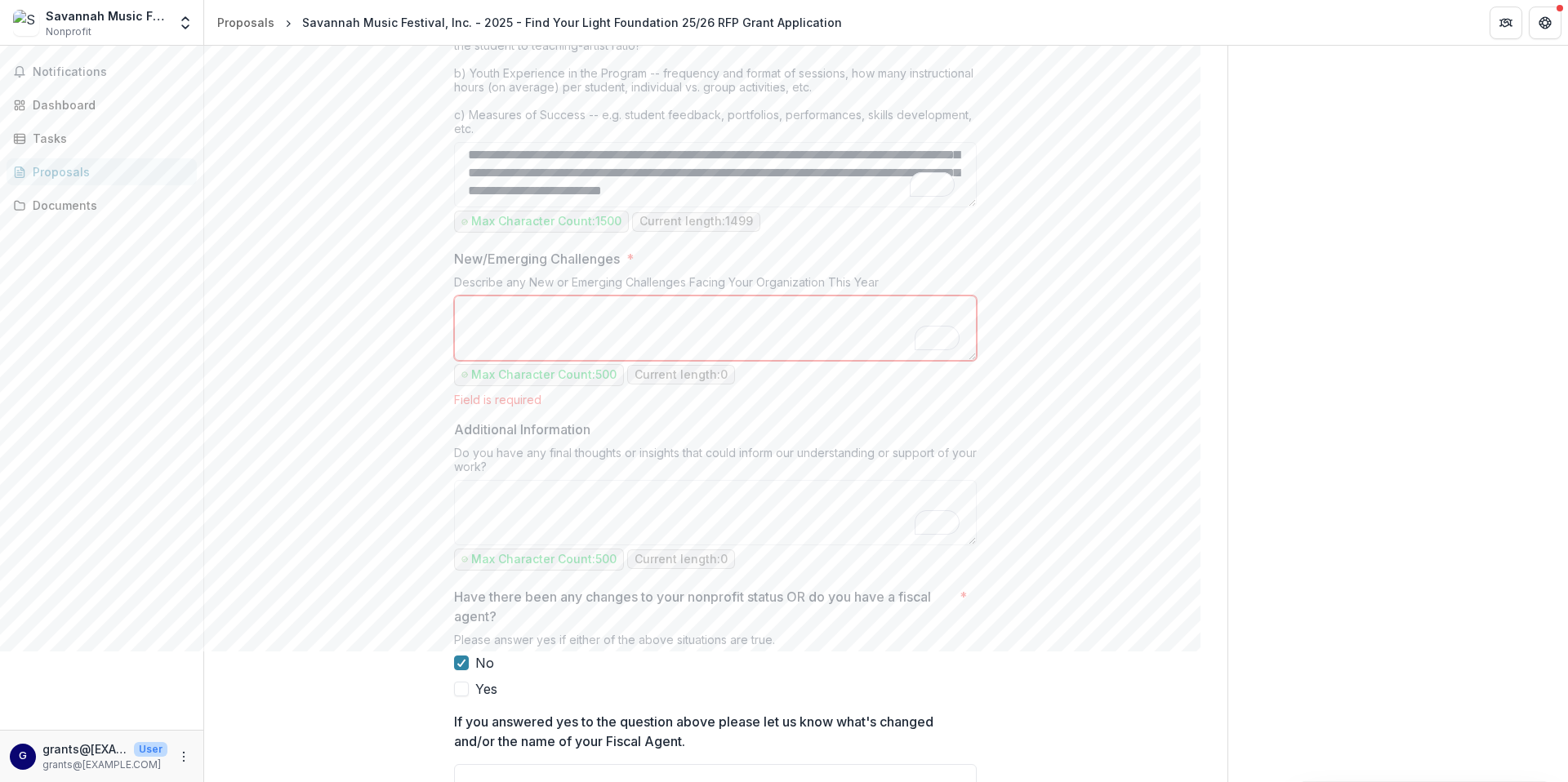 paste on "**********" 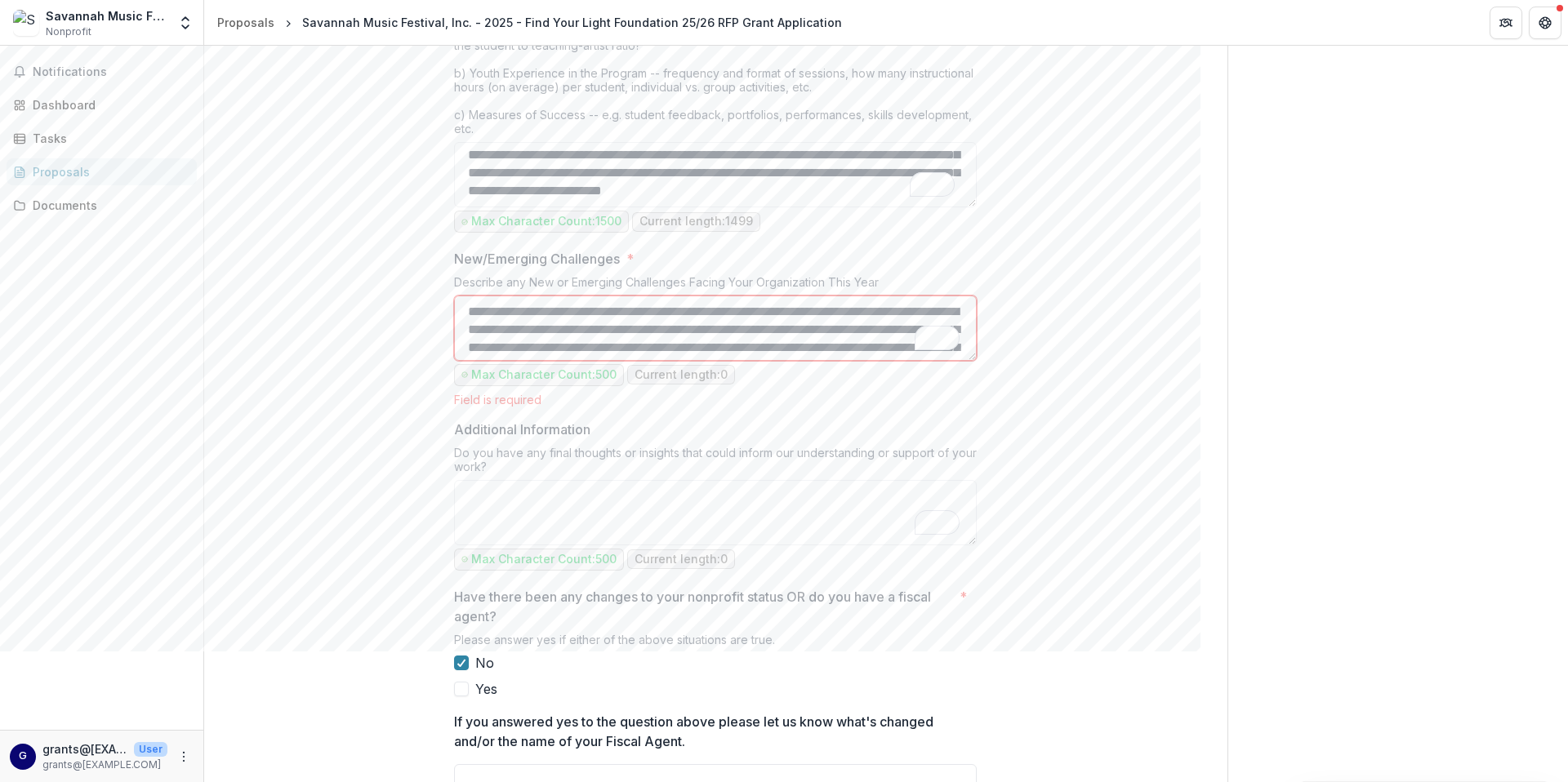 scroll, scrollTop: 68, scrollLeft: 0, axis: vertical 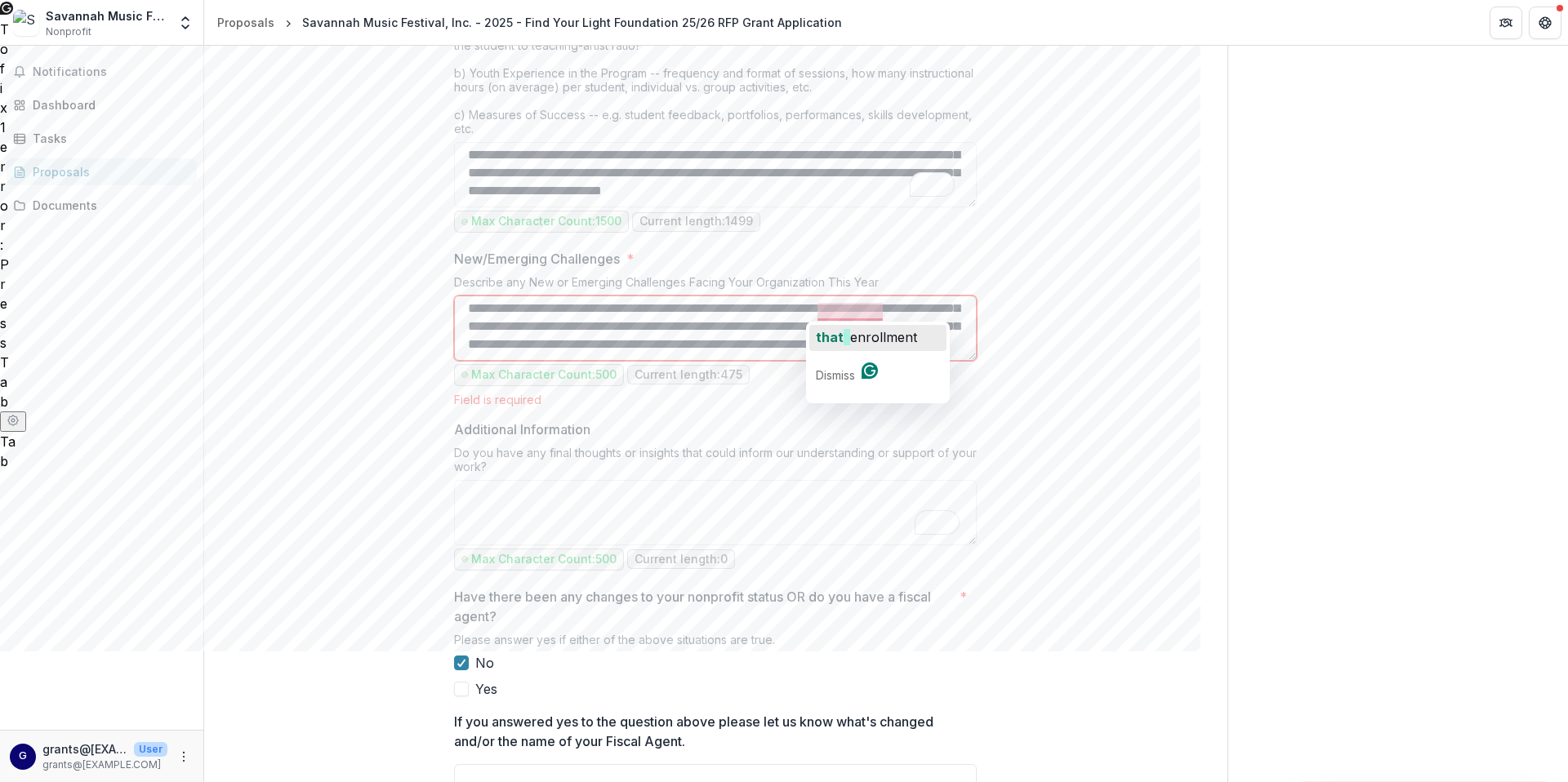 click 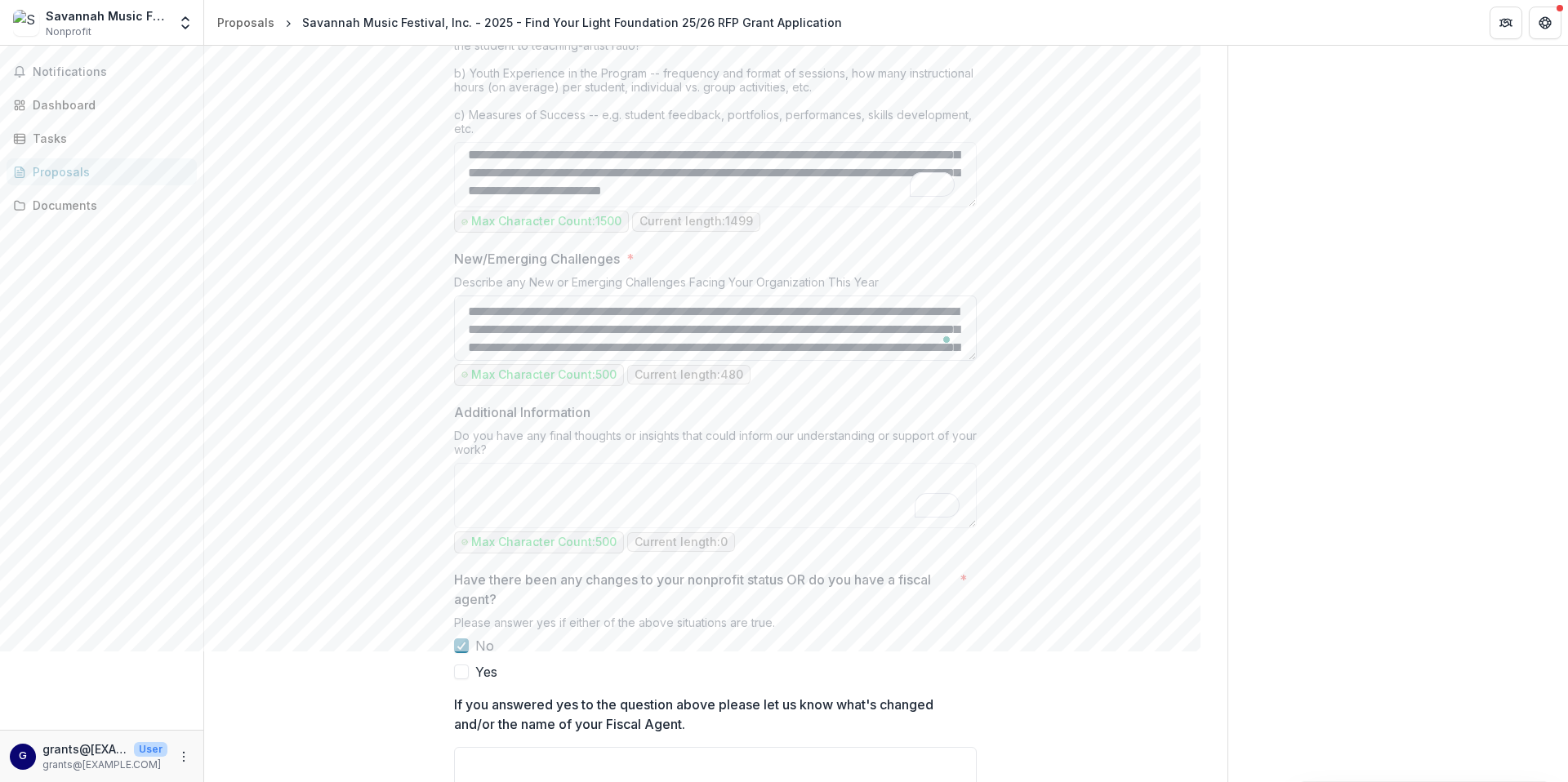 click on "**********" at bounding box center (715, 328) 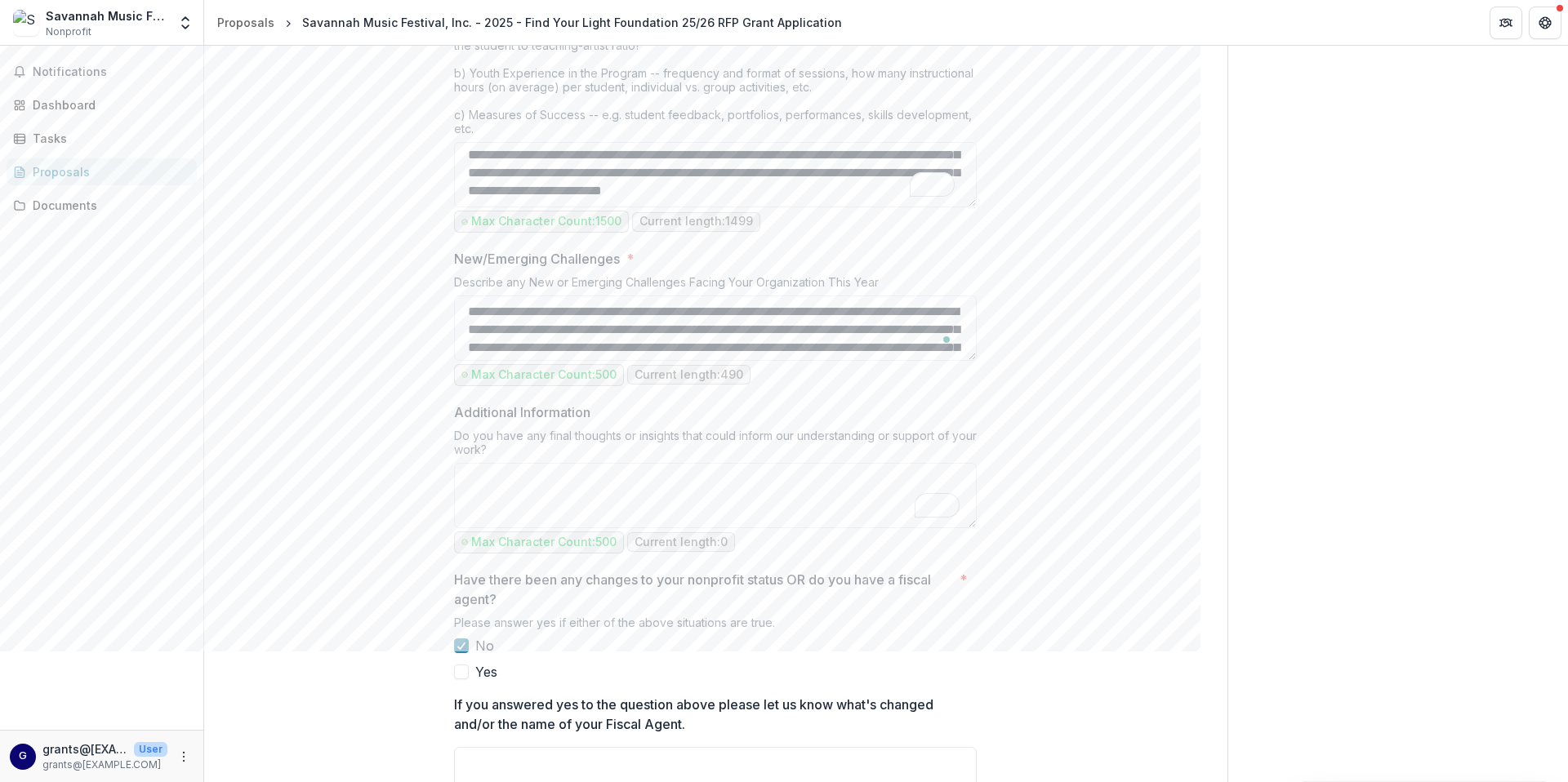 type on "**********" 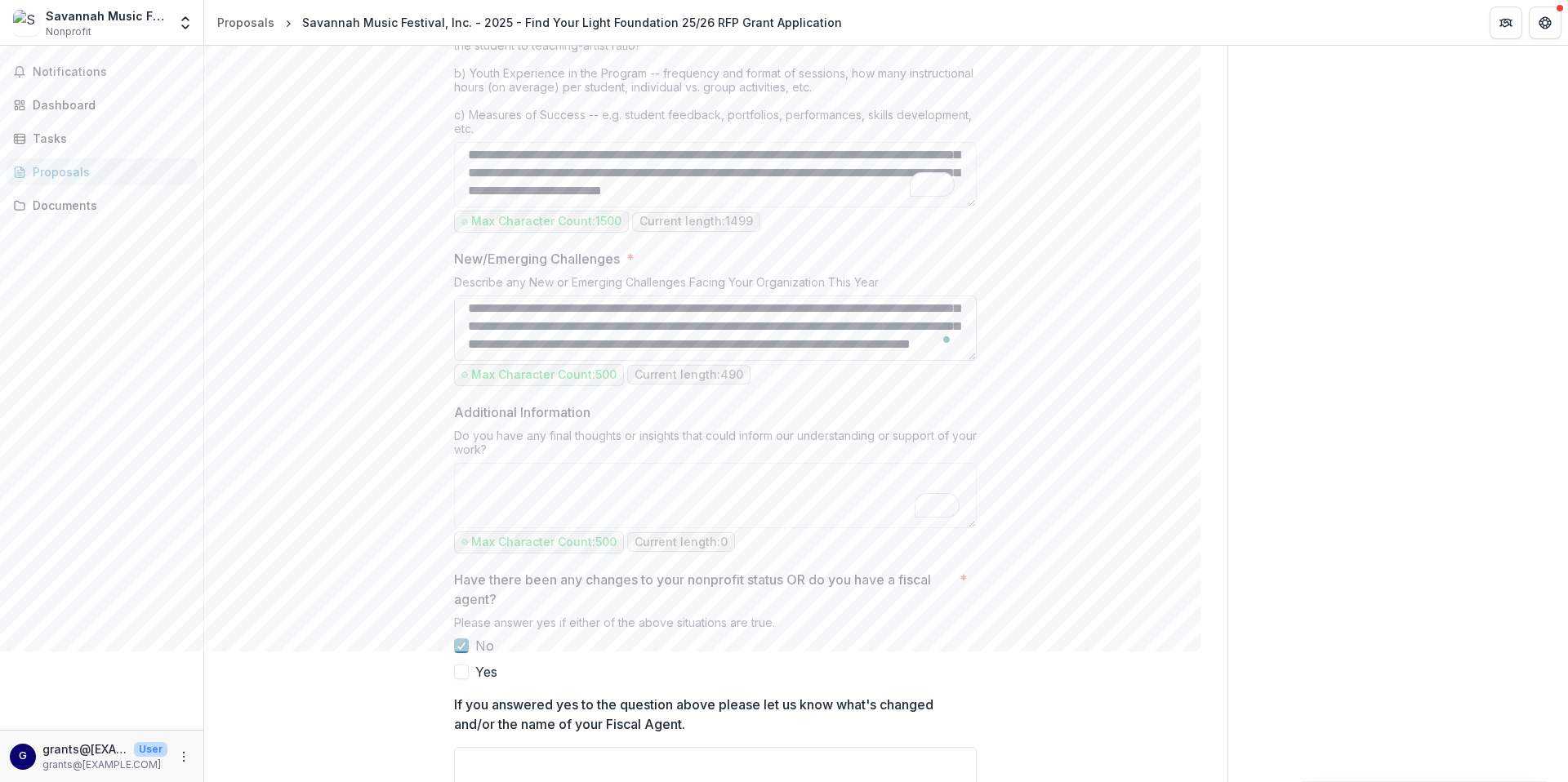 click on "**********" at bounding box center [715, 328] 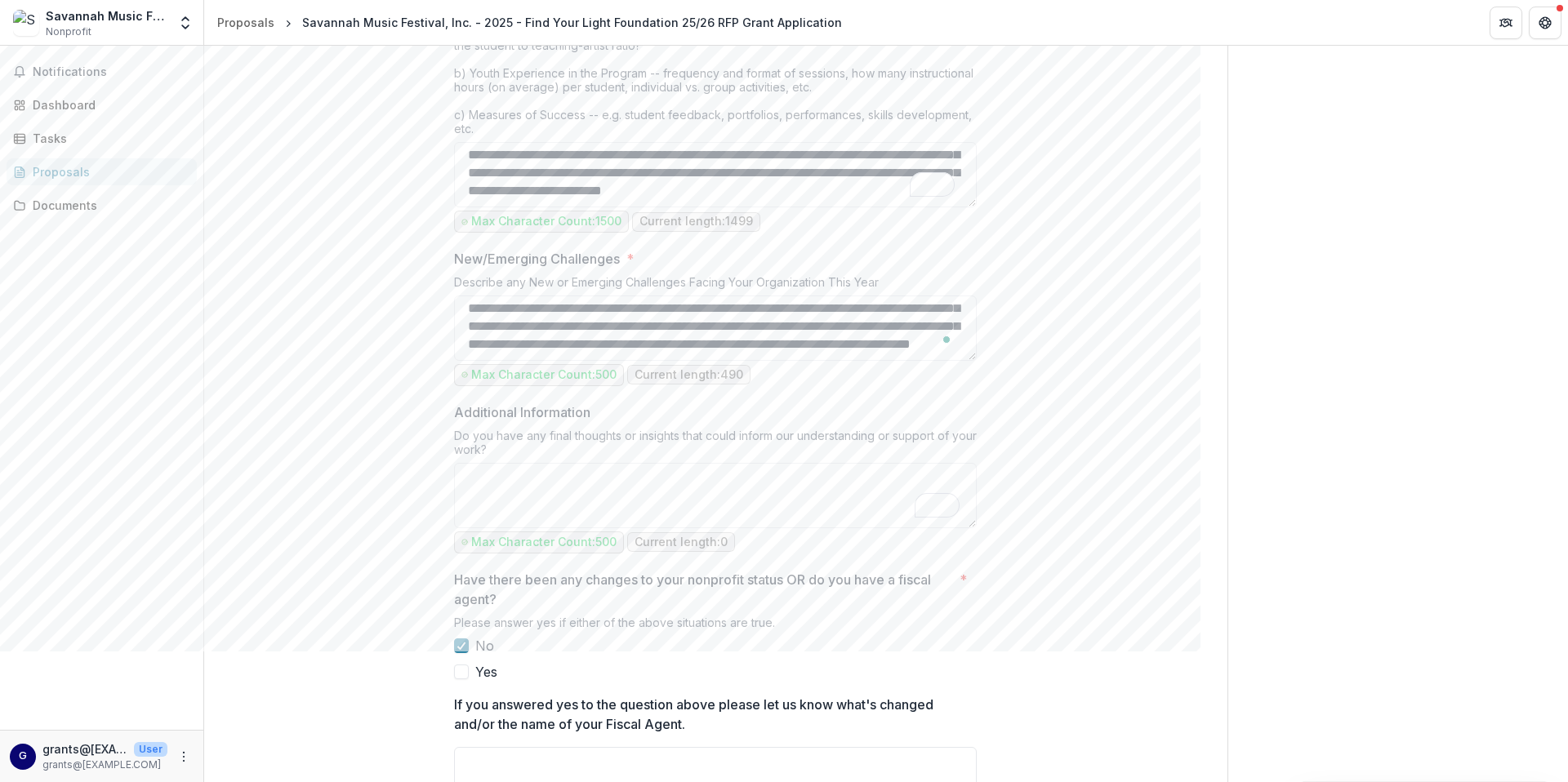 scroll, scrollTop: 0, scrollLeft: 0, axis: both 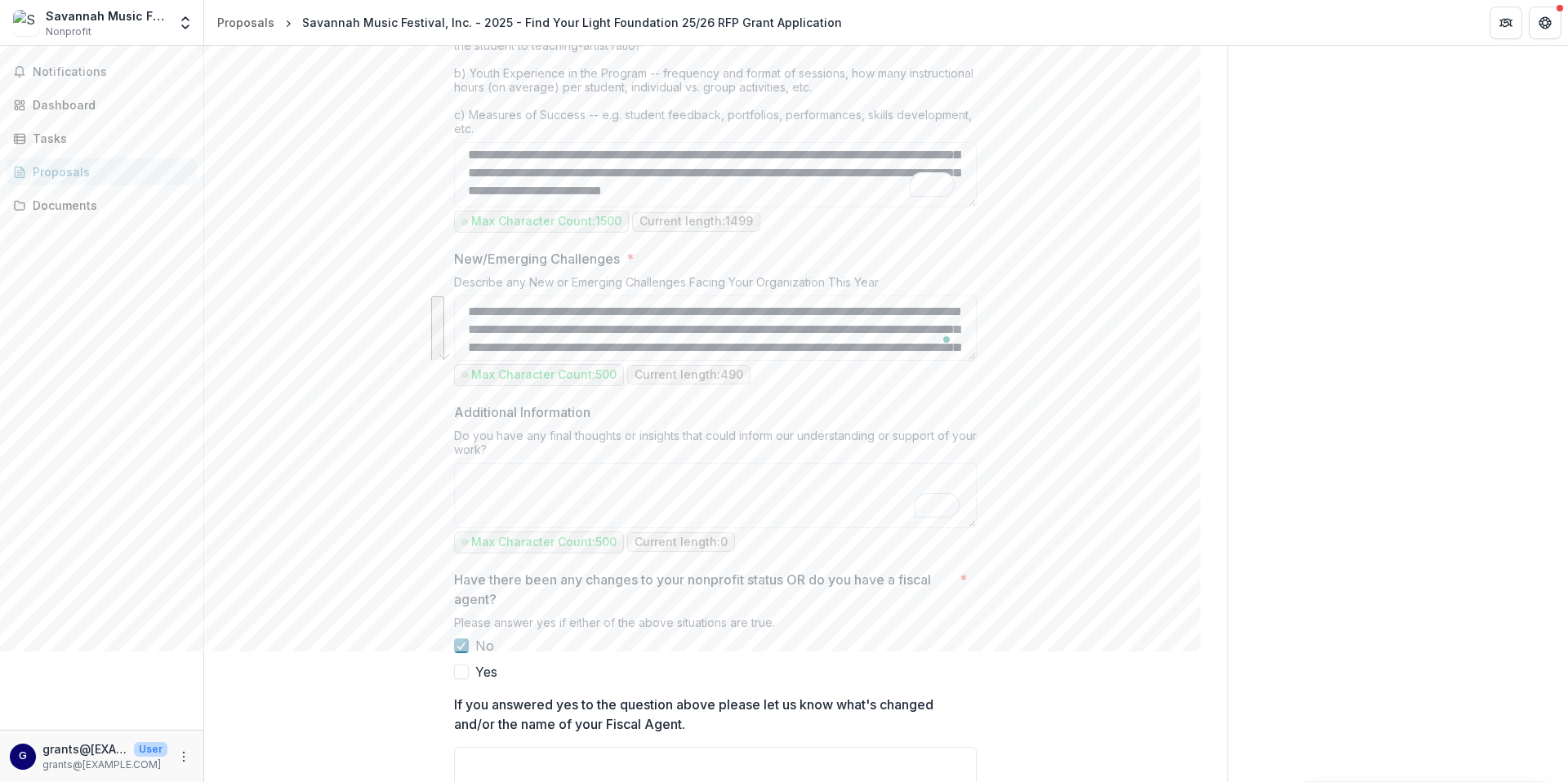drag, startPoint x: 881, startPoint y: 344, endPoint x: 514, endPoint y: 261, distance: 376.2685 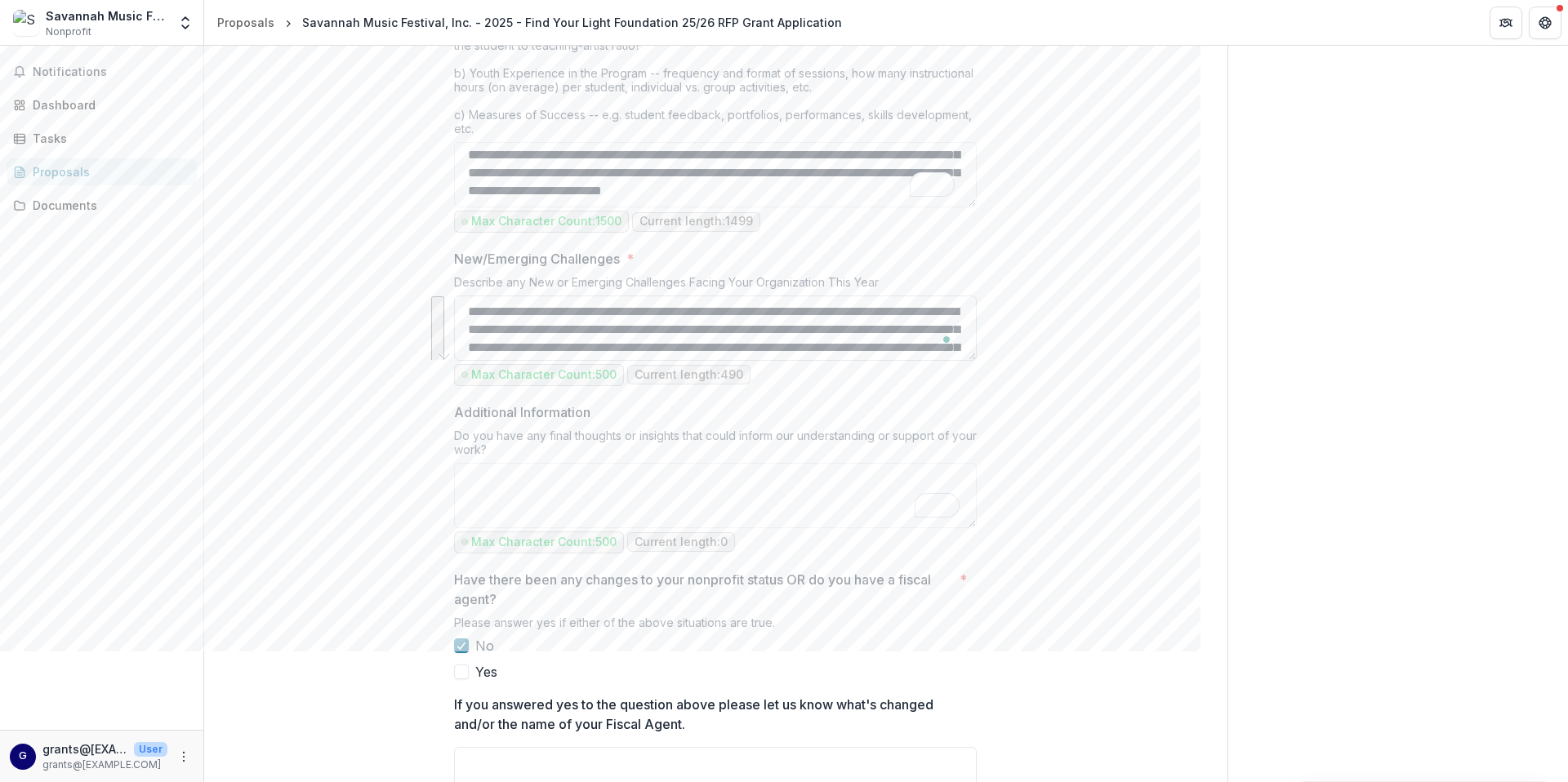 click on "**********" at bounding box center [715, 328] 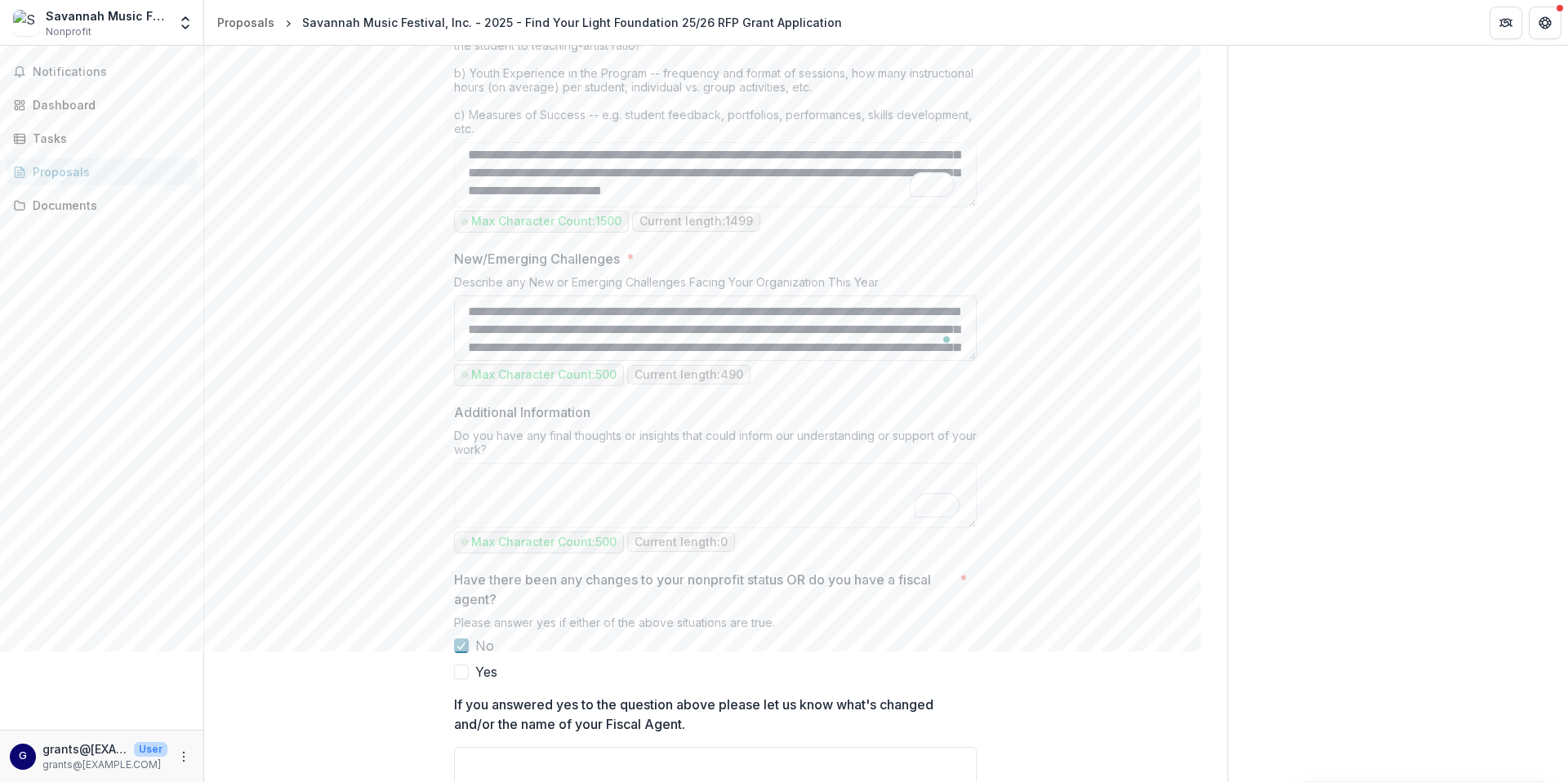 click on "**********" at bounding box center [715, 328] 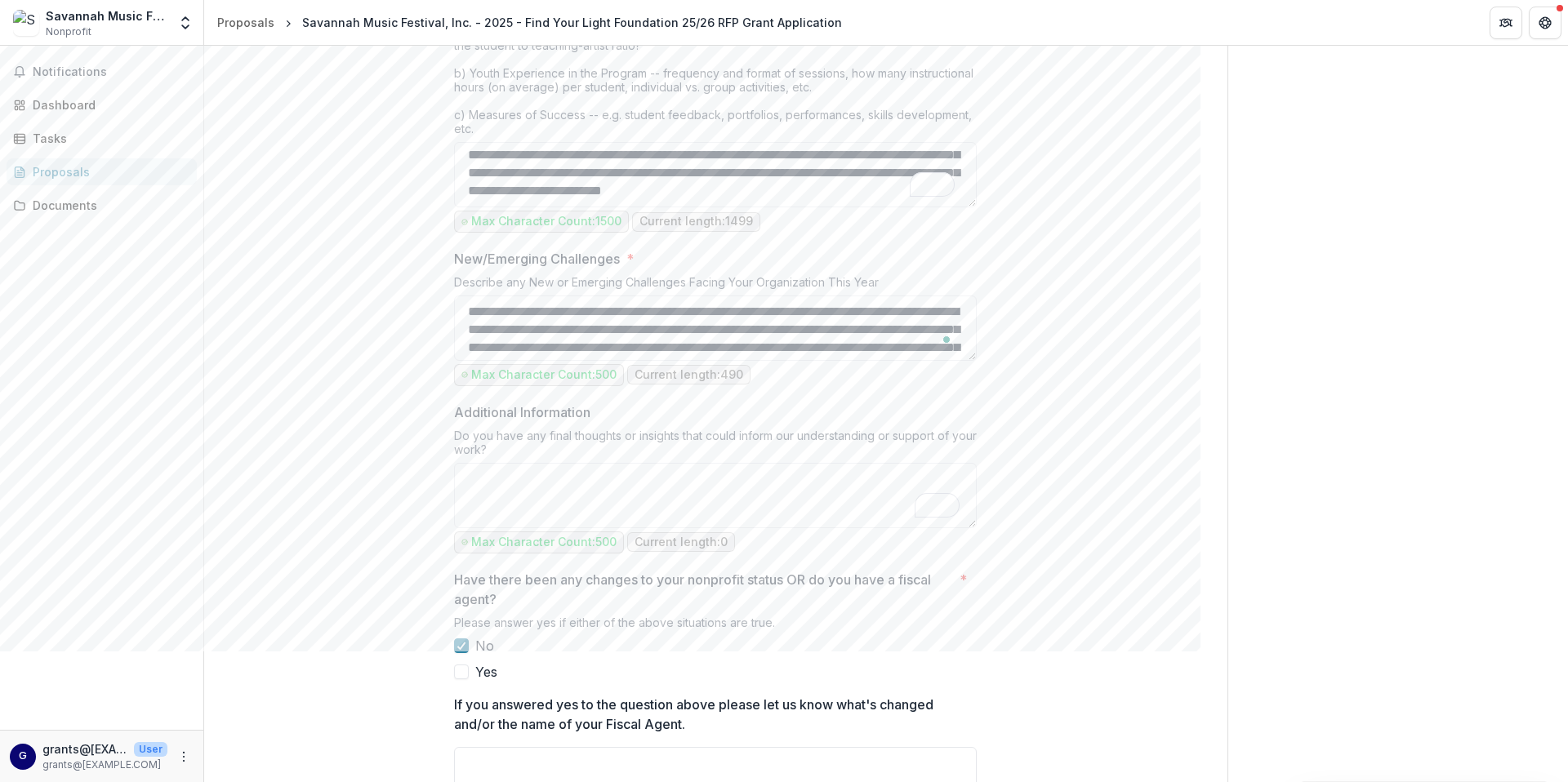 scroll, scrollTop: 75, scrollLeft: 0, axis: vertical 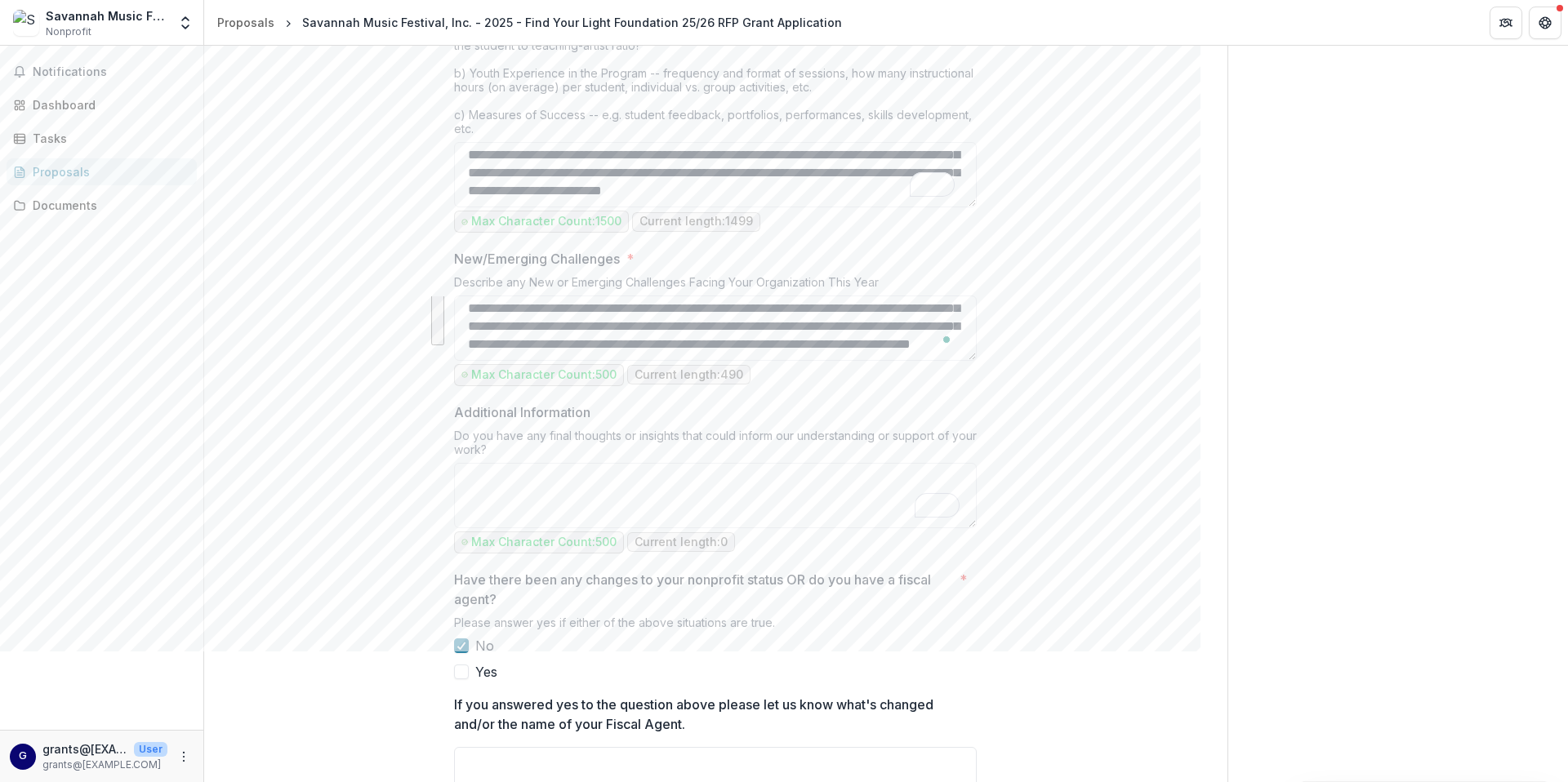 drag, startPoint x: 464, startPoint y: 311, endPoint x: 791, endPoint y: 398, distance: 338.37553 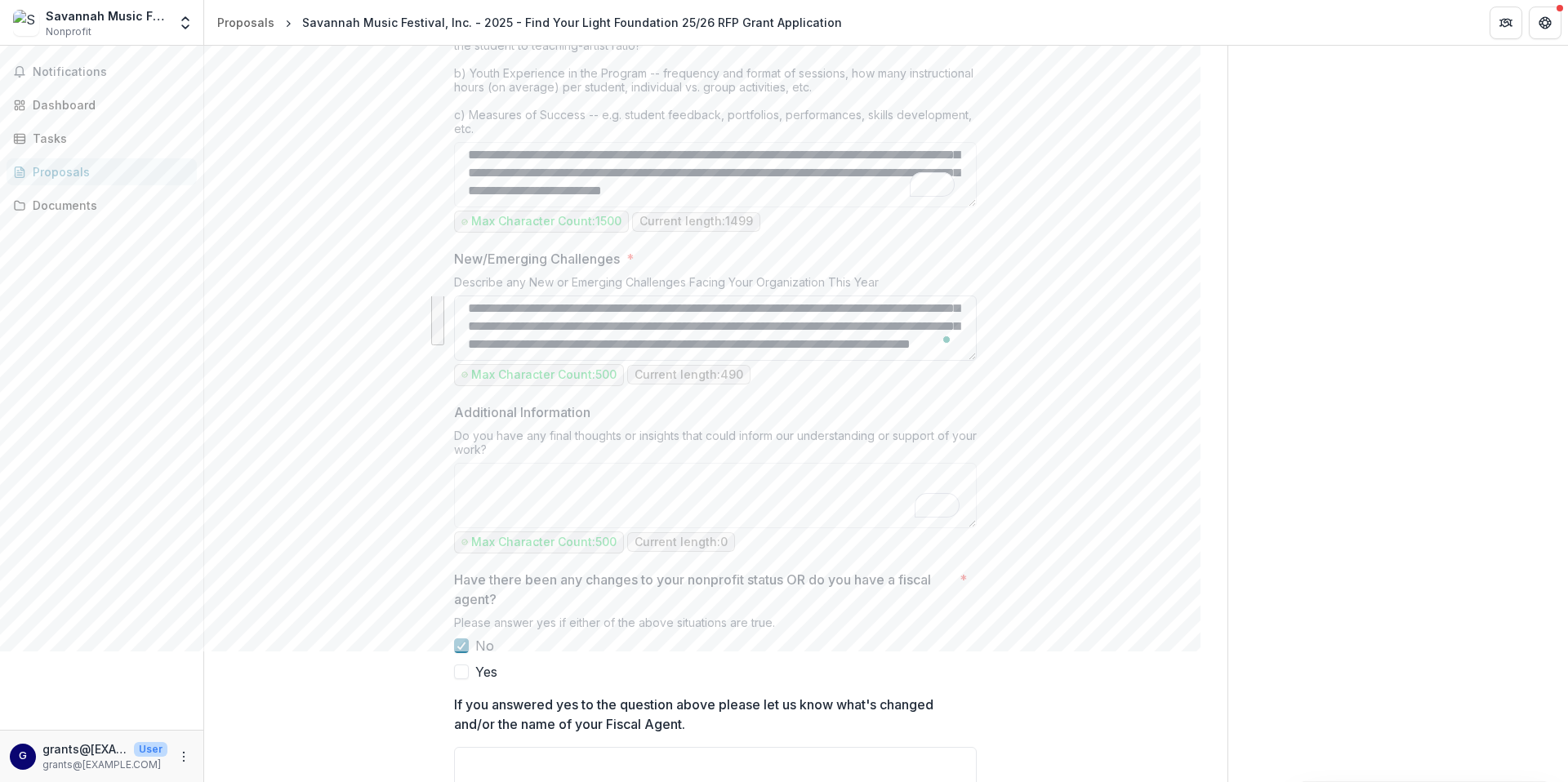 click on "**********" at bounding box center (715, 328) 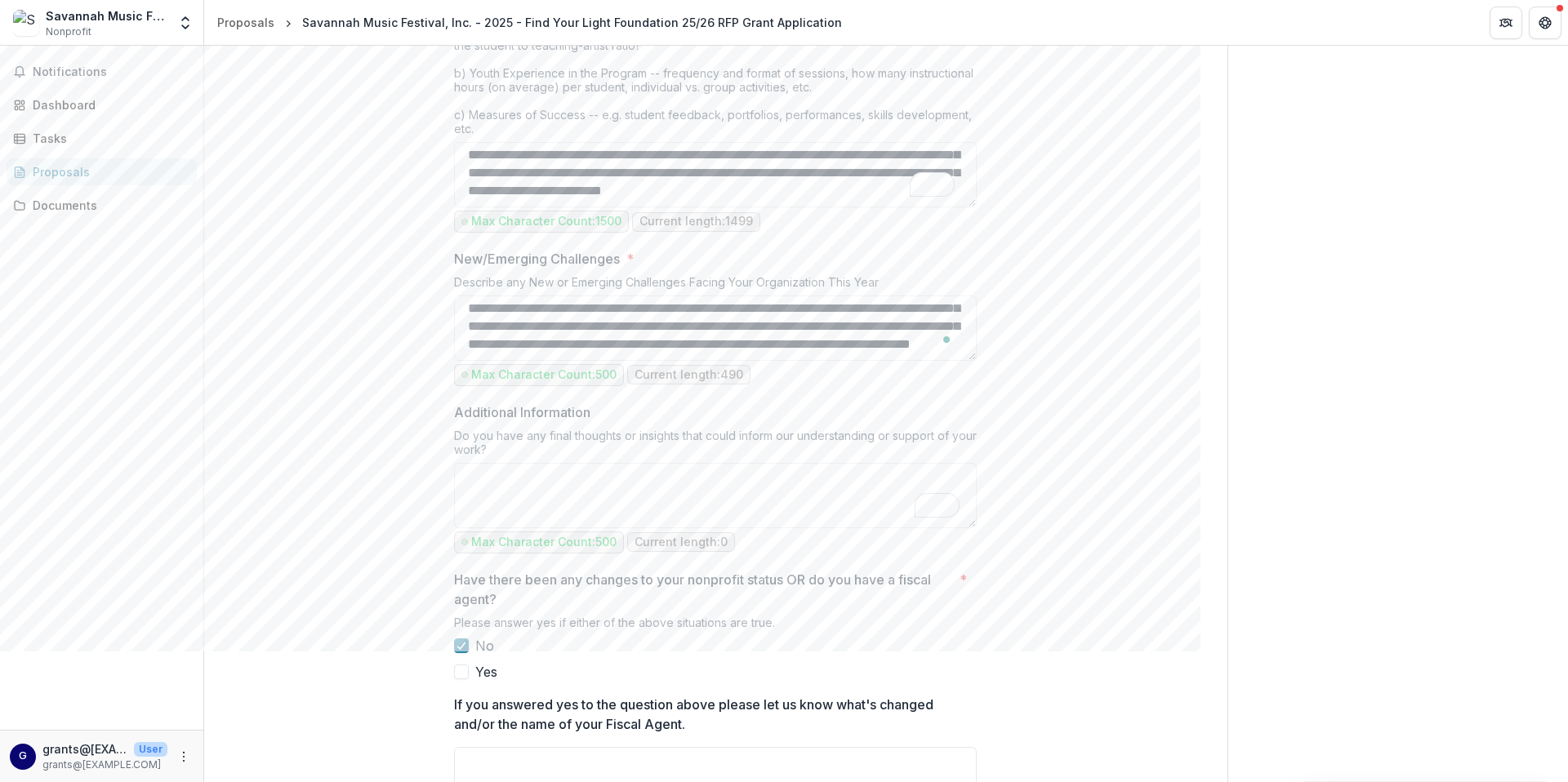 scroll, scrollTop: 0, scrollLeft: 0, axis: both 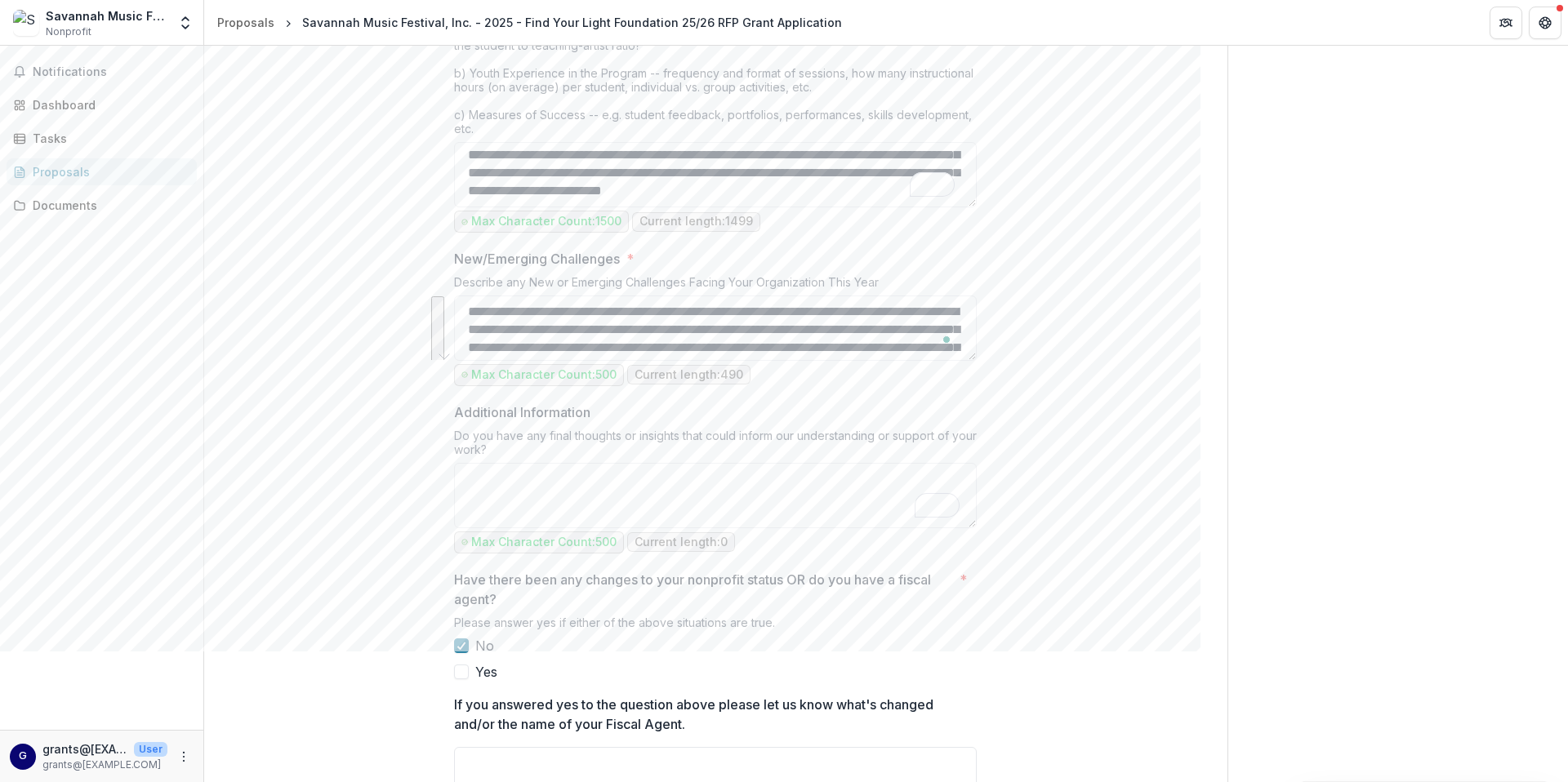 drag, startPoint x: 869, startPoint y: 344, endPoint x: 484, endPoint y: 284, distance: 389.64728 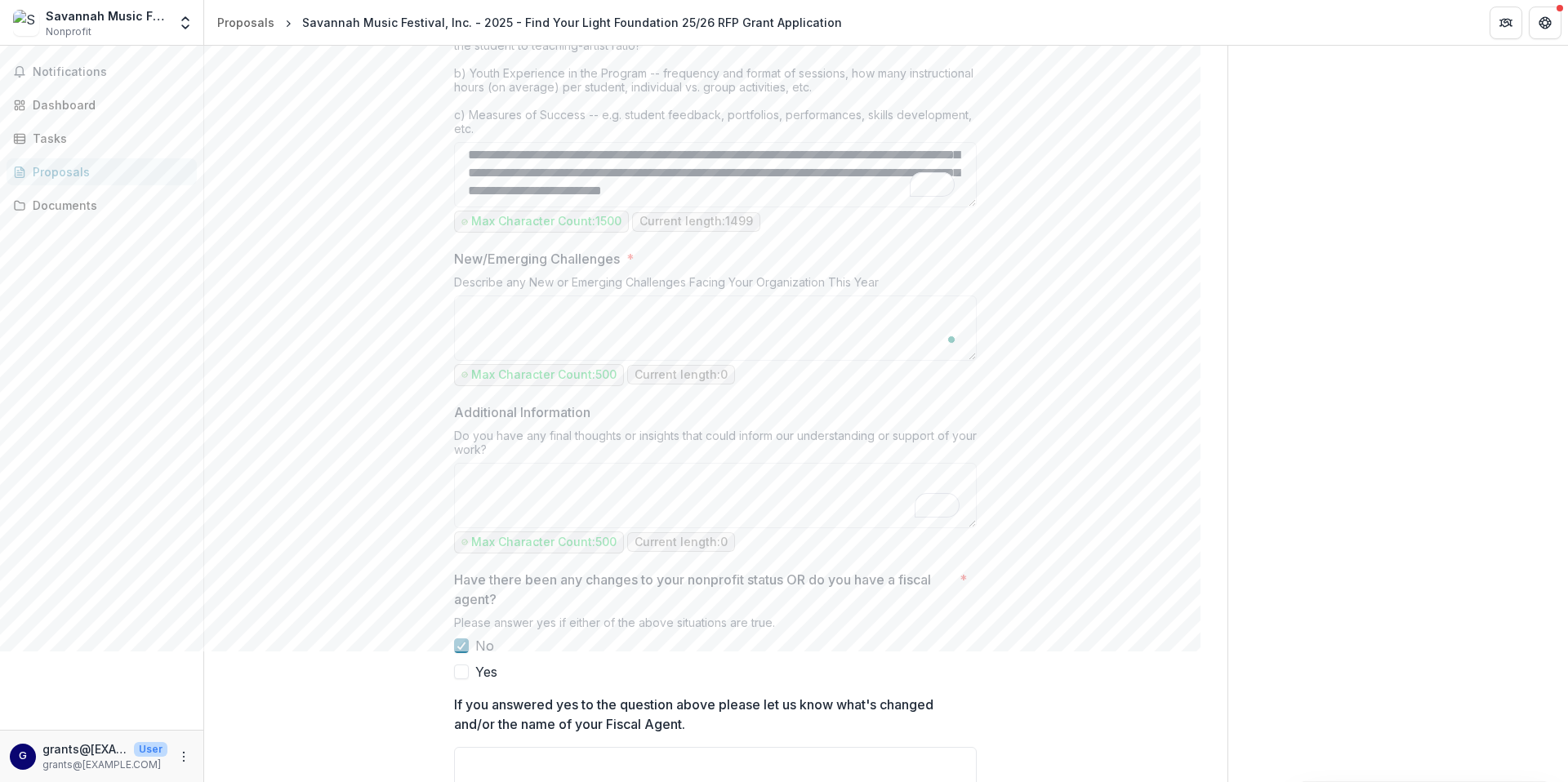 paste on "**********" 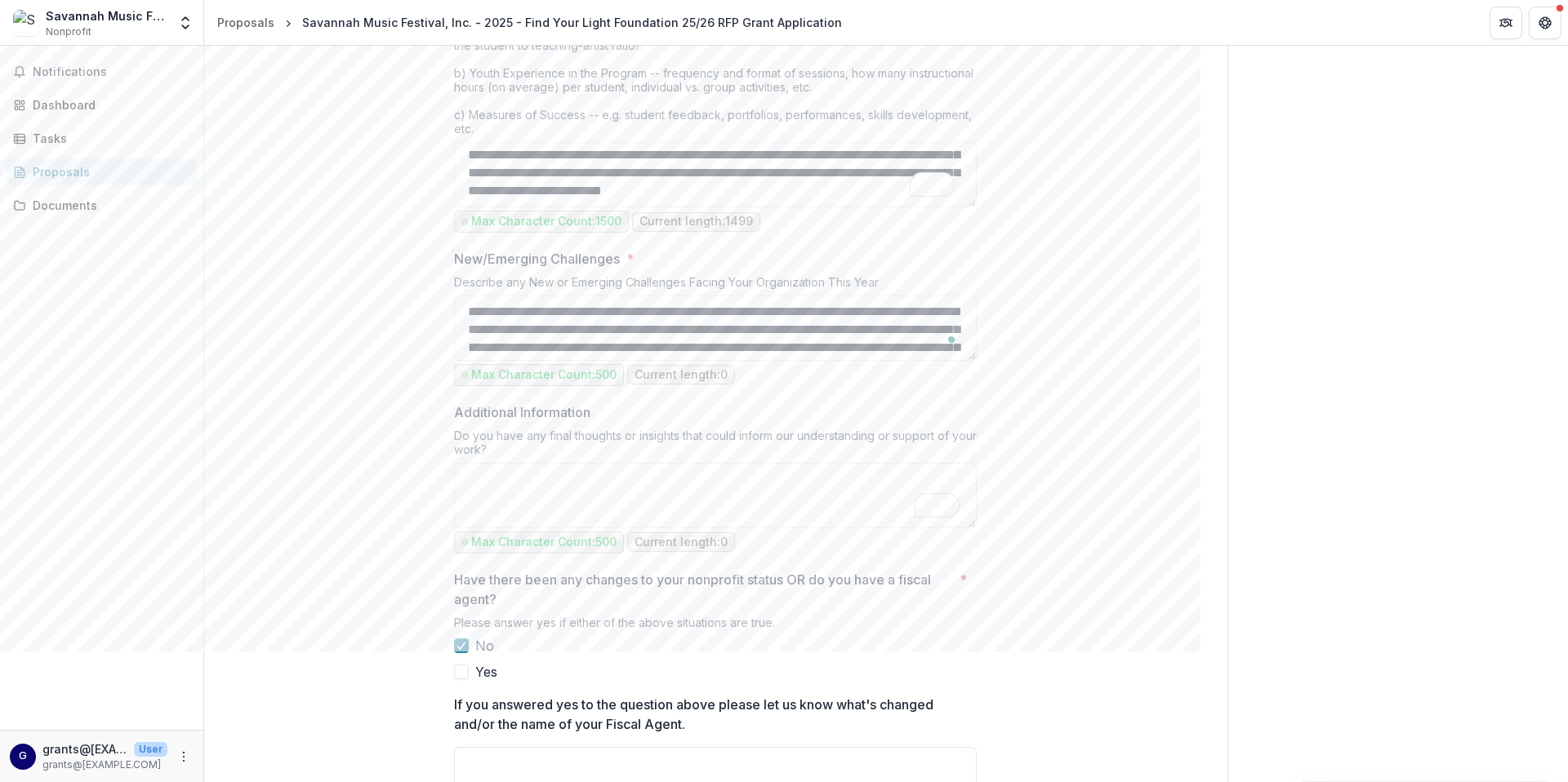 scroll, scrollTop: 68, scrollLeft: 0, axis: vertical 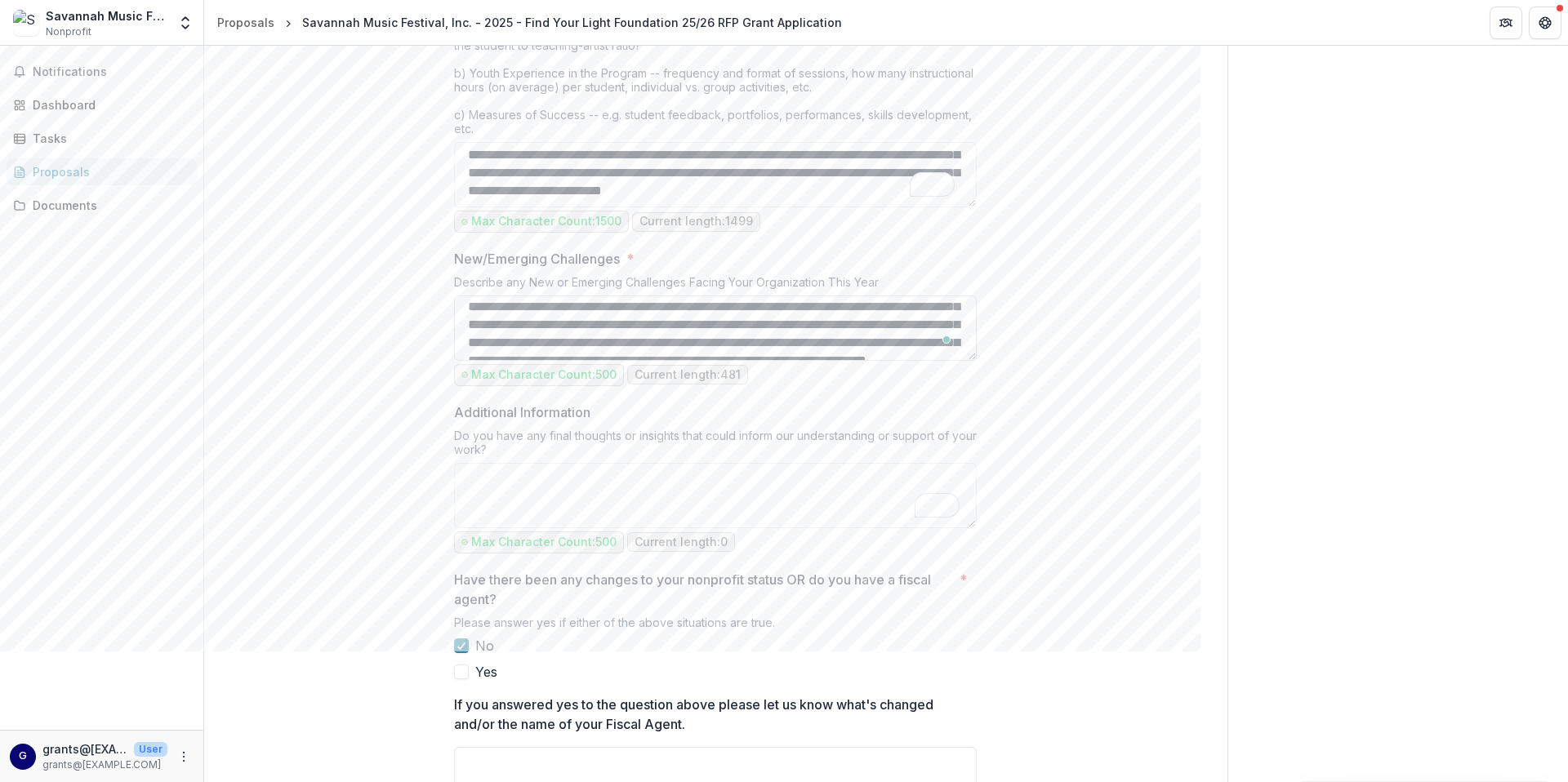 click on "**********" at bounding box center [715, 328] 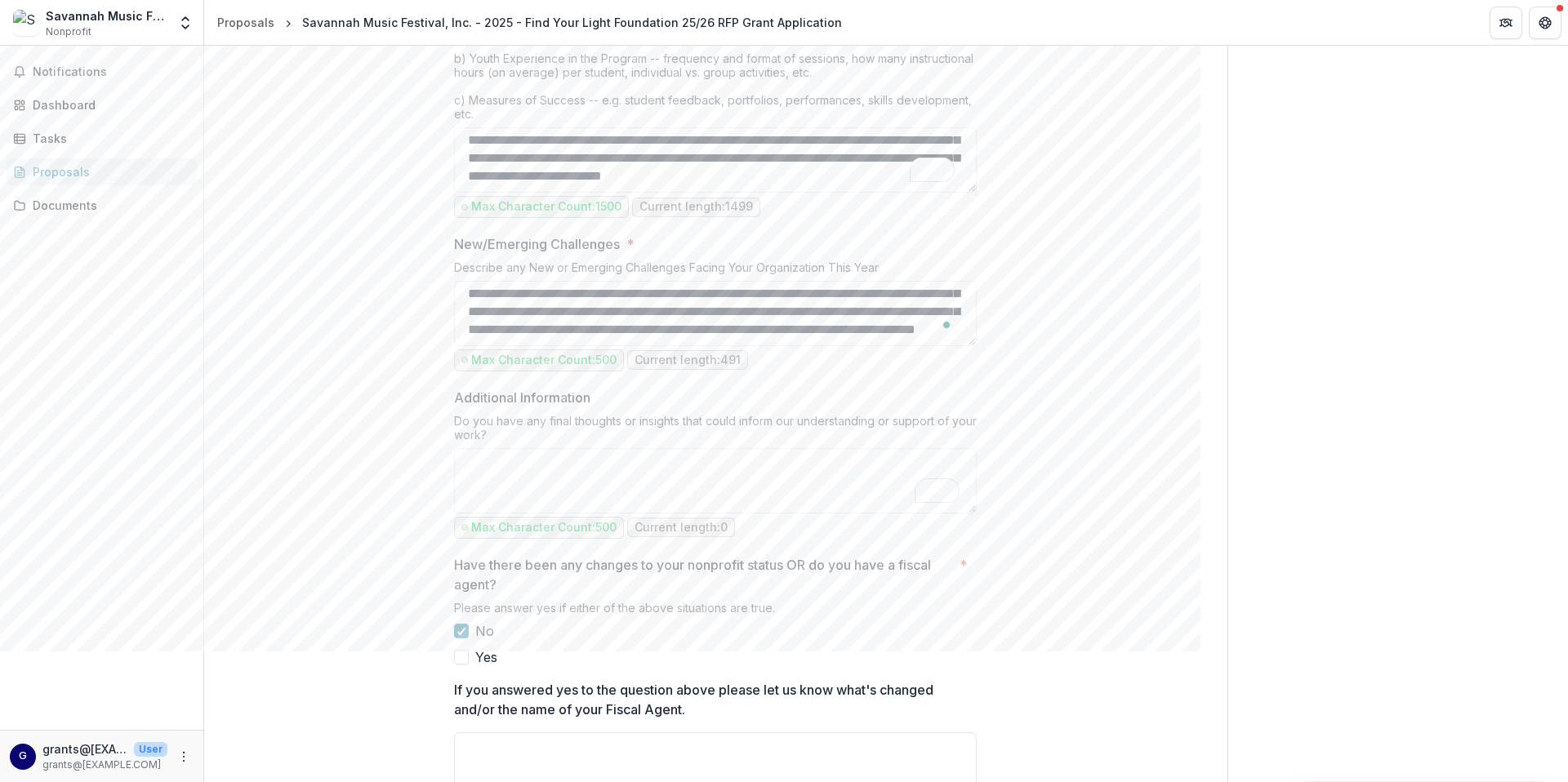 type on "**********" 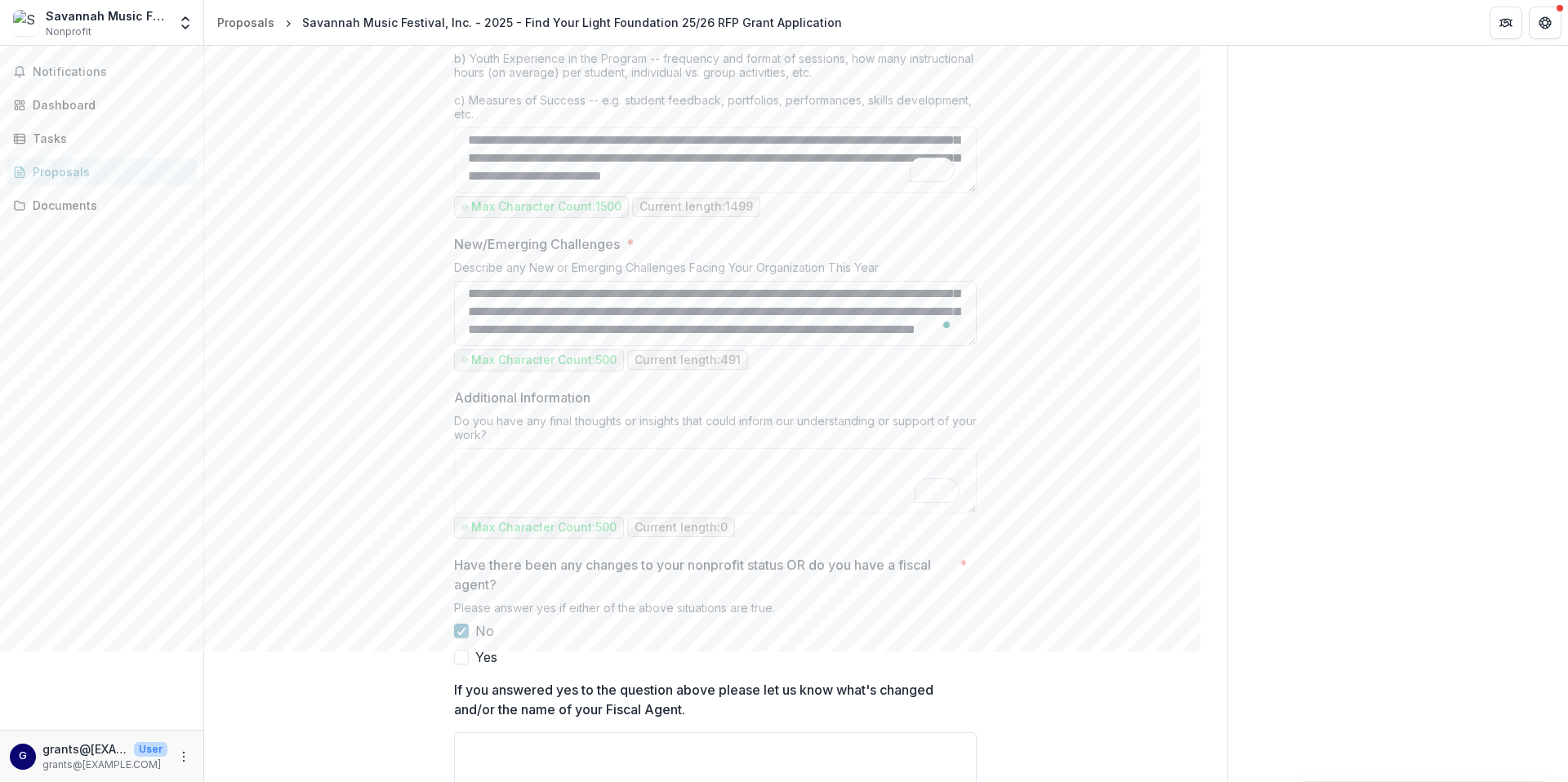click on "**********" at bounding box center [715, 313] 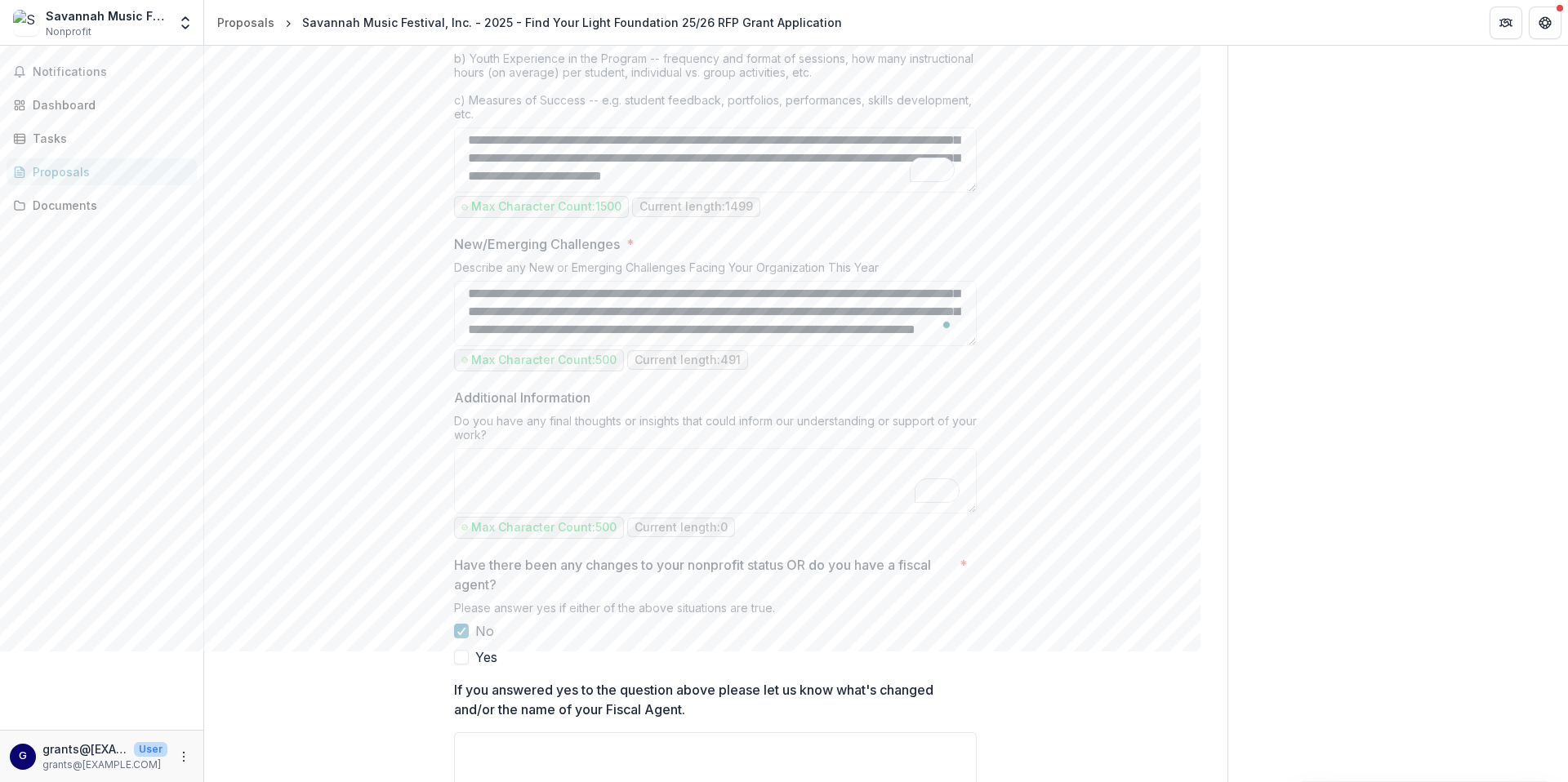 scroll, scrollTop: 0, scrollLeft: 0, axis: both 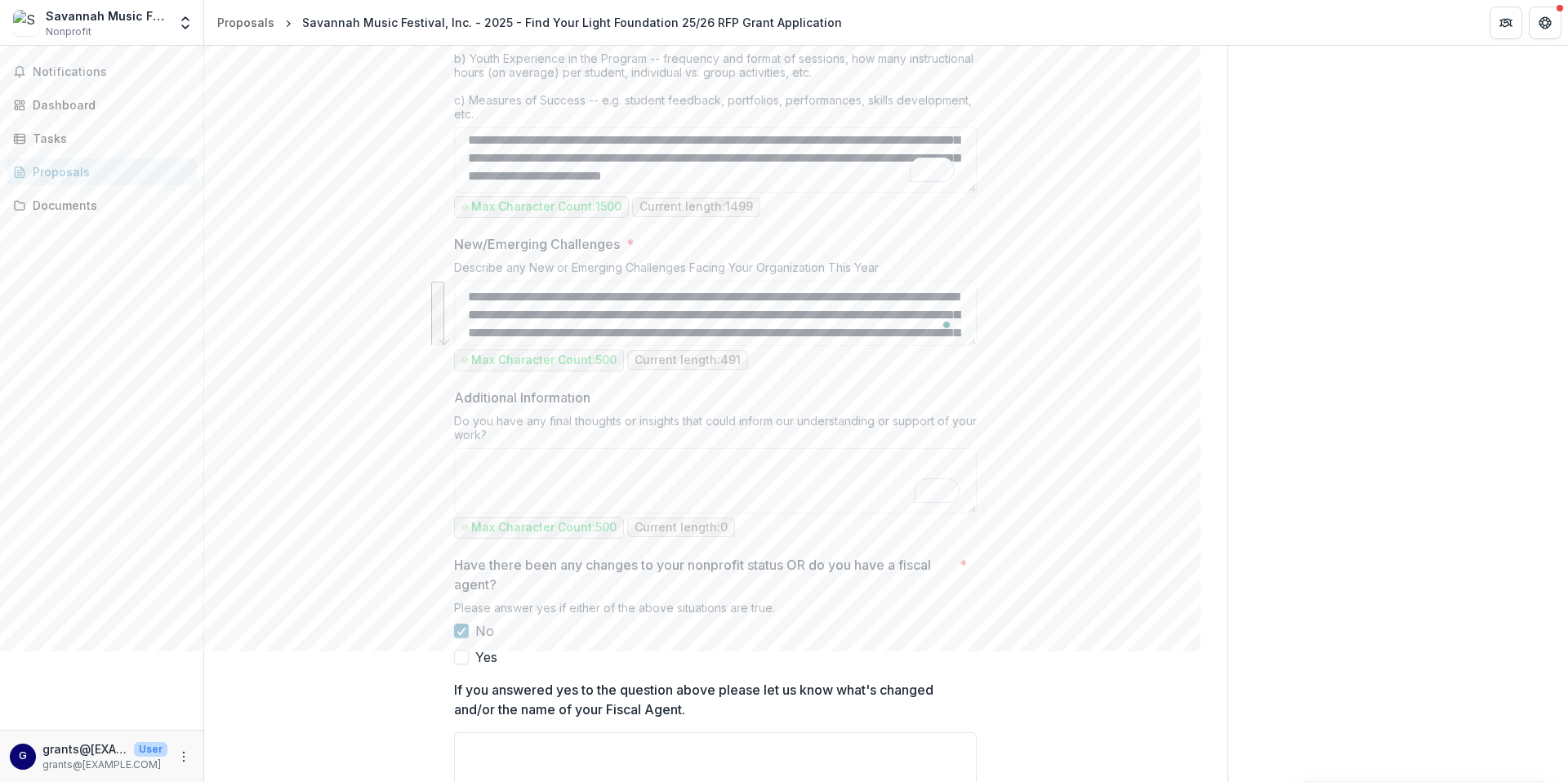 drag, startPoint x: 936, startPoint y: 331, endPoint x: 509, endPoint y: 256, distance: 433.53662 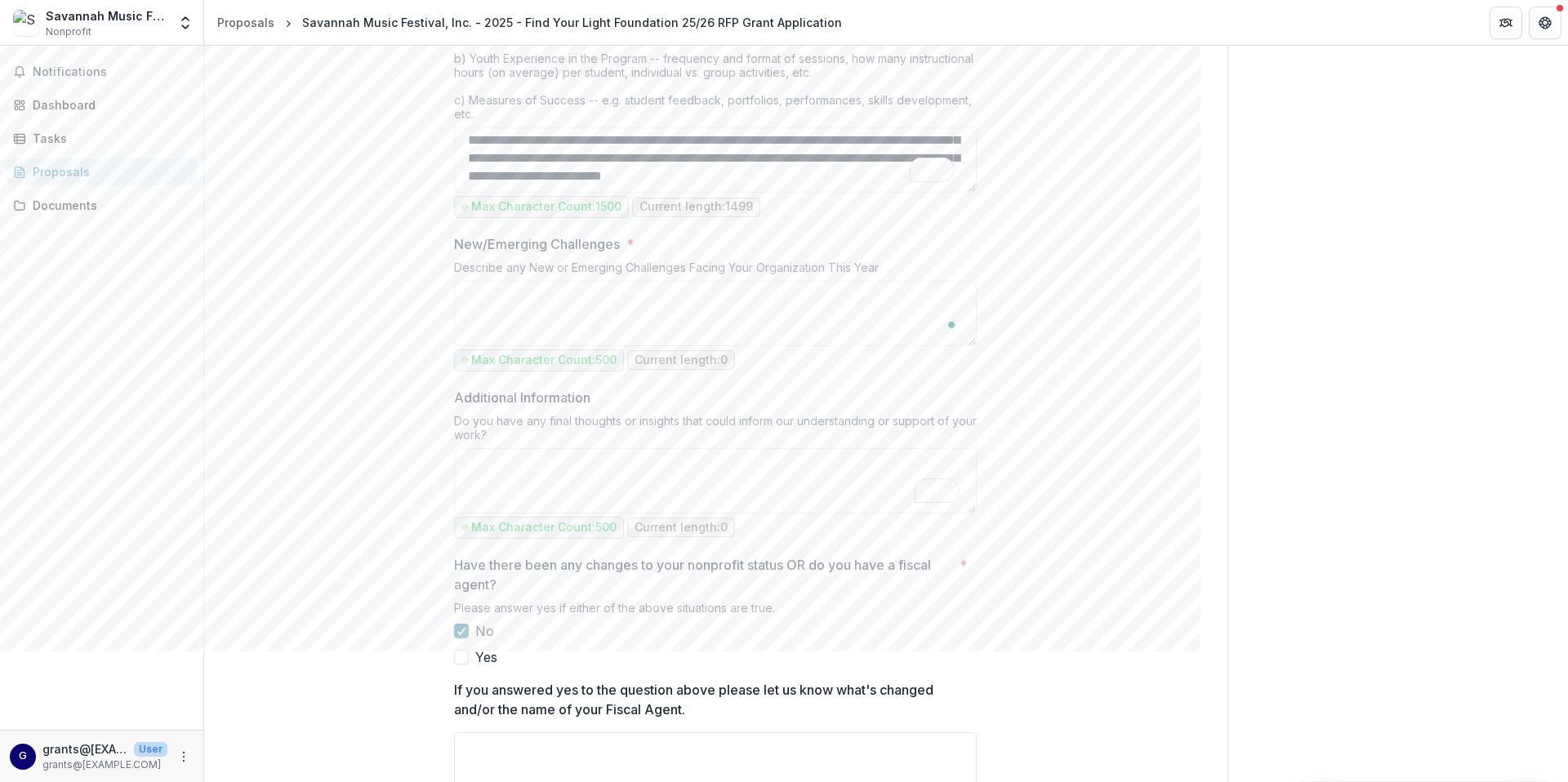 paste on "**********" 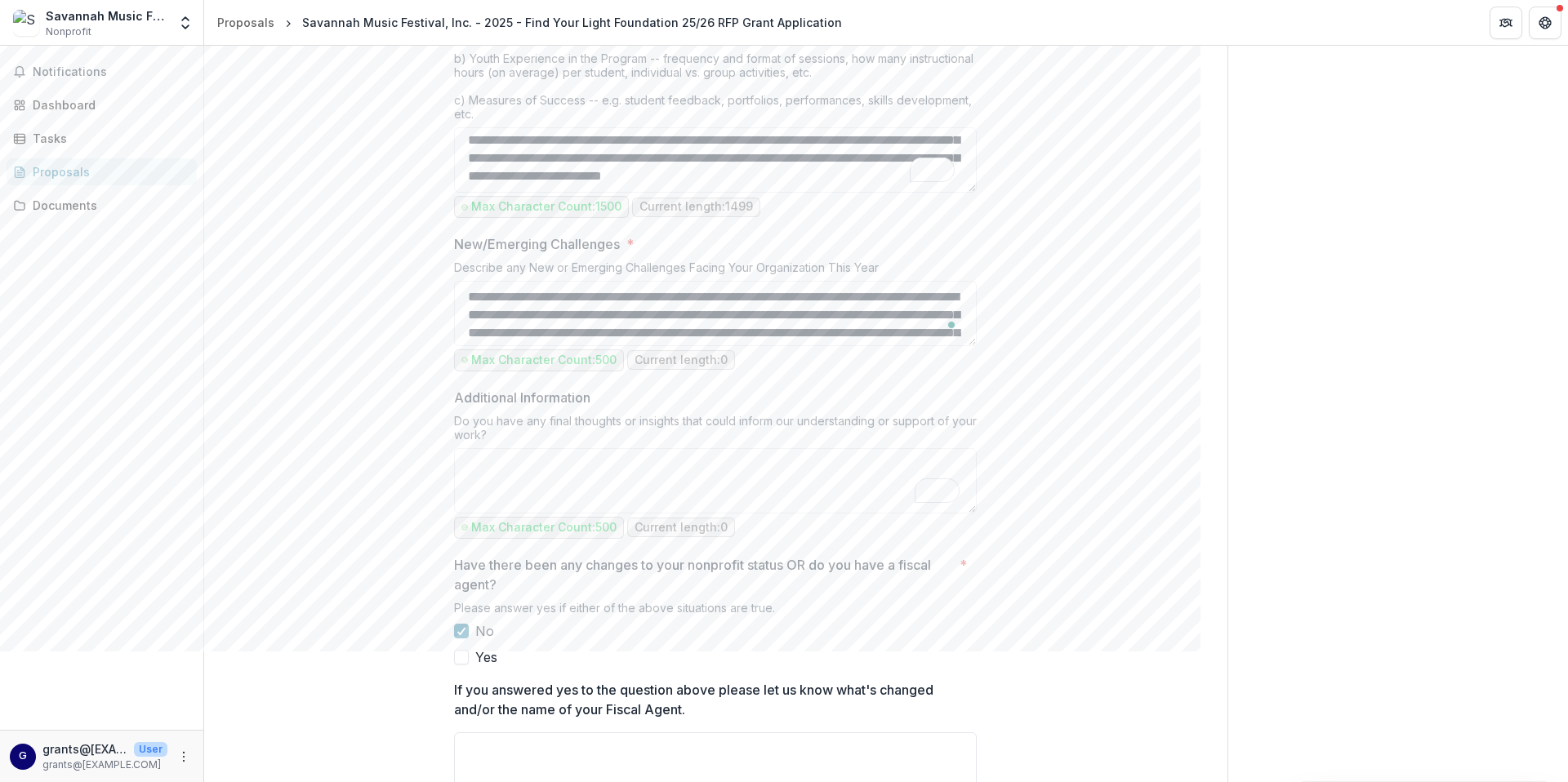scroll, scrollTop: 68, scrollLeft: 0, axis: vertical 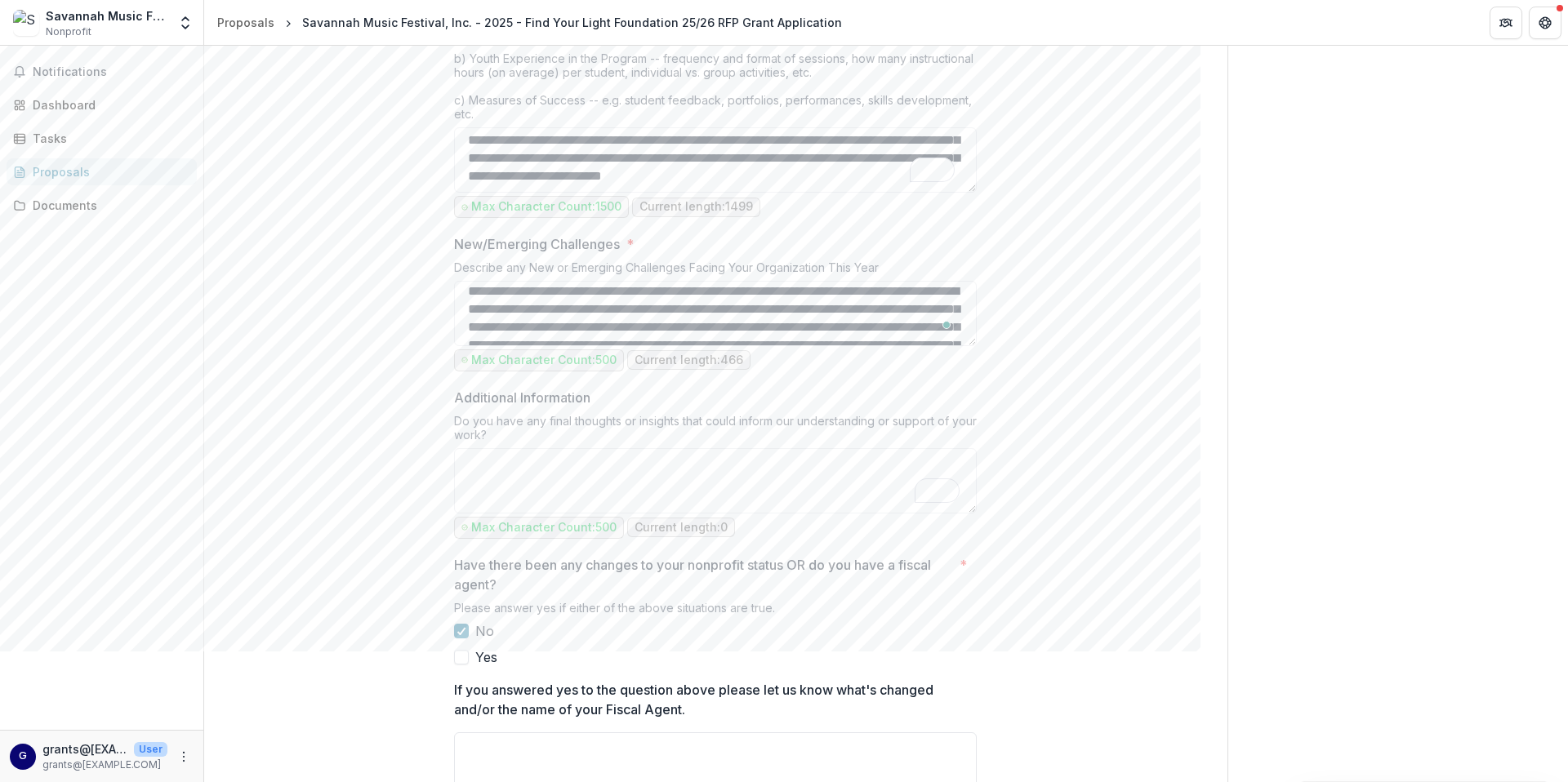 type on "**********" 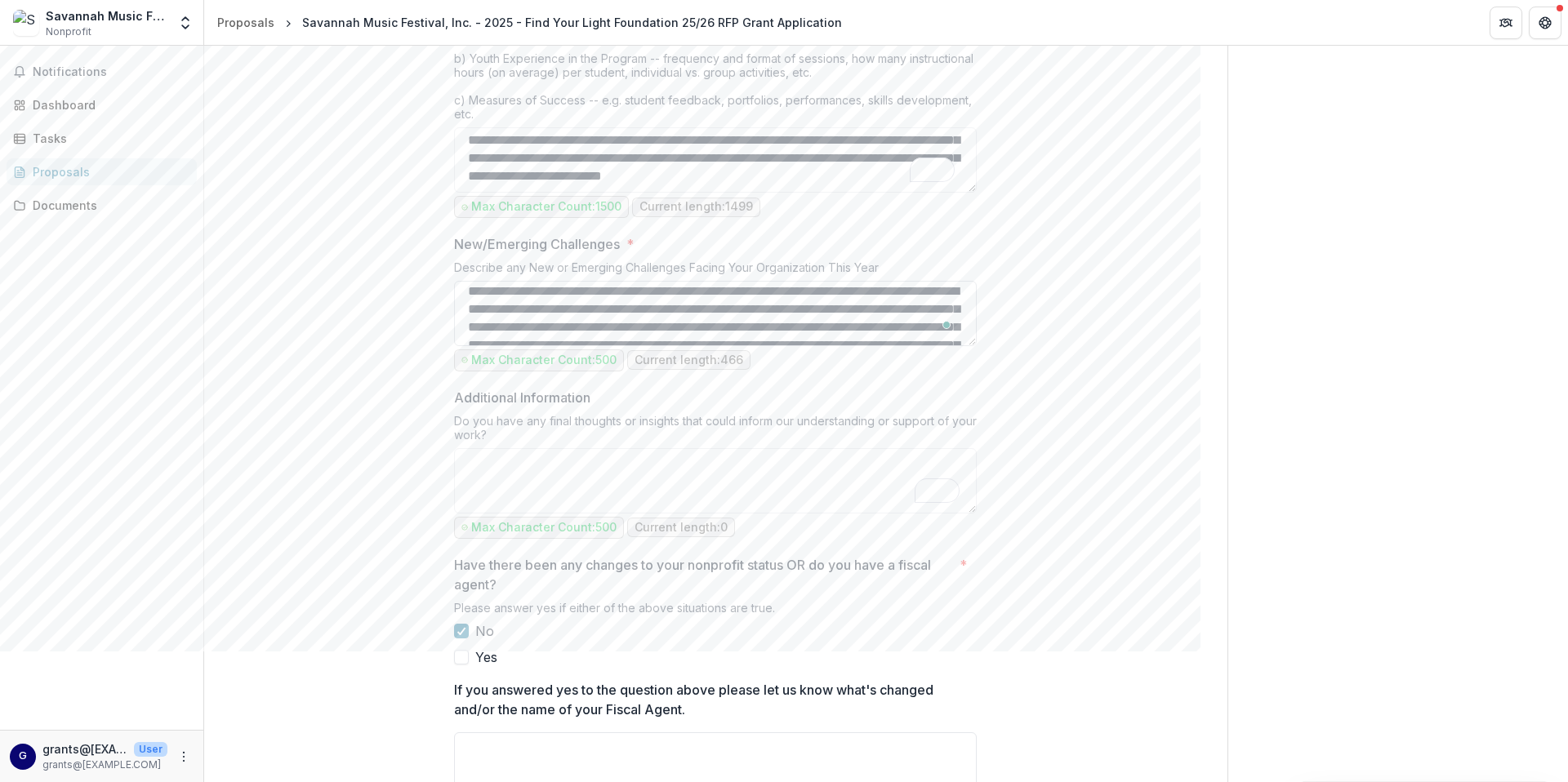 click on "**********" at bounding box center [715, 313] 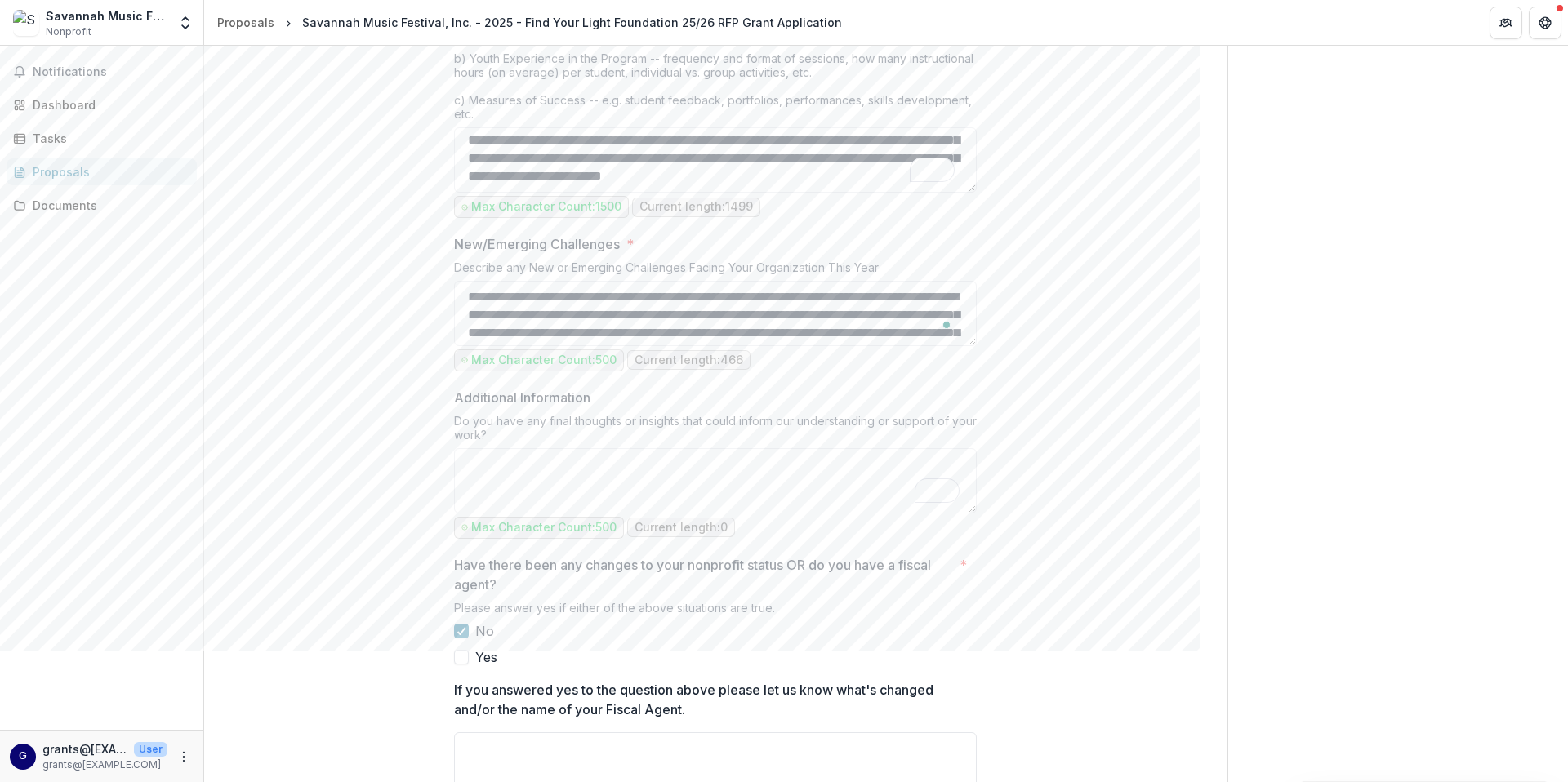 scroll, scrollTop: 75, scrollLeft: 0, axis: vertical 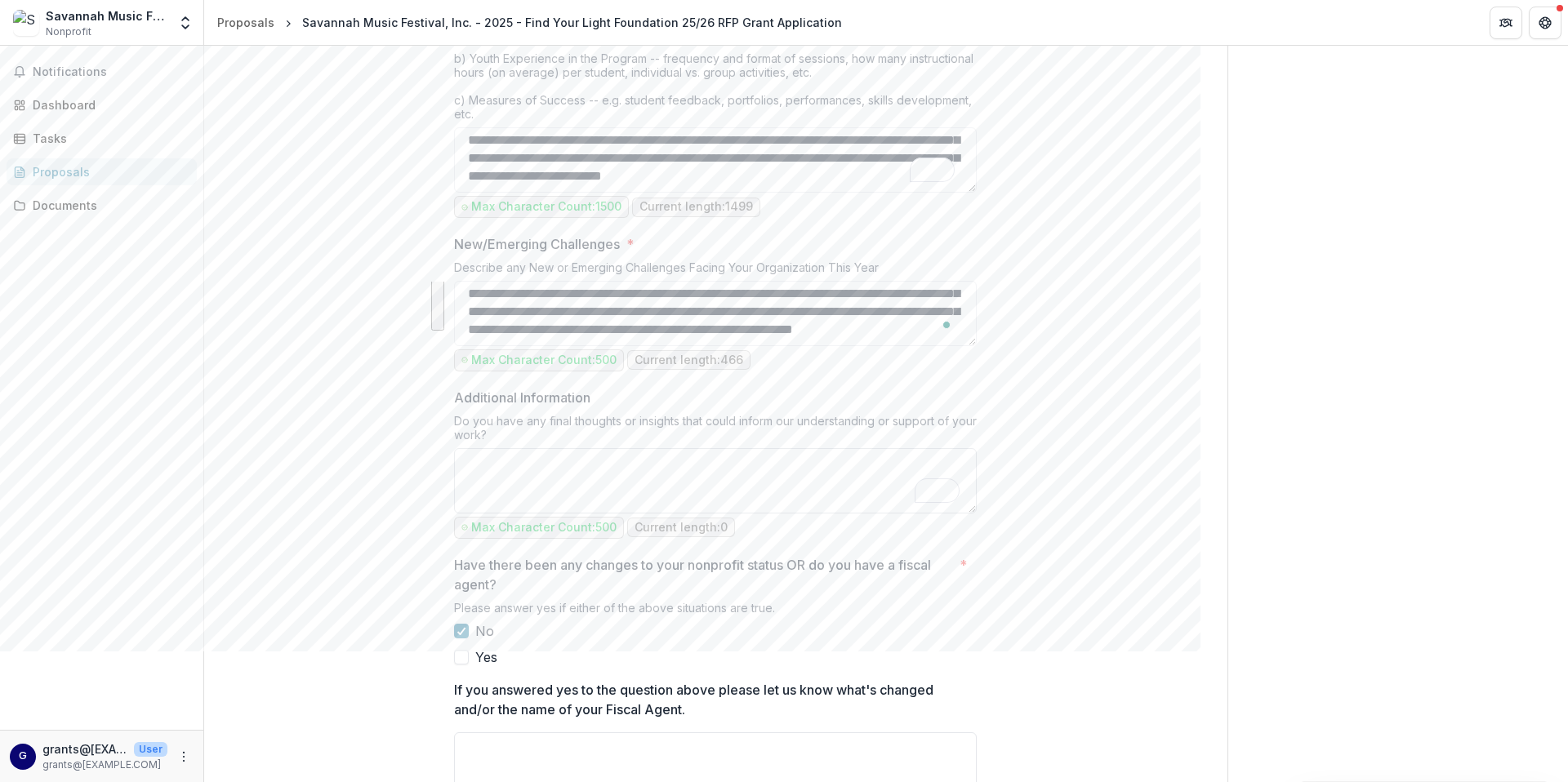 drag, startPoint x: 469, startPoint y: 291, endPoint x: 755, endPoint y: 491, distance: 348.99284 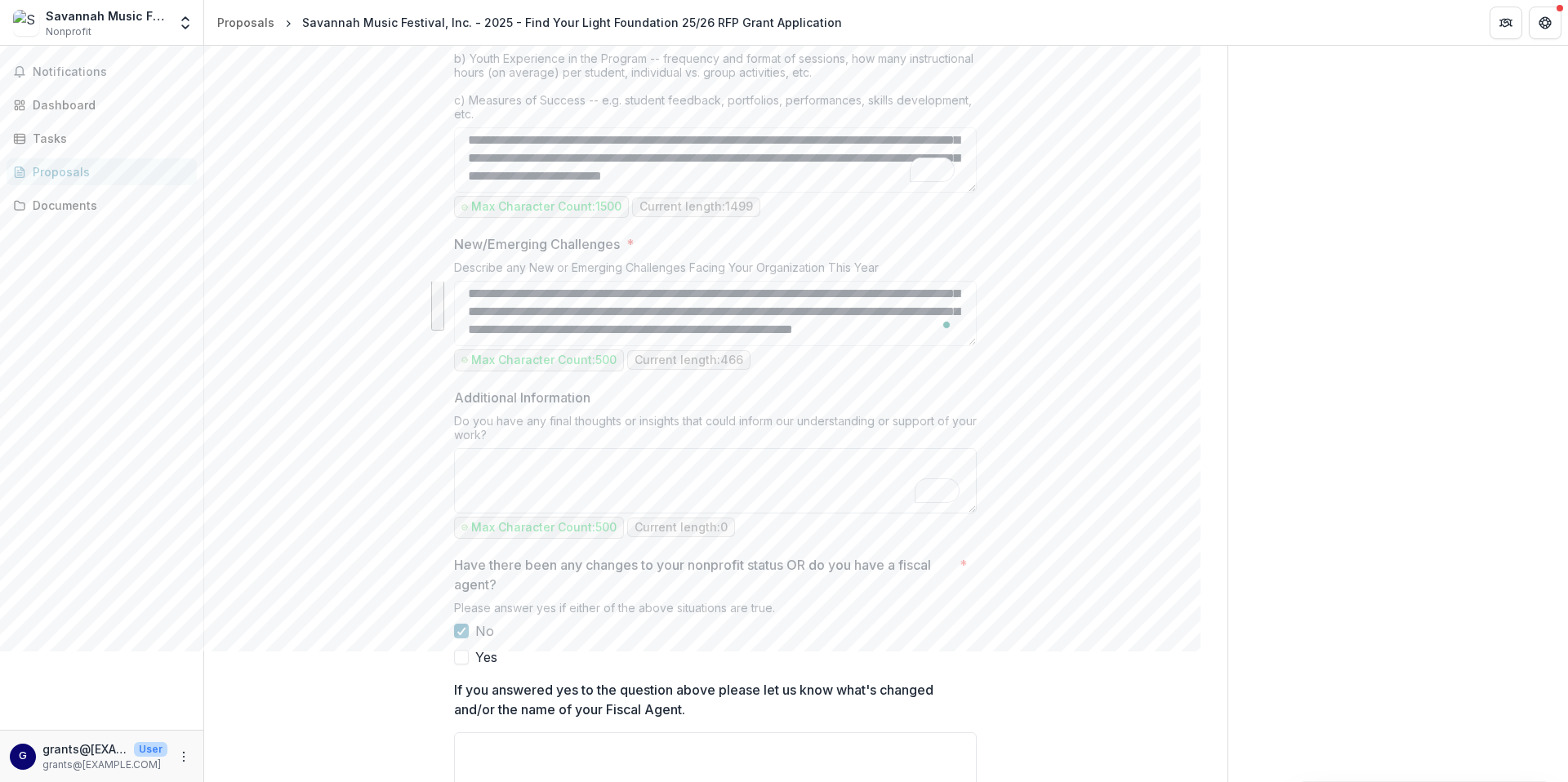 click on "**********" at bounding box center (715, -7) 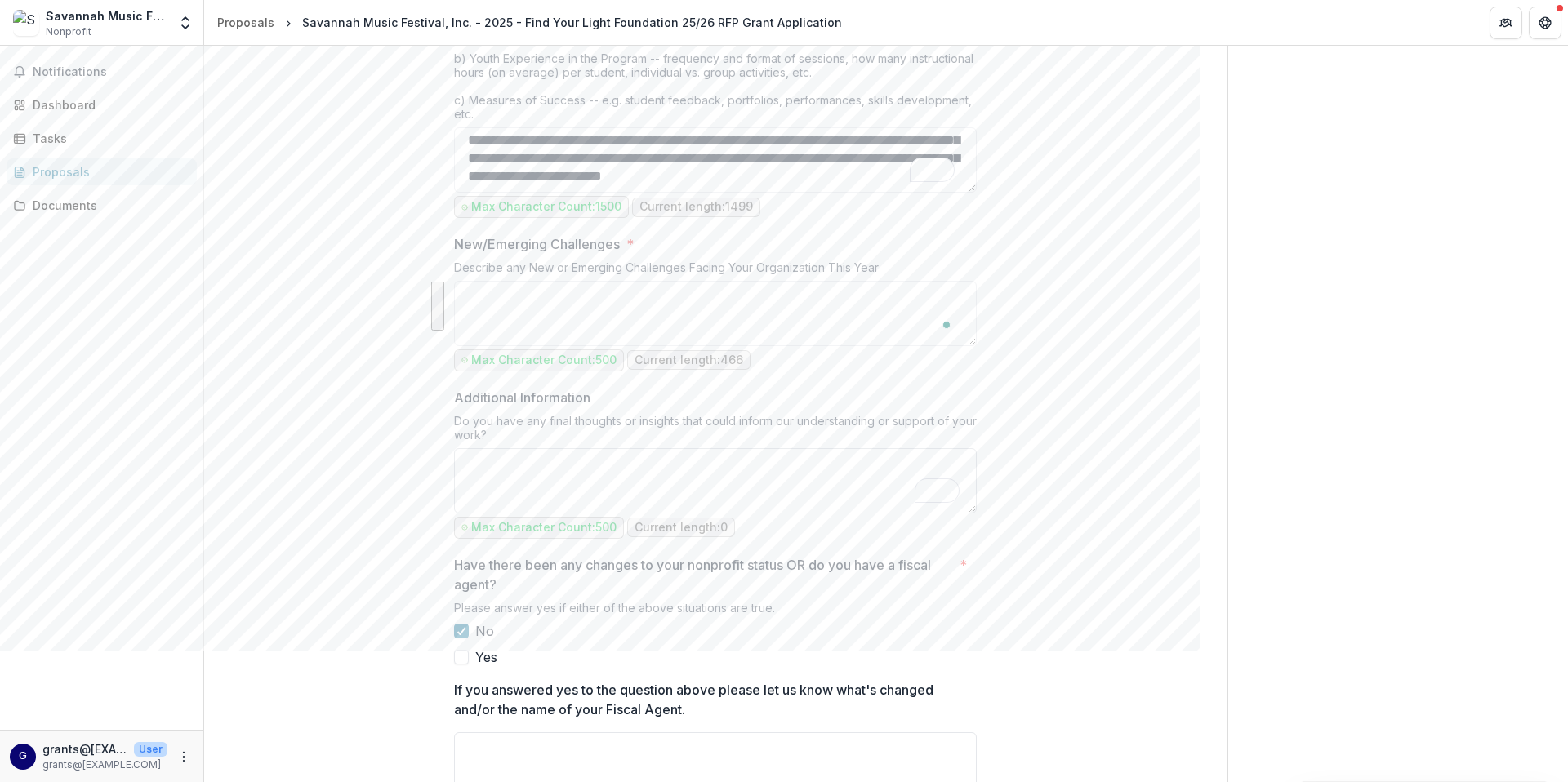 scroll, scrollTop: 0, scrollLeft: 0, axis: both 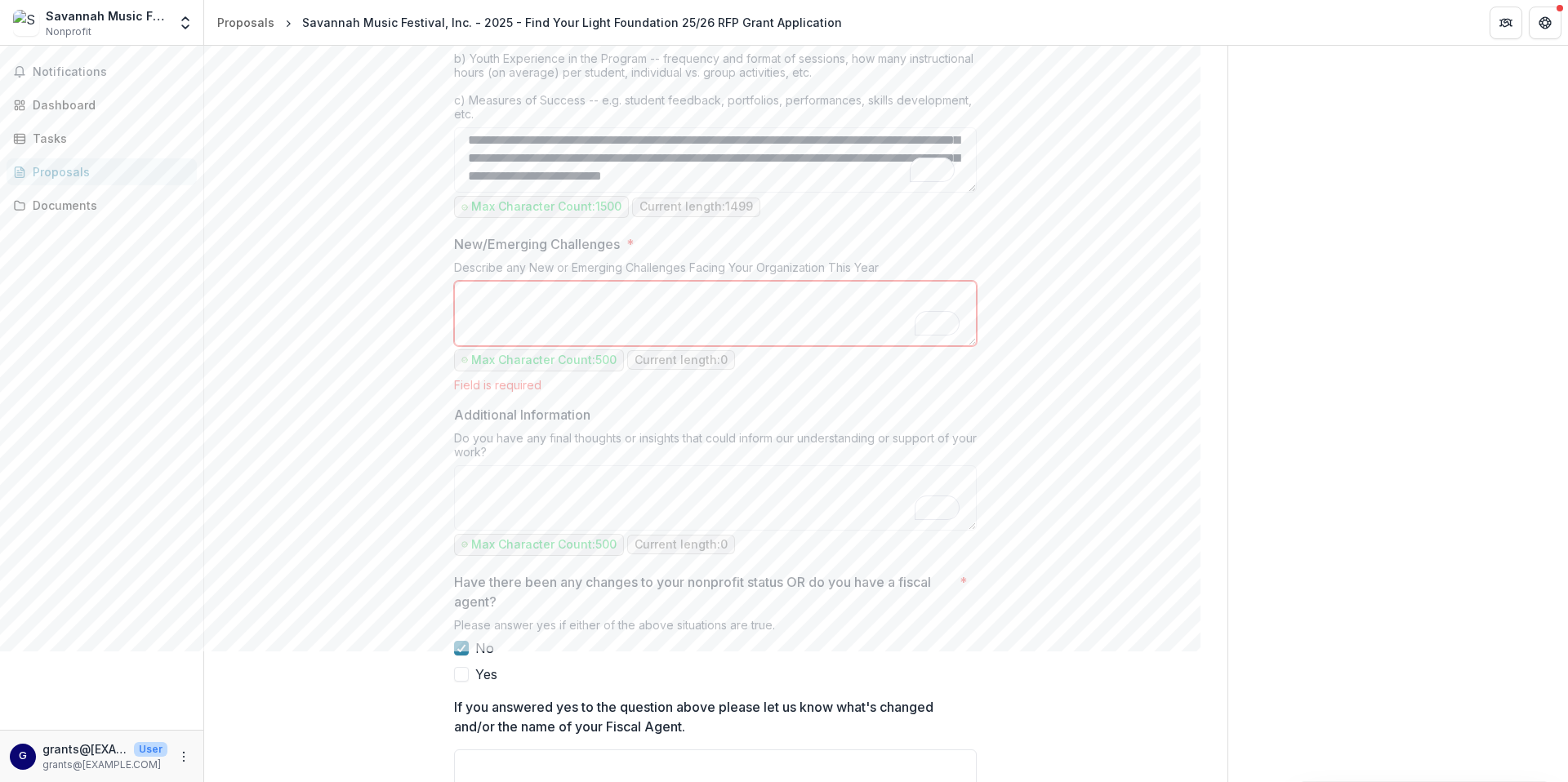 paste on "**********" 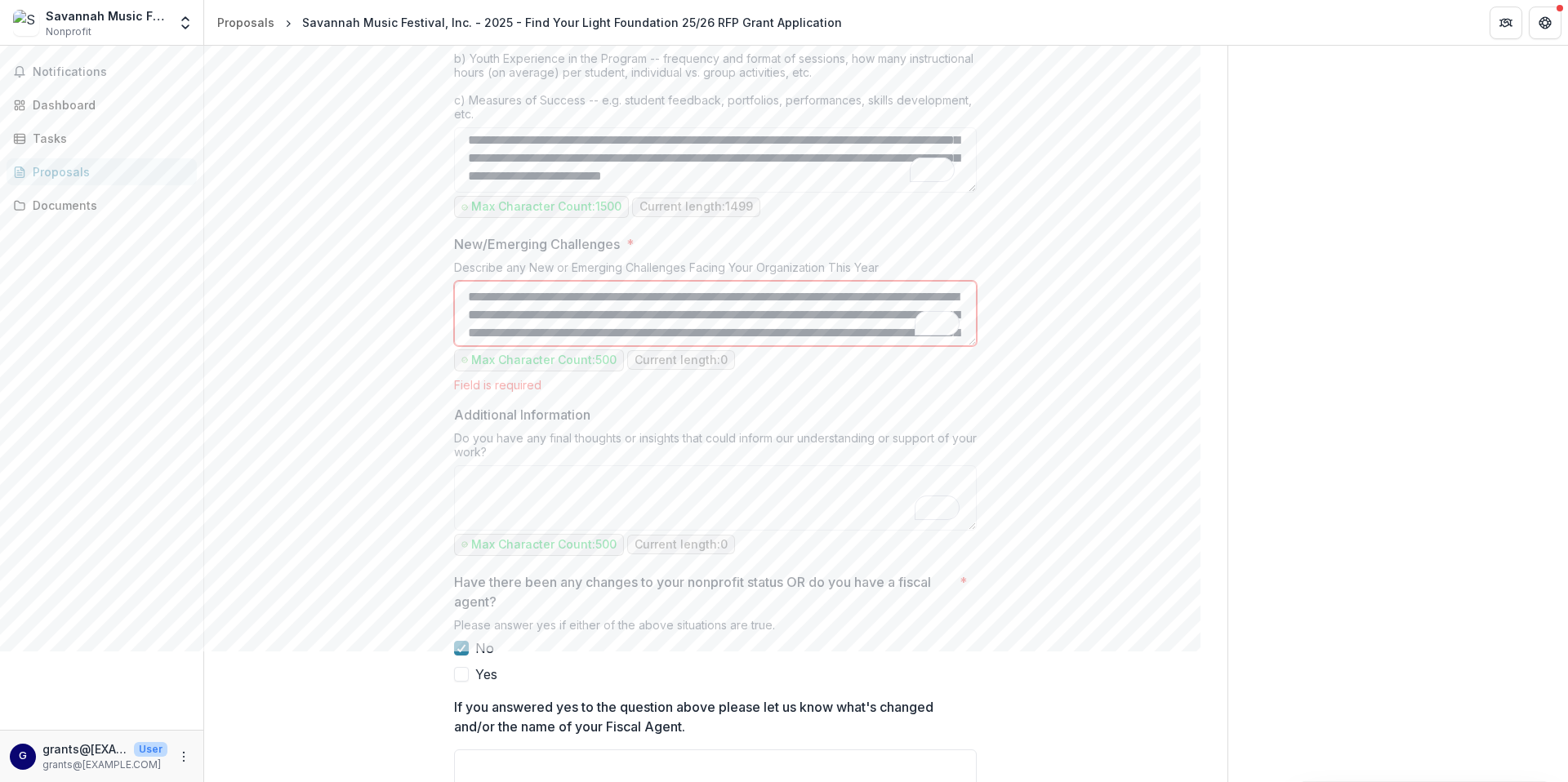 scroll, scrollTop: 68, scrollLeft: 0, axis: vertical 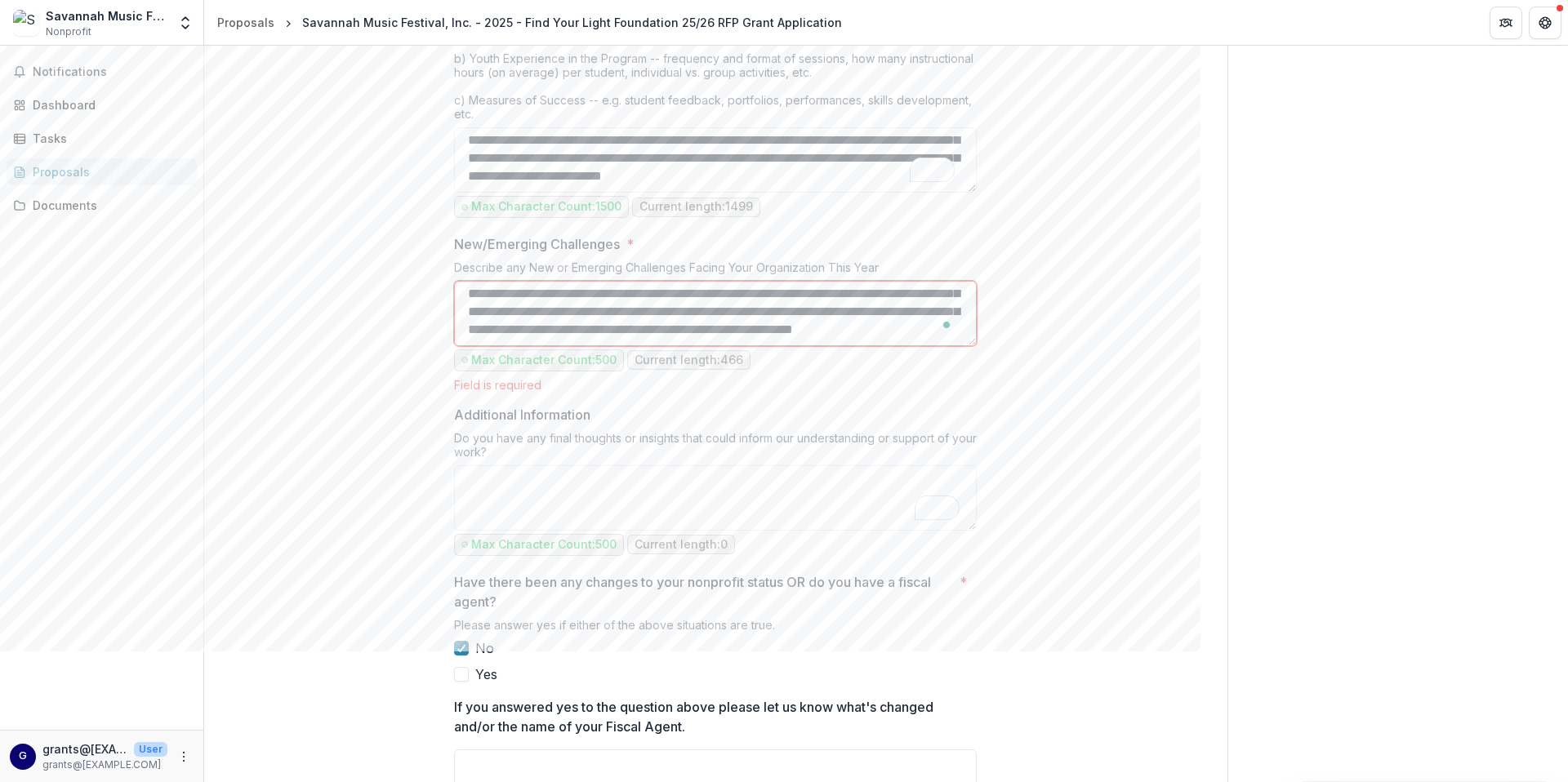 click on "**********" at bounding box center [715, 313] 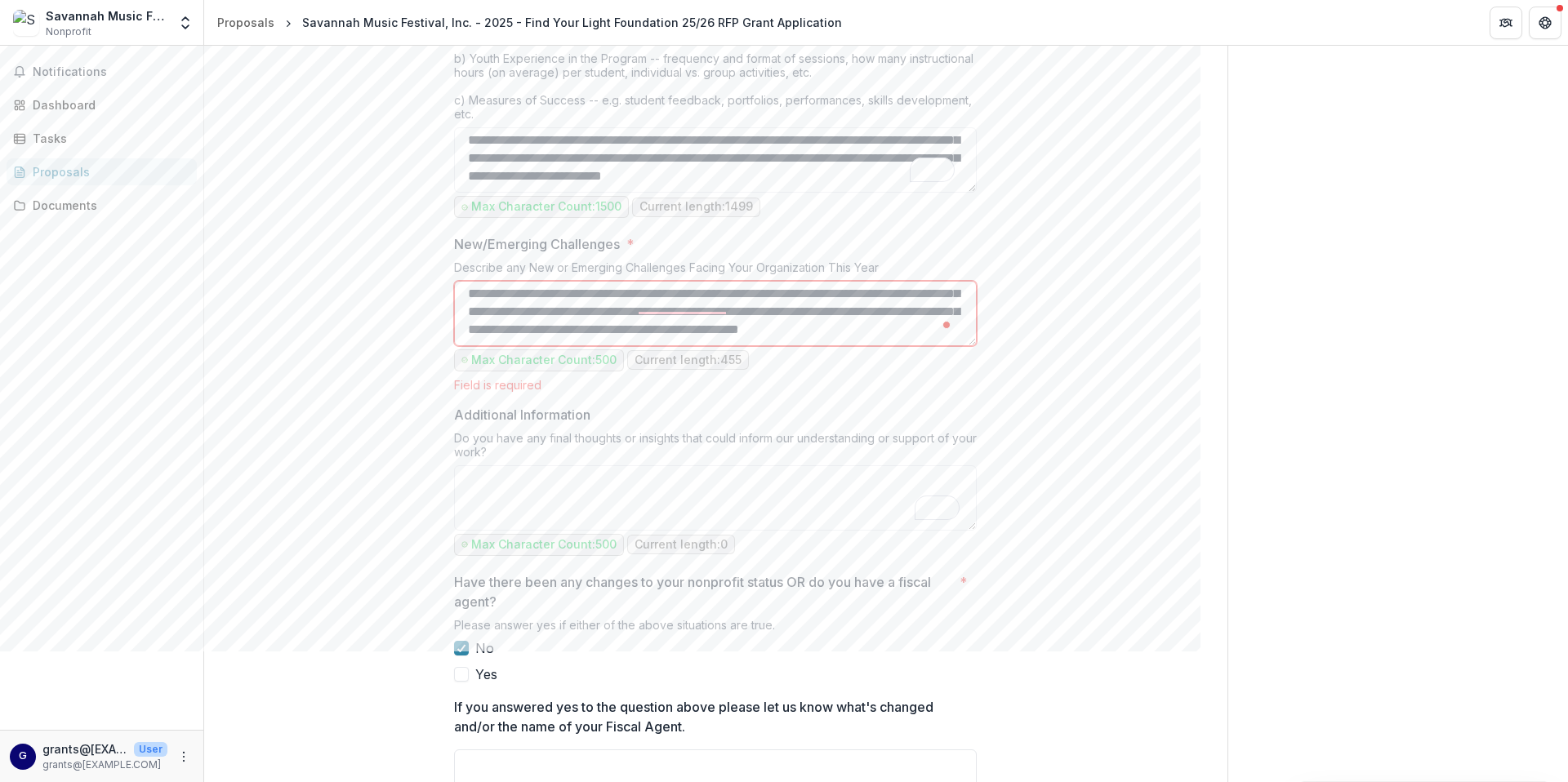 click on "**********" at bounding box center (715, 313) 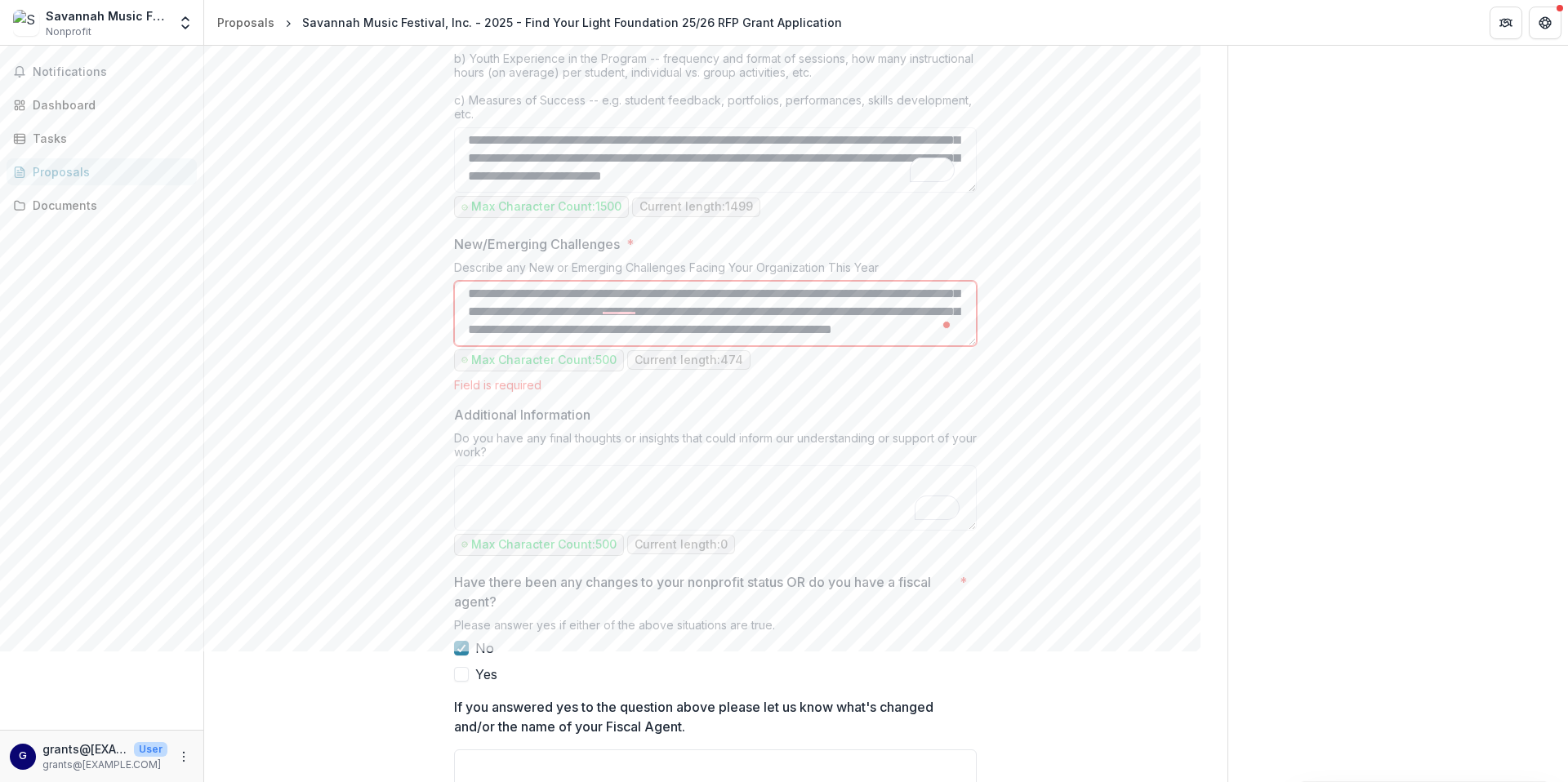 type on "**********" 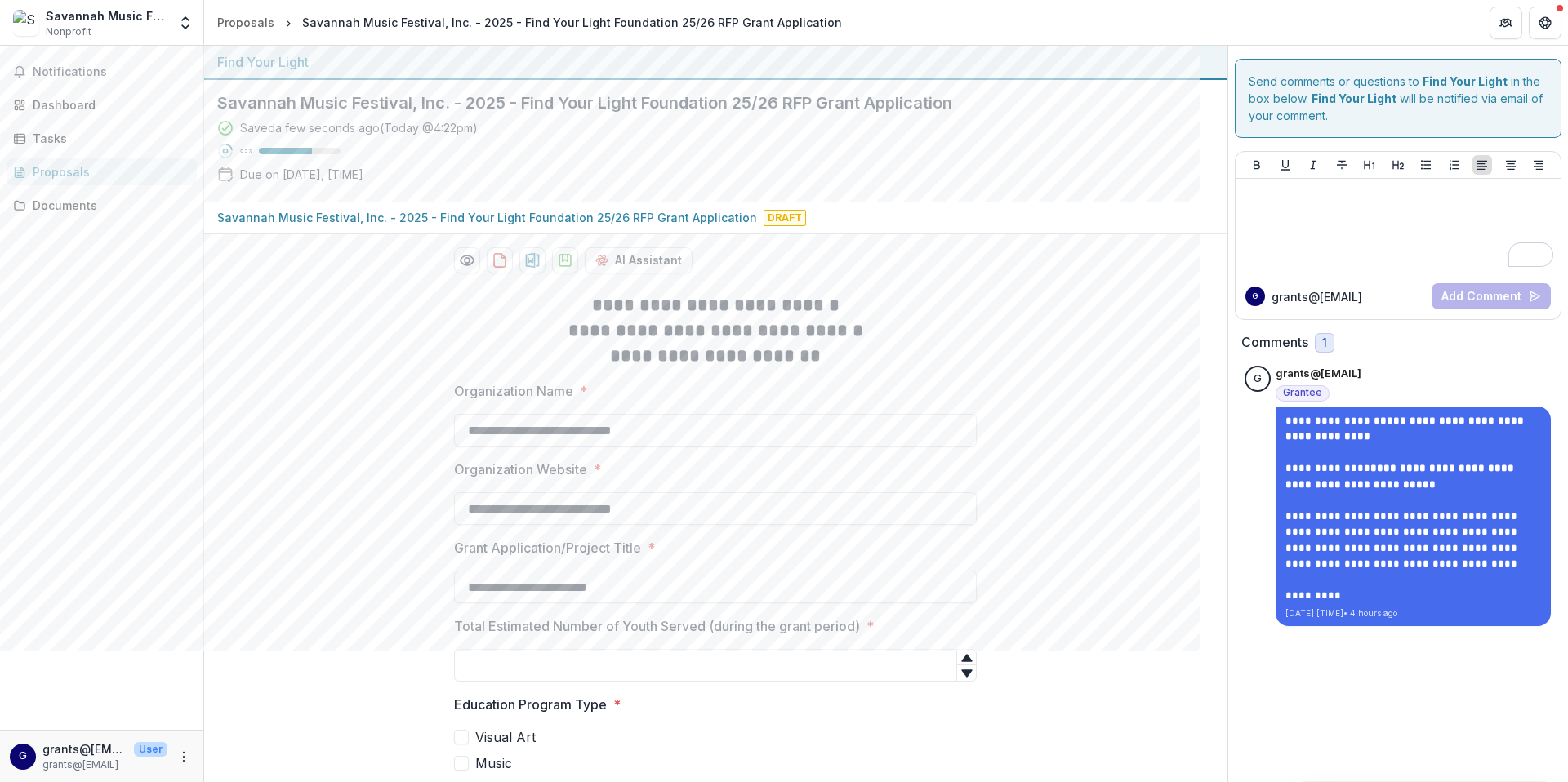 scroll, scrollTop: 0, scrollLeft: 0, axis: both 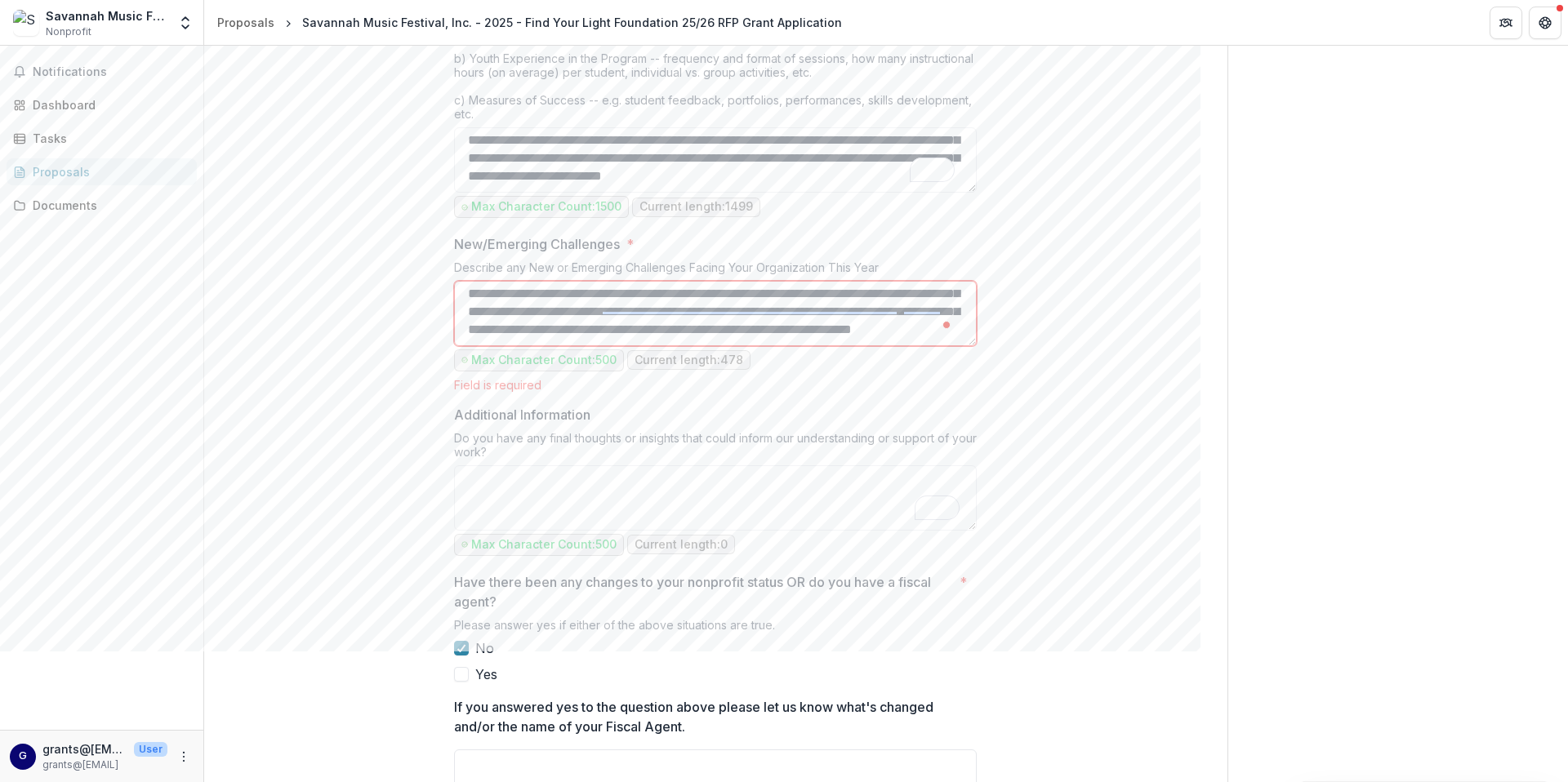 click on "**********" at bounding box center (715, 313) 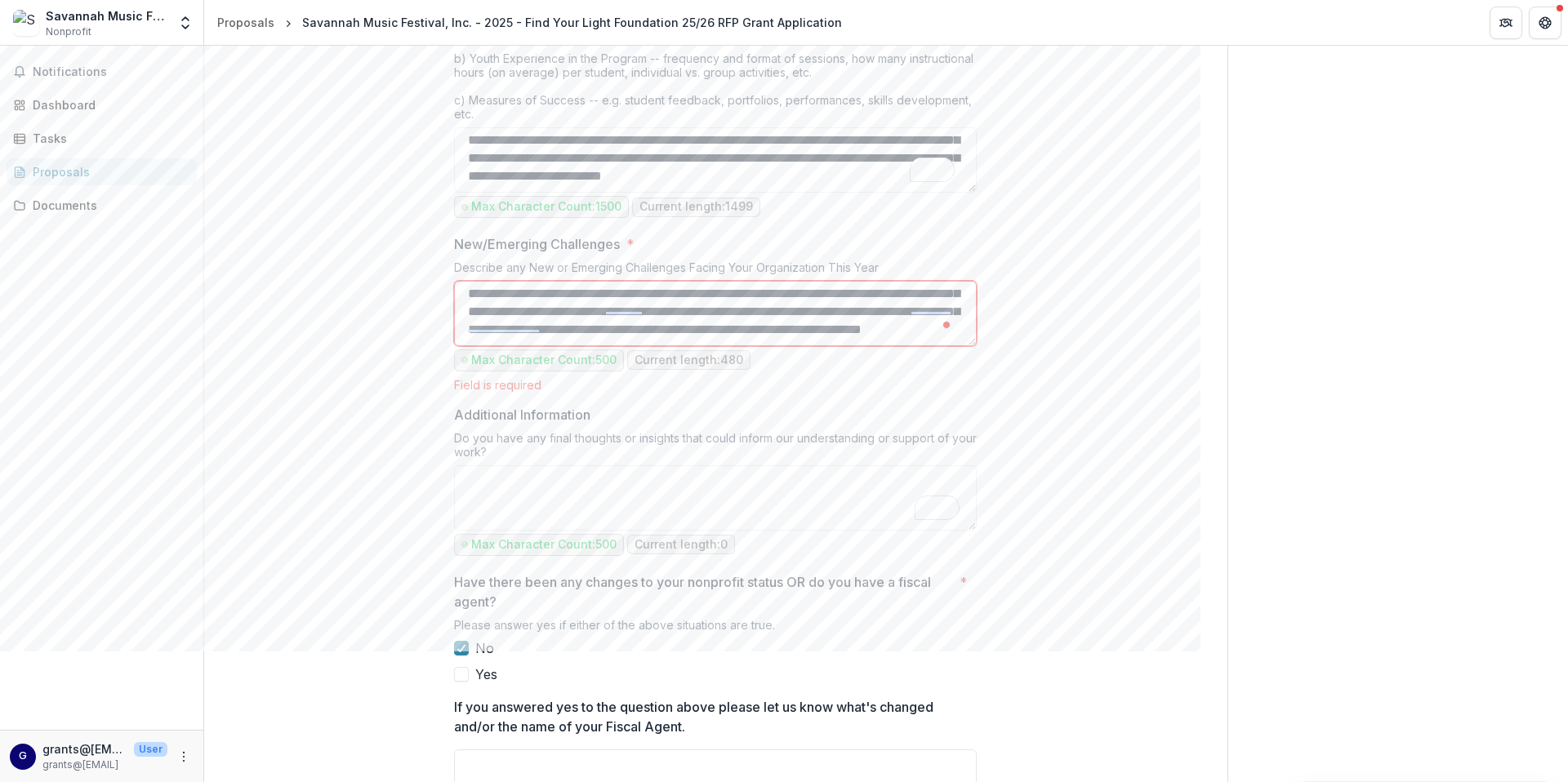 click on "**********" at bounding box center [715, 313] 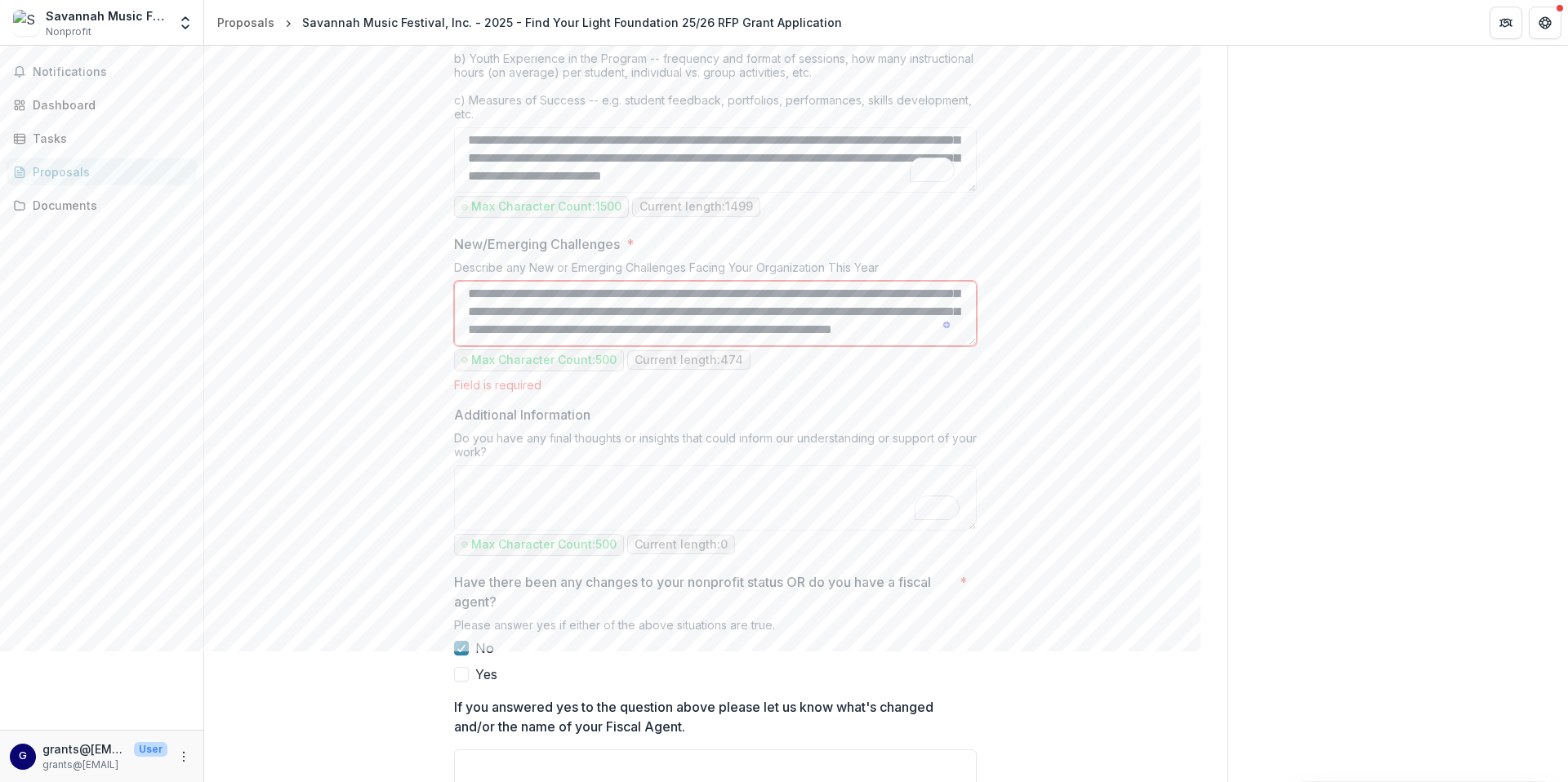 click on "**********" at bounding box center [715, 313] 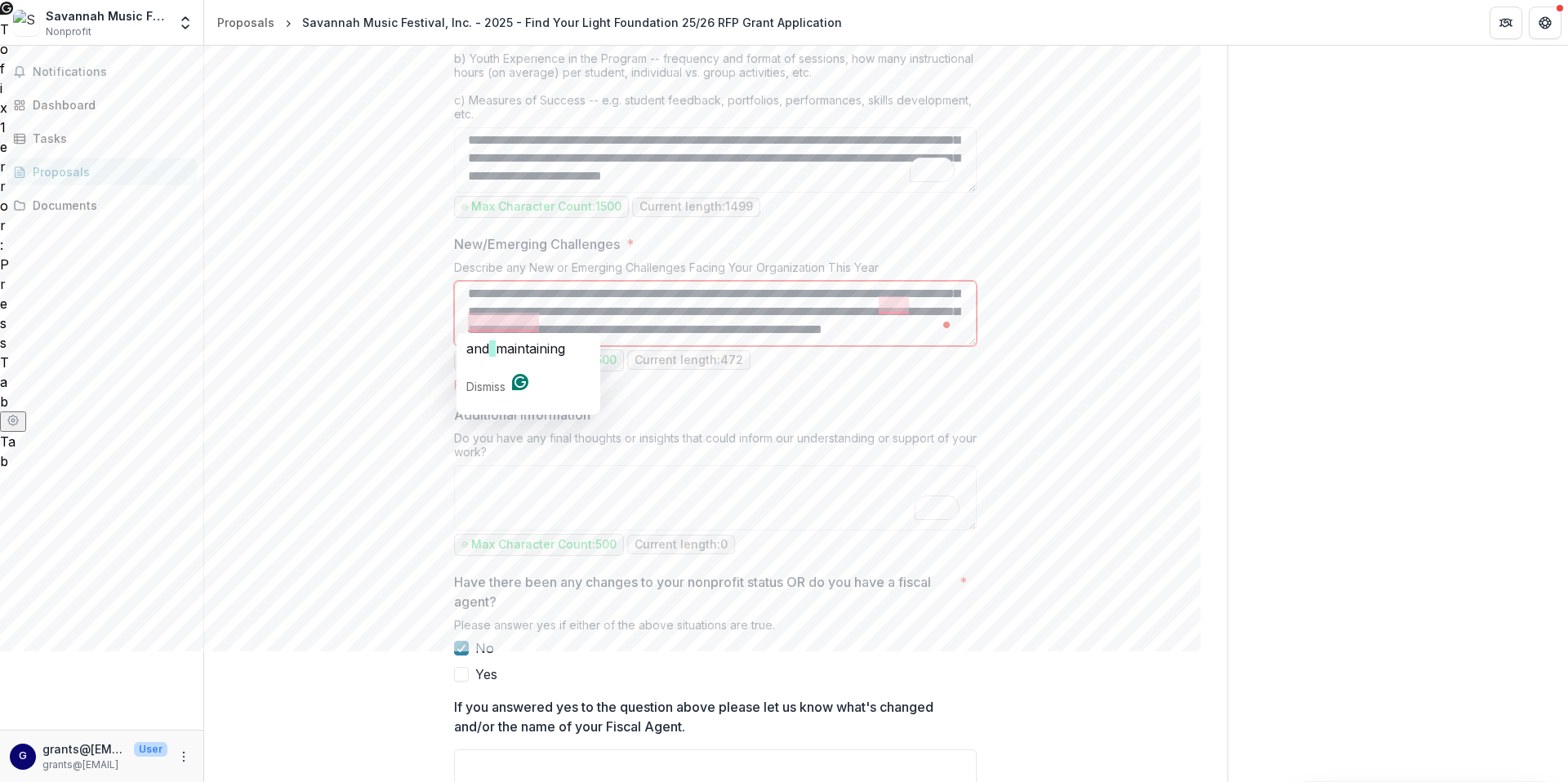 drag, startPoint x: 564, startPoint y: 325, endPoint x: 463, endPoint y: 325, distance: 101 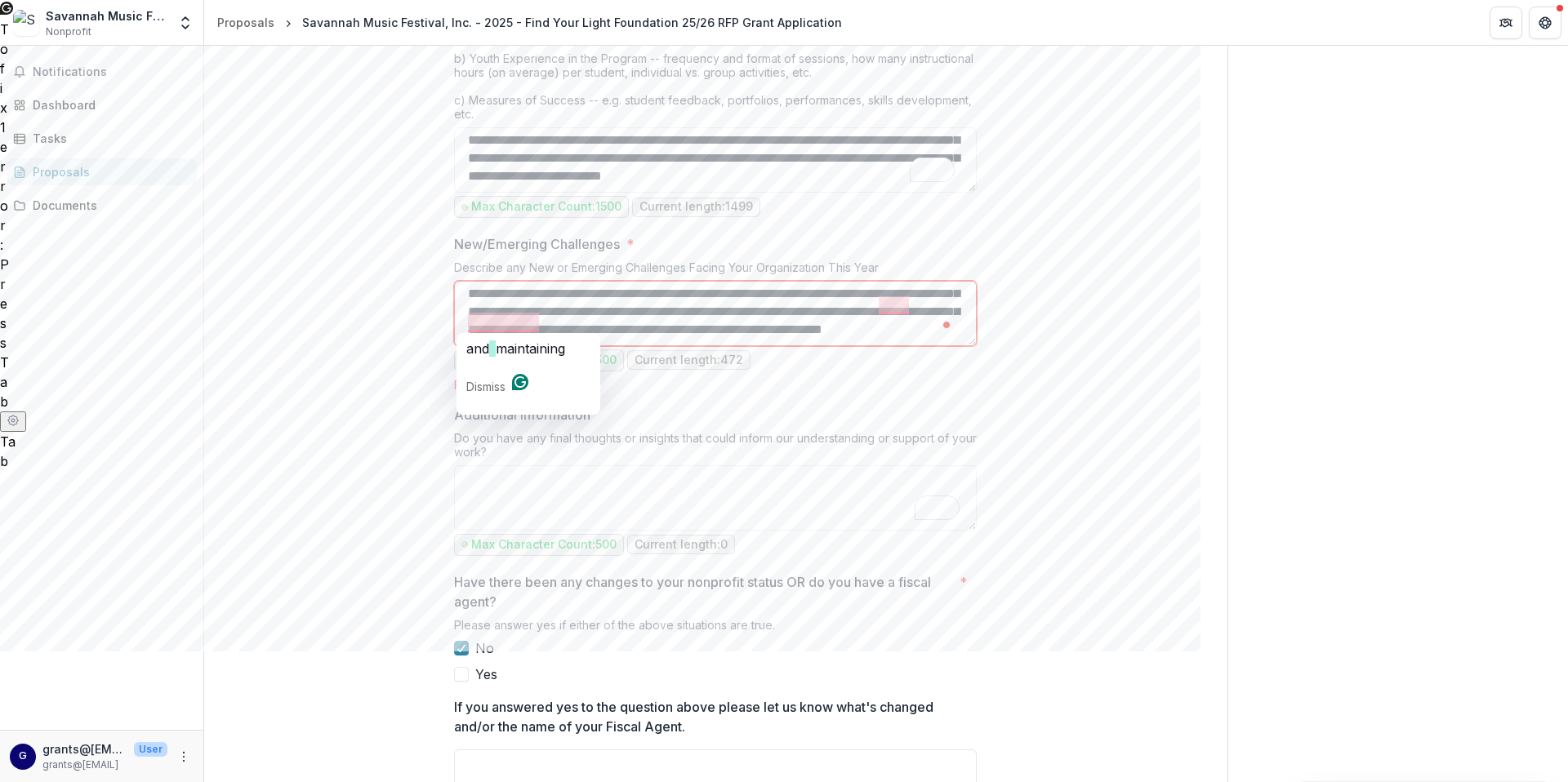 click on "**********" at bounding box center [715, 313] 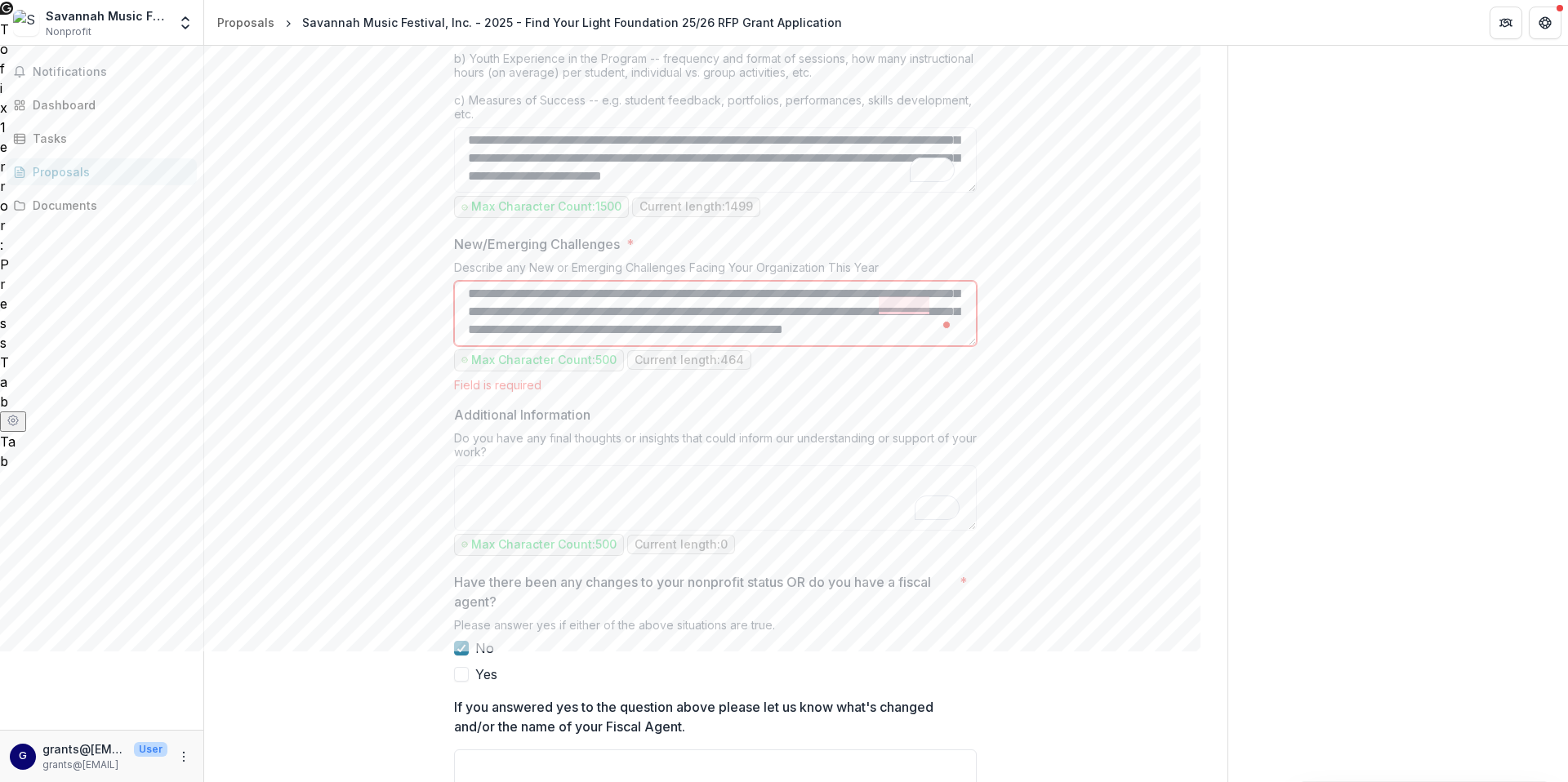 click on "**********" at bounding box center (715, 313) 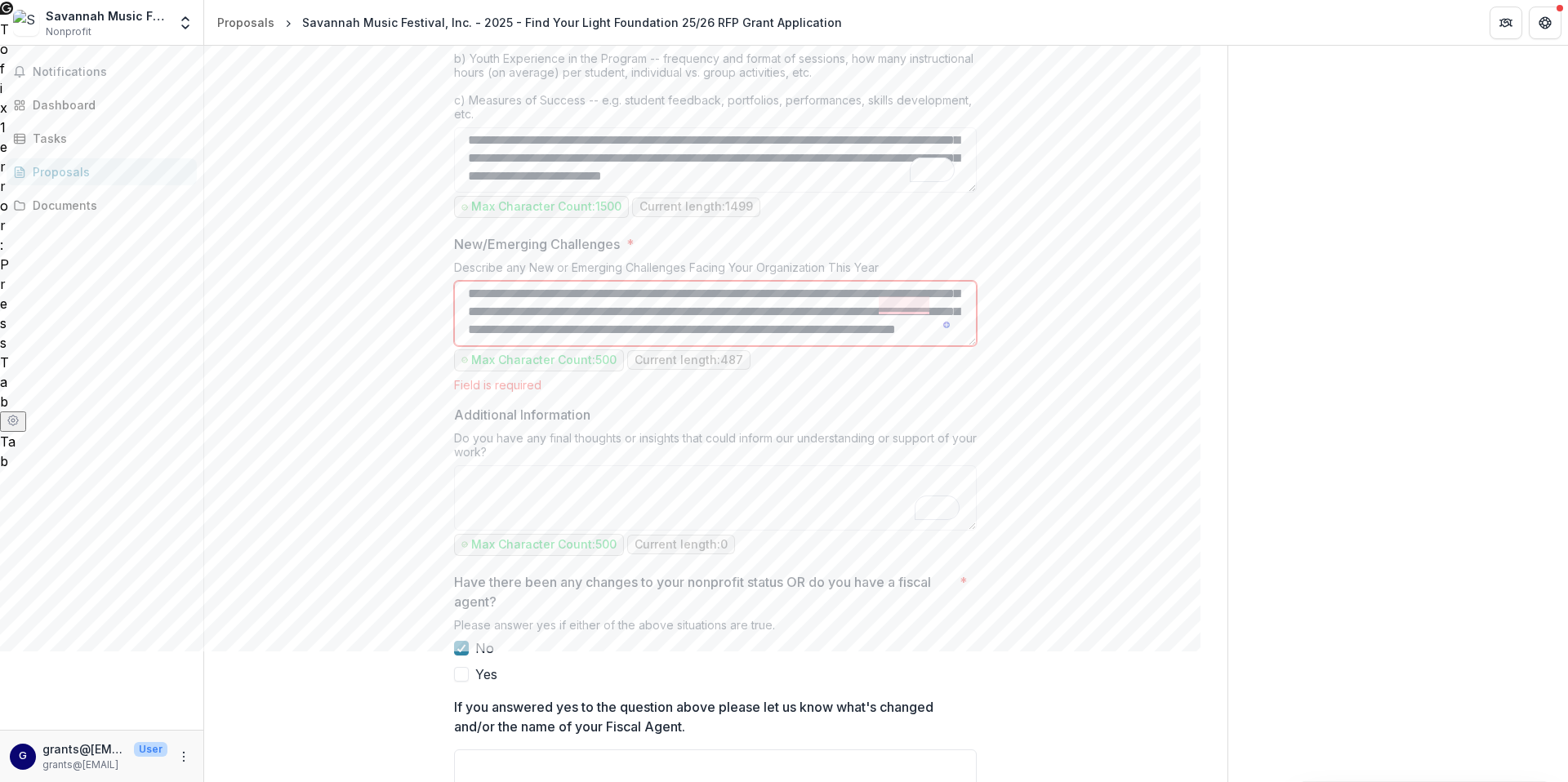 click on "**********" at bounding box center [715, 313] 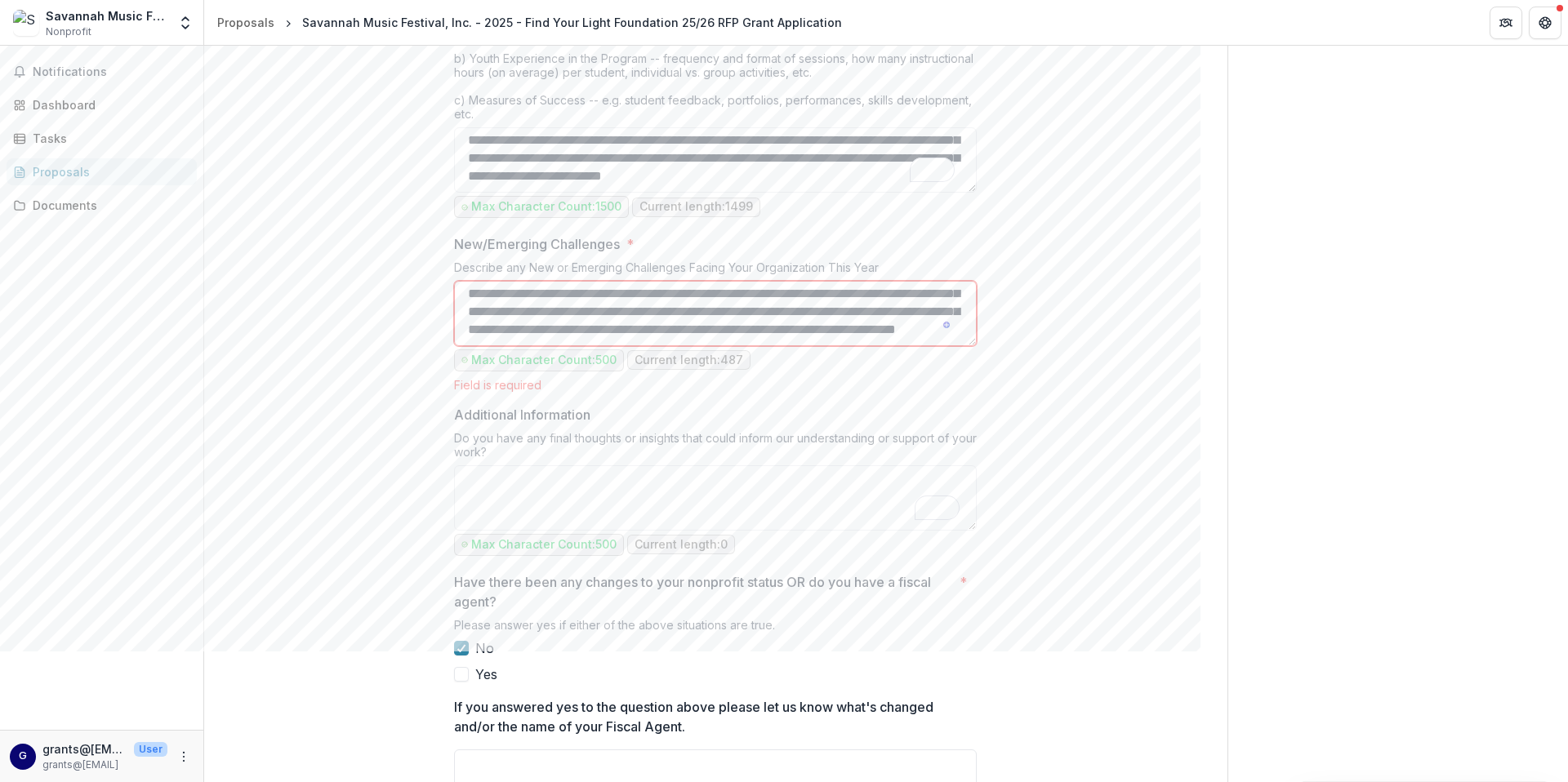 click on "**********" at bounding box center [715, 313] 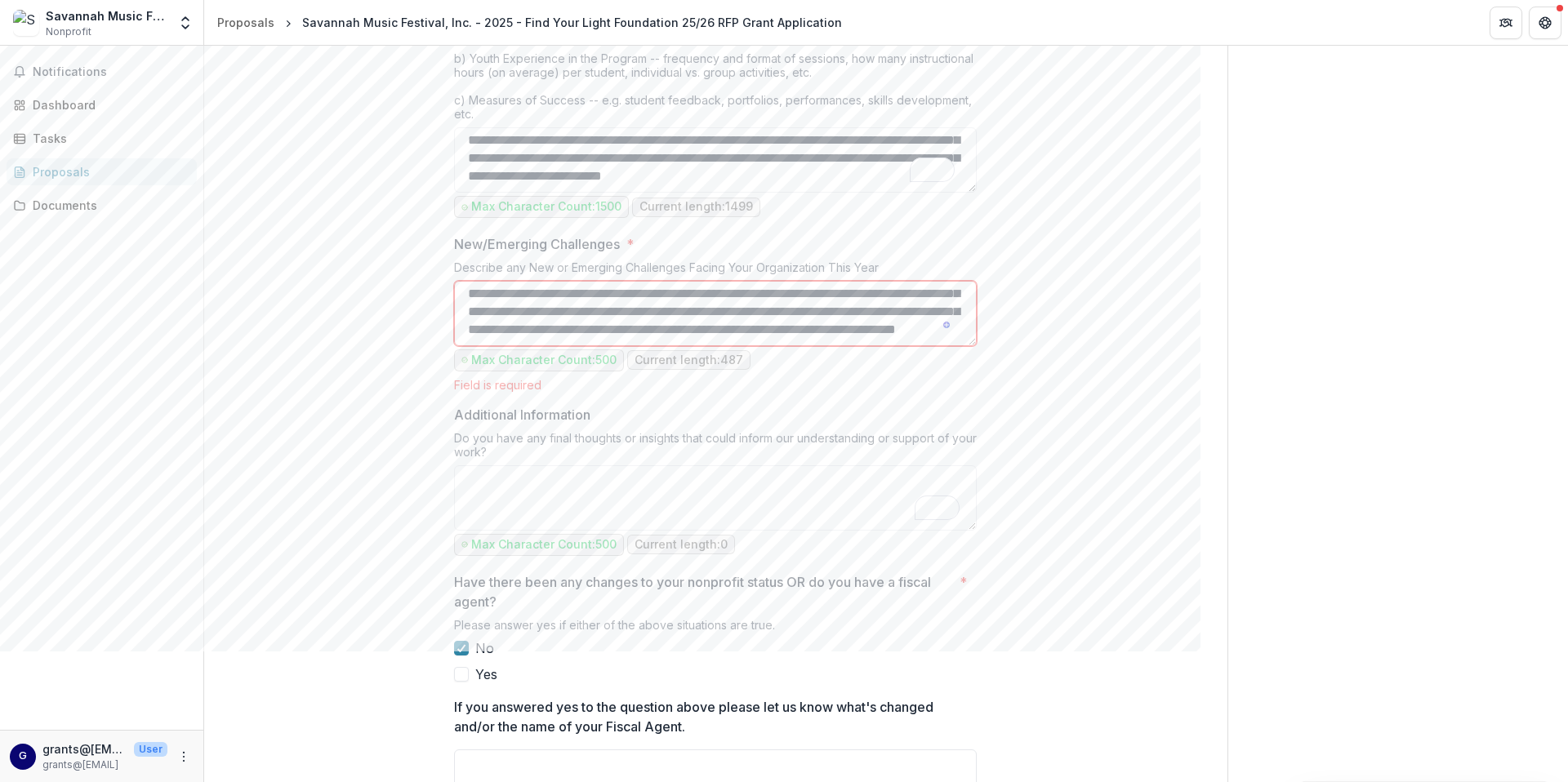 scroll, scrollTop: 75, scrollLeft: 0, axis: vertical 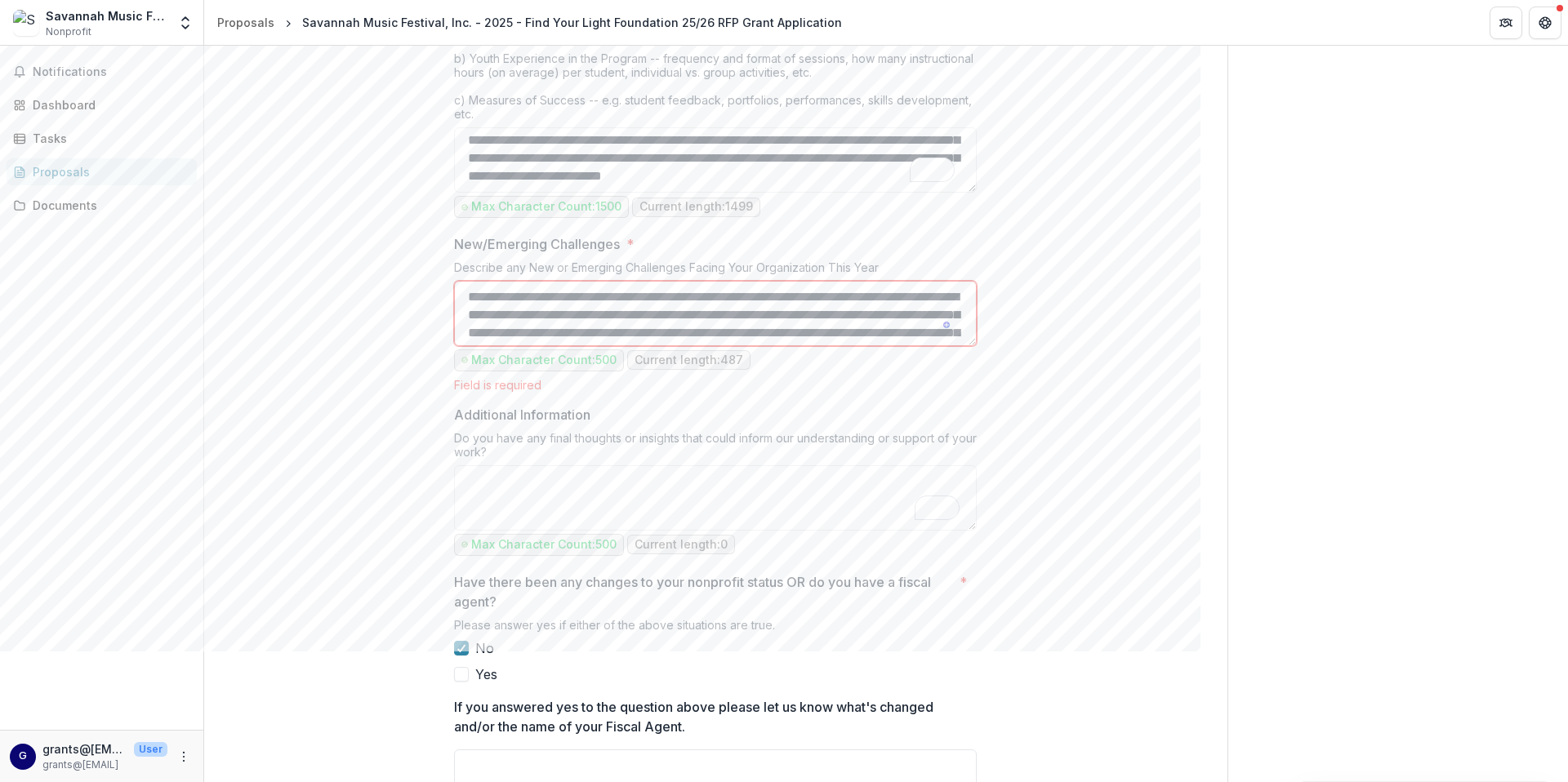 click on "**********" at bounding box center (715, 313) 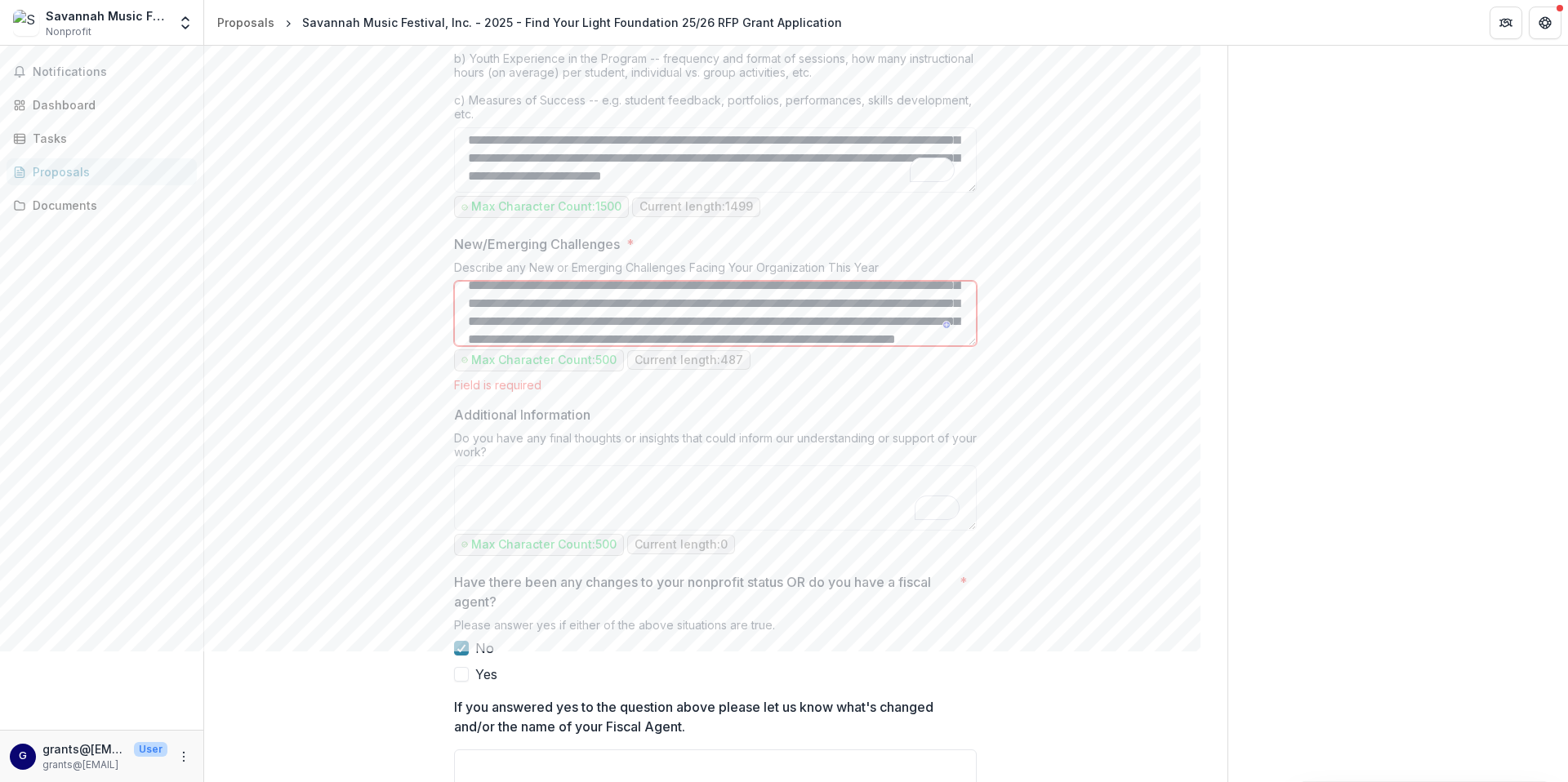 scroll, scrollTop: 73, scrollLeft: 0, axis: vertical 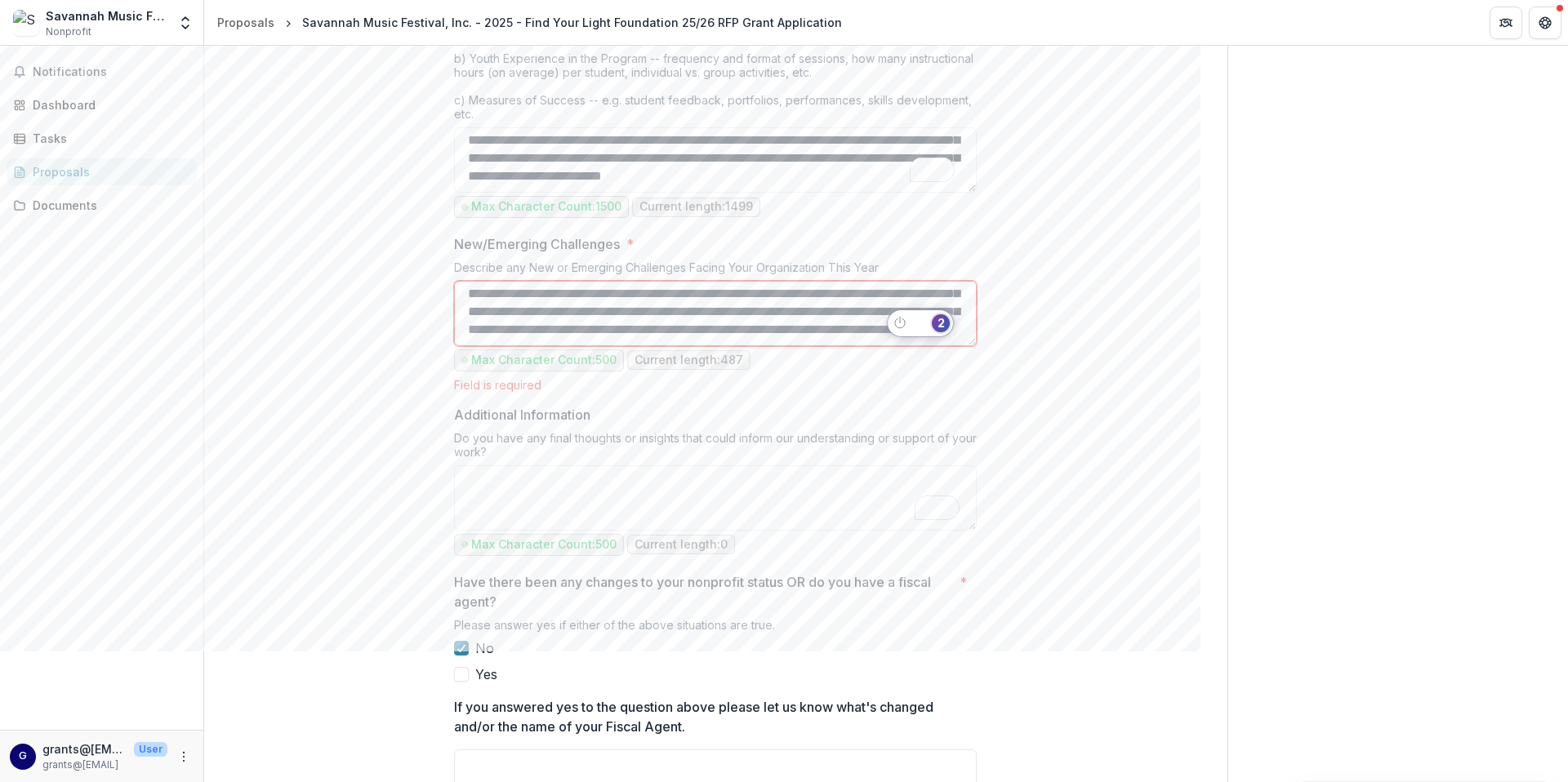 type on "**********" 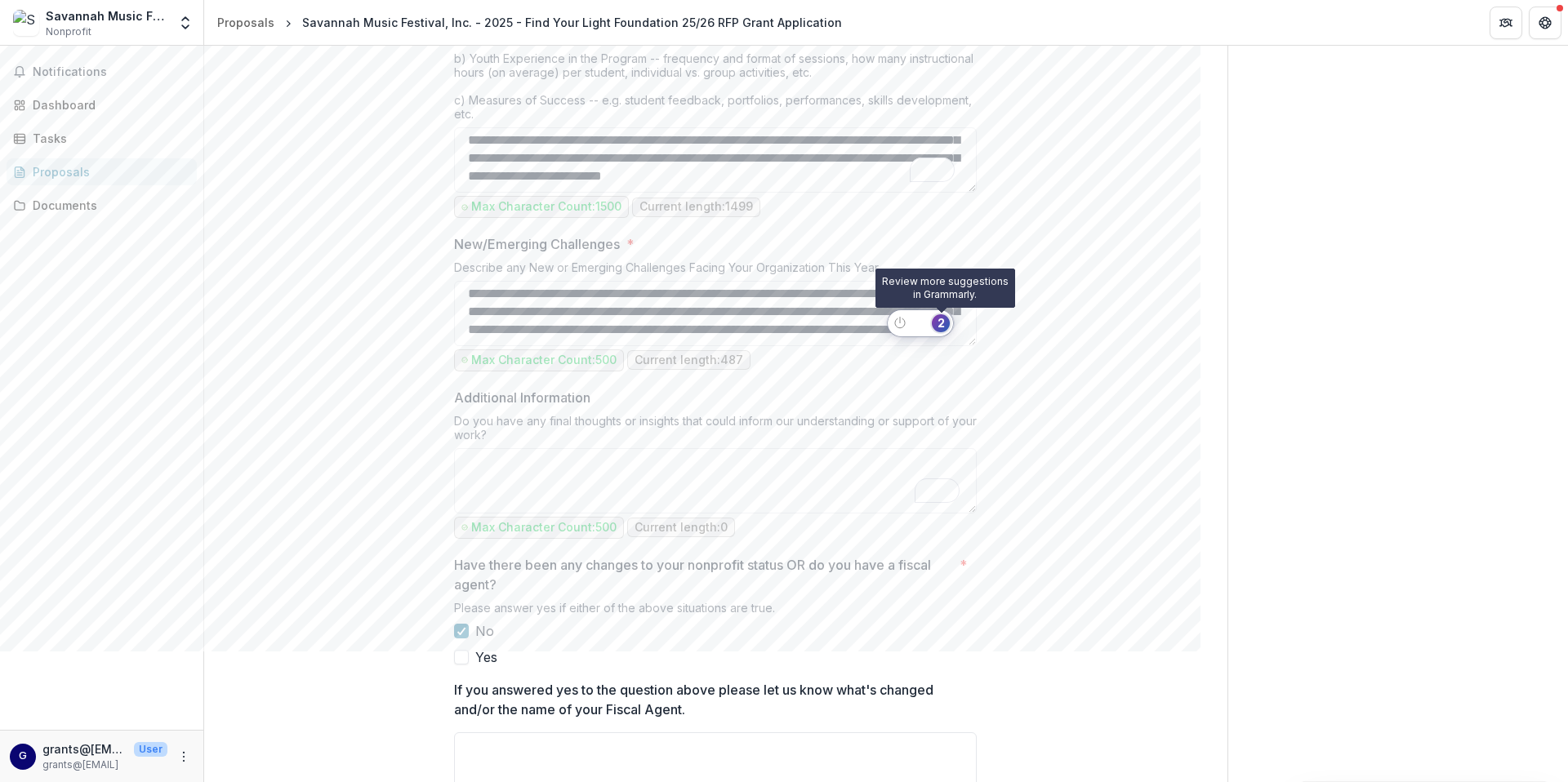 click on "2" 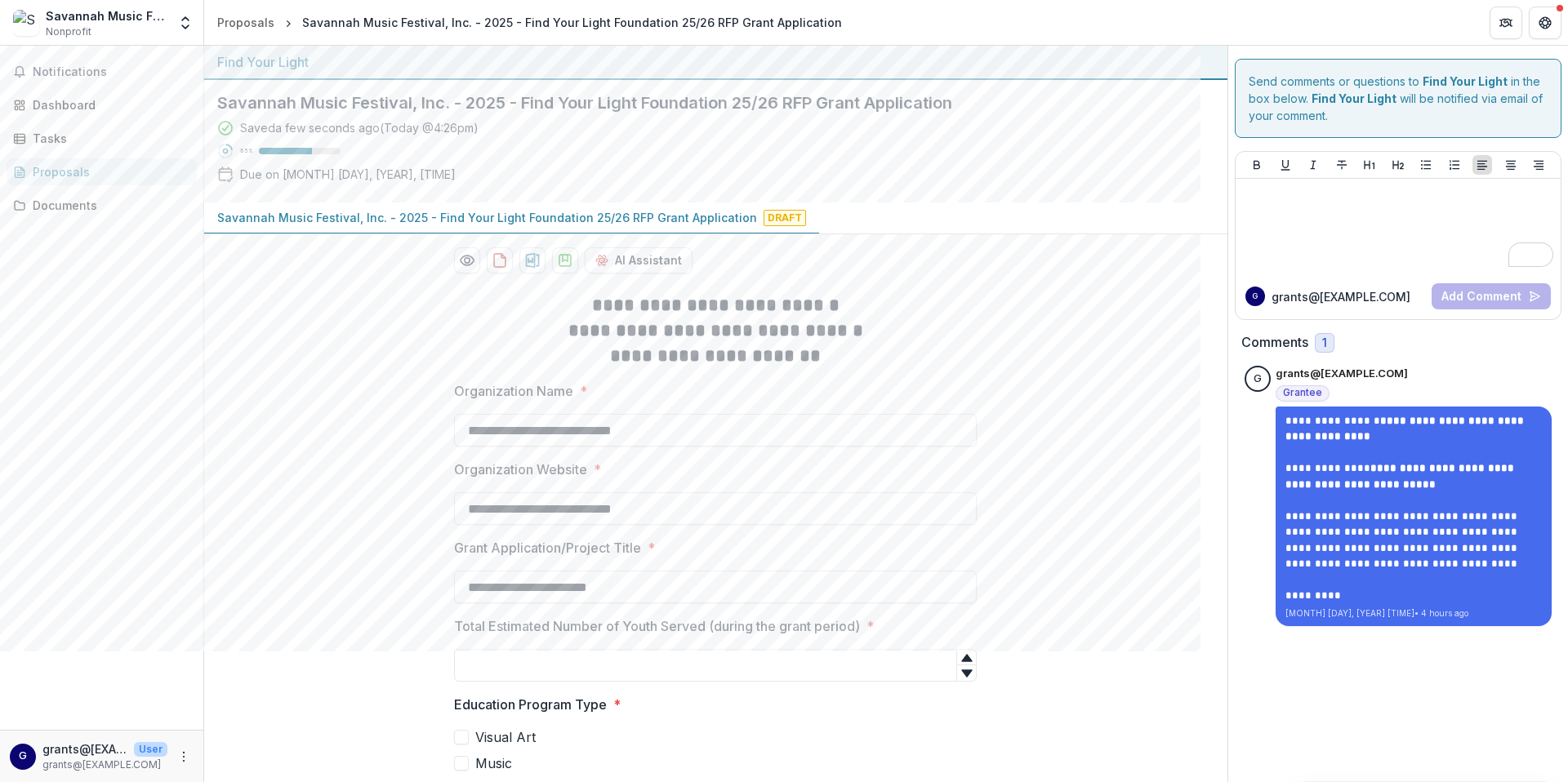 scroll, scrollTop: 0, scrollLeft: 0, axis: both 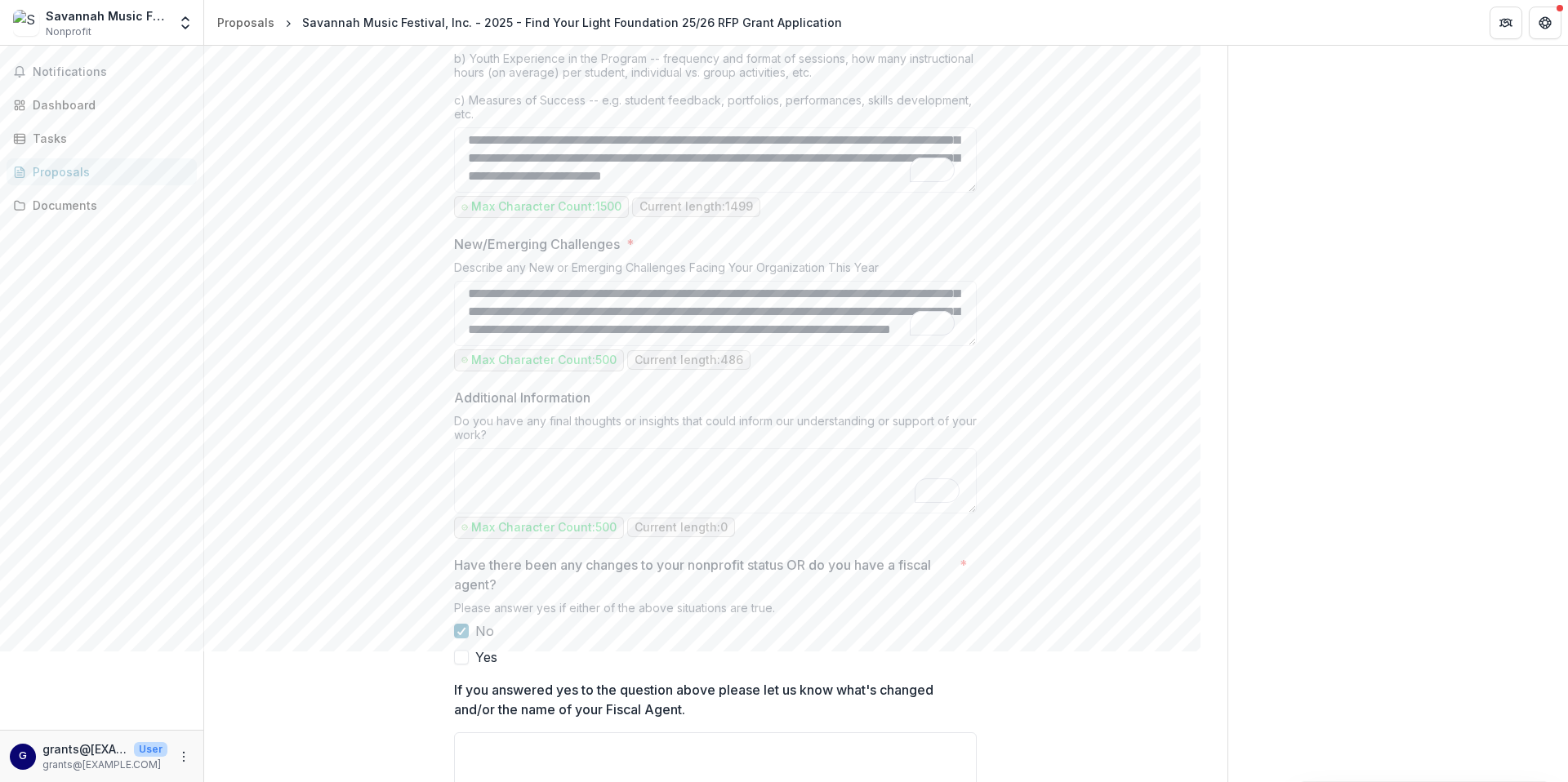 click on "**********" at bounding box center (715, -7) 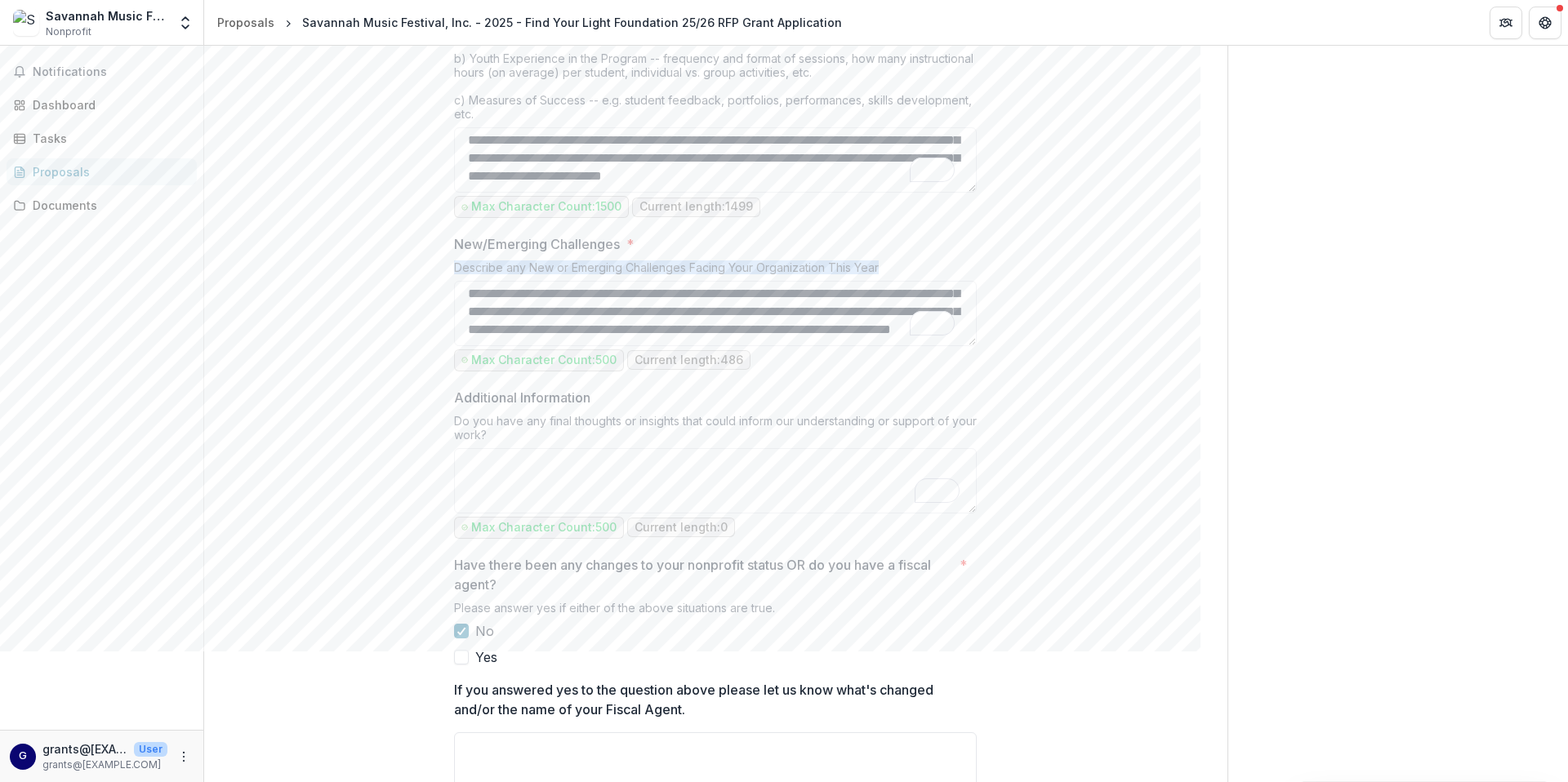 drag, startPoint x: 452, startPoint y: 265, endPoint x: 881, endPoint y: 261, distance: 429.0186 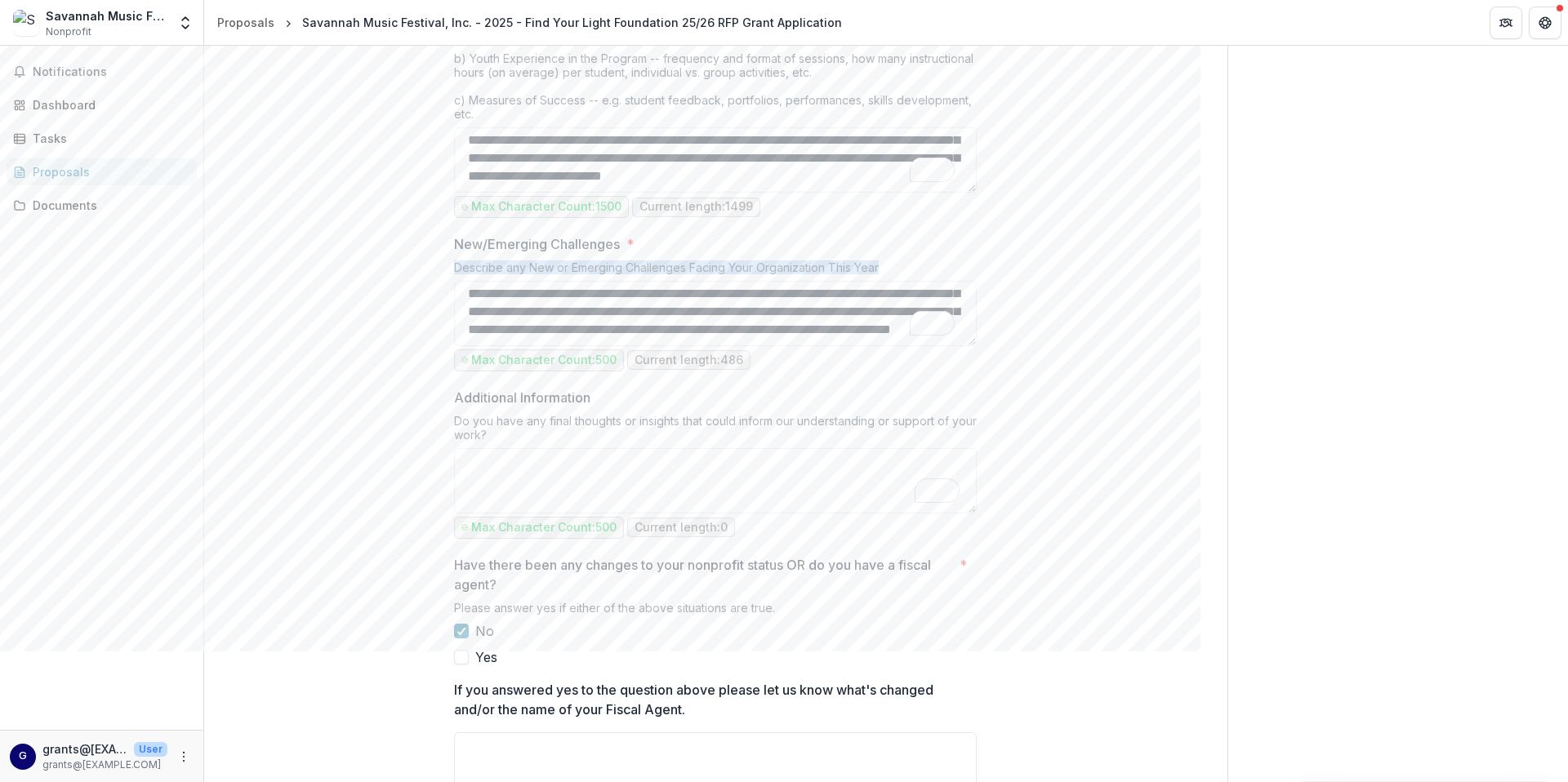 click on "Describe any New or Emerging Challenges Facing Your Organization This Year" at bounding box center (715, 270) 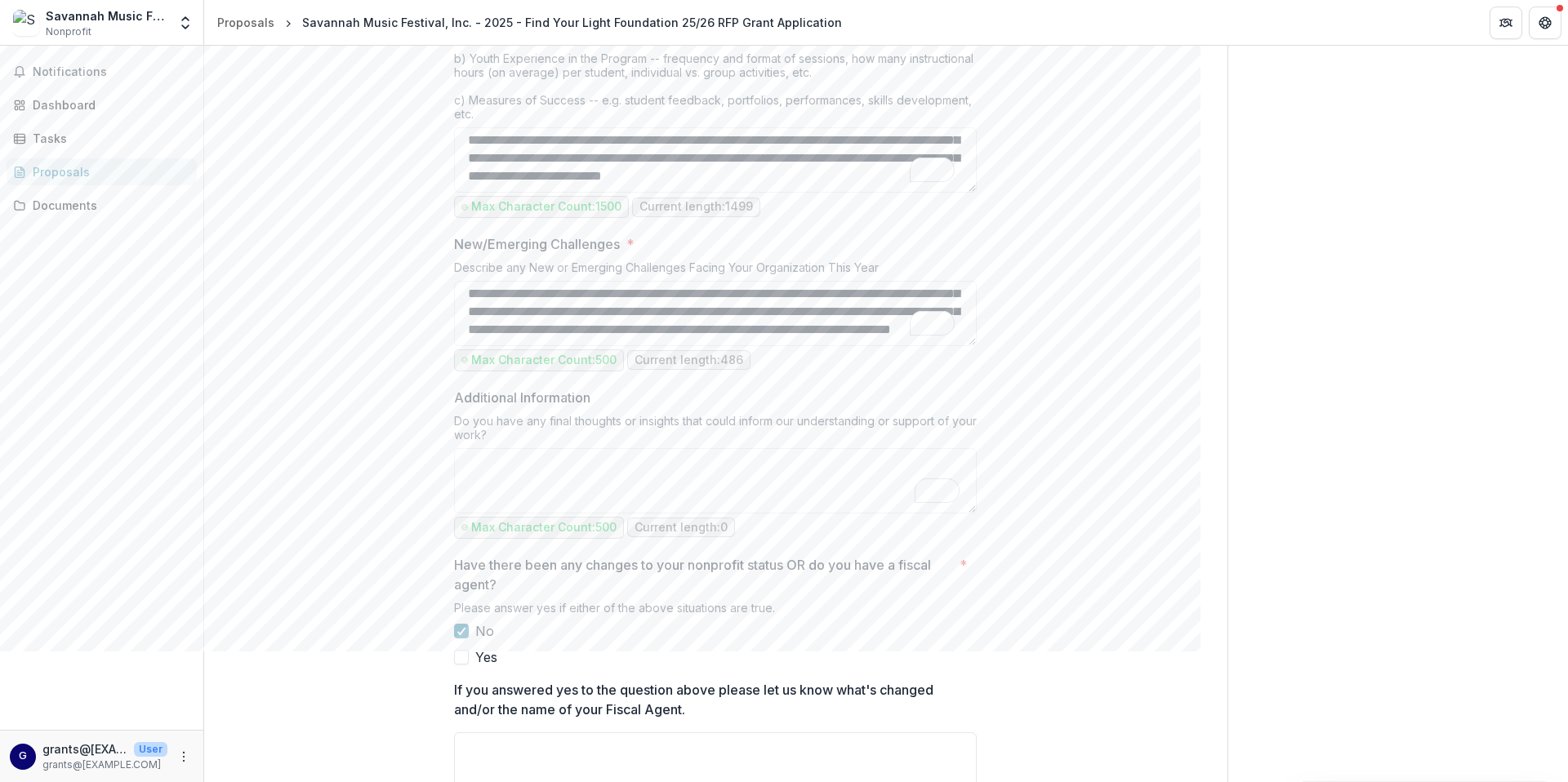 scroll, scrollTop: 0, scrollLeft: 0, axis: both 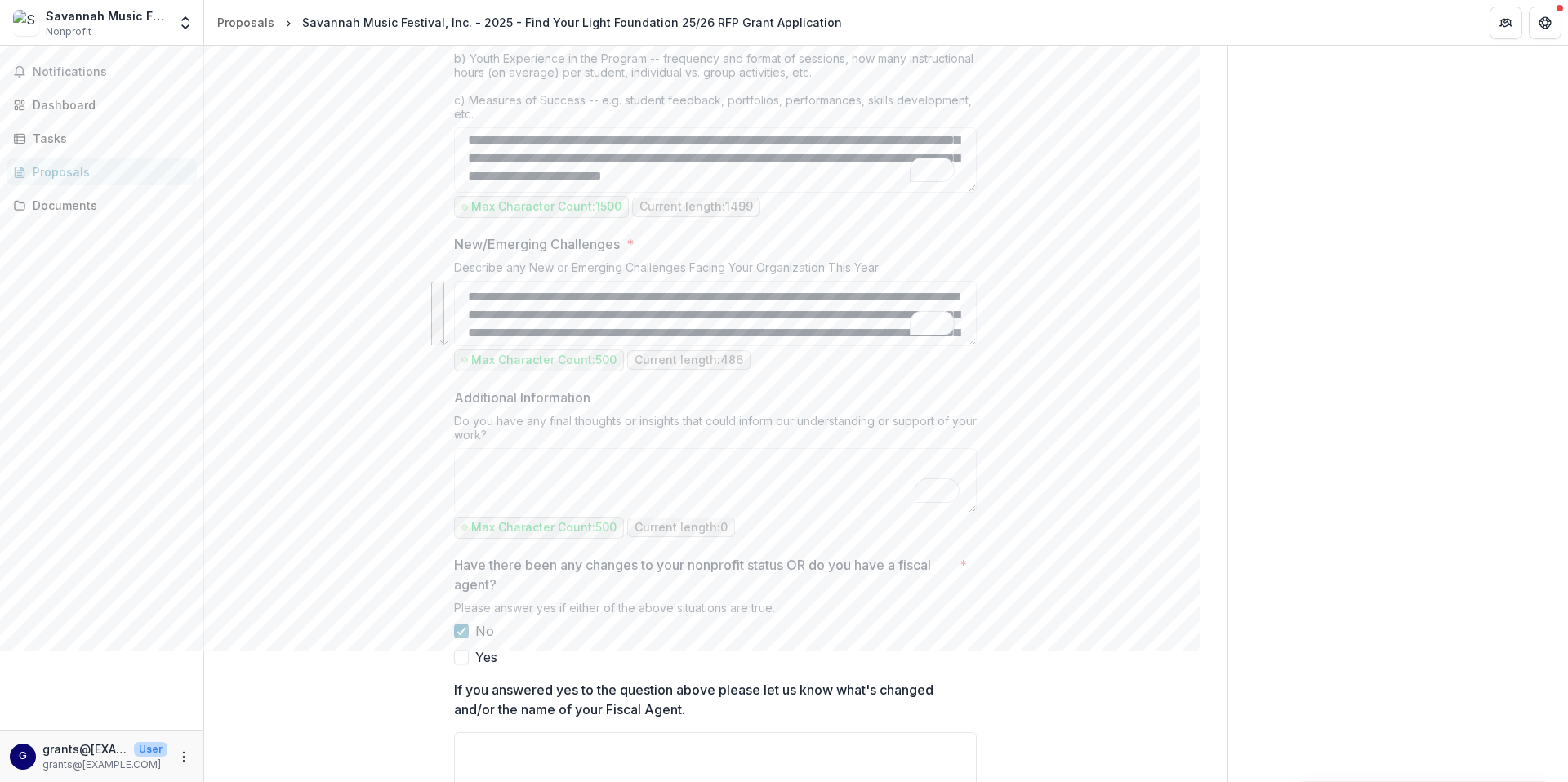 drag, startPoint x: 768, startPoint y: 331, endPoint x: 457, endPoint y: 260, distance: 319.0016 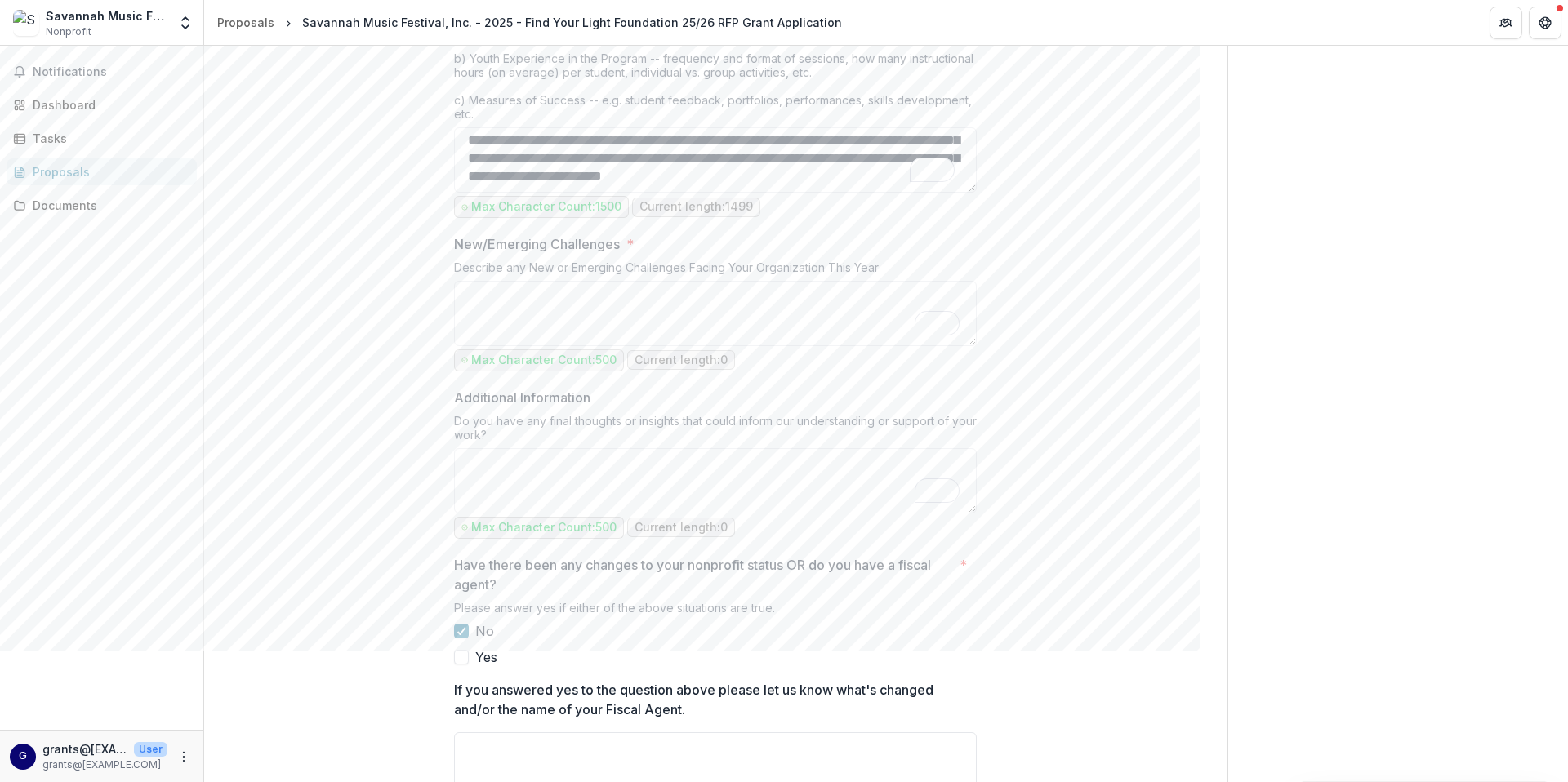 paste on "**********" 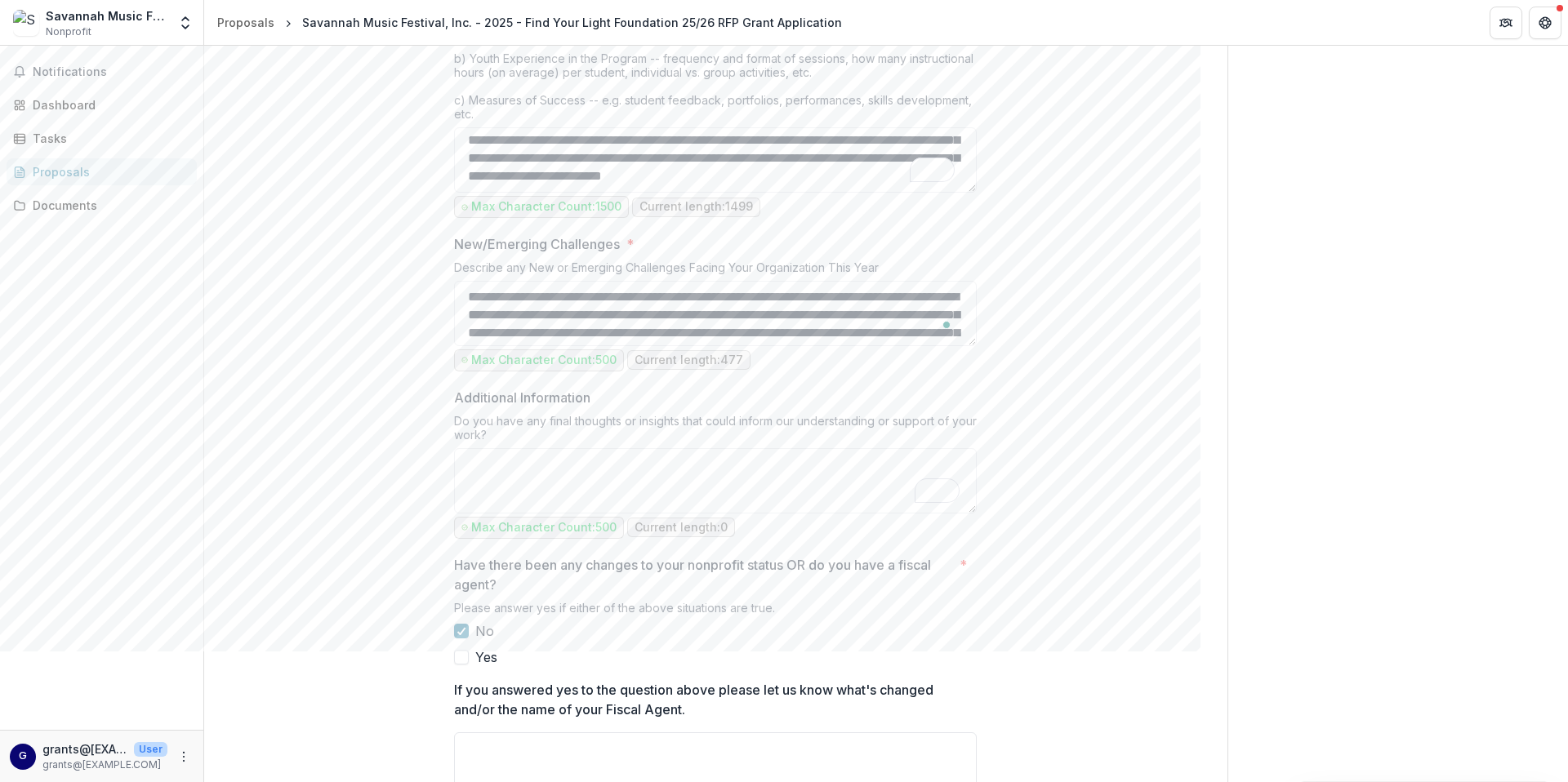 scroll, scrollTop: 68, scrollLeft: 0, axis: vertical 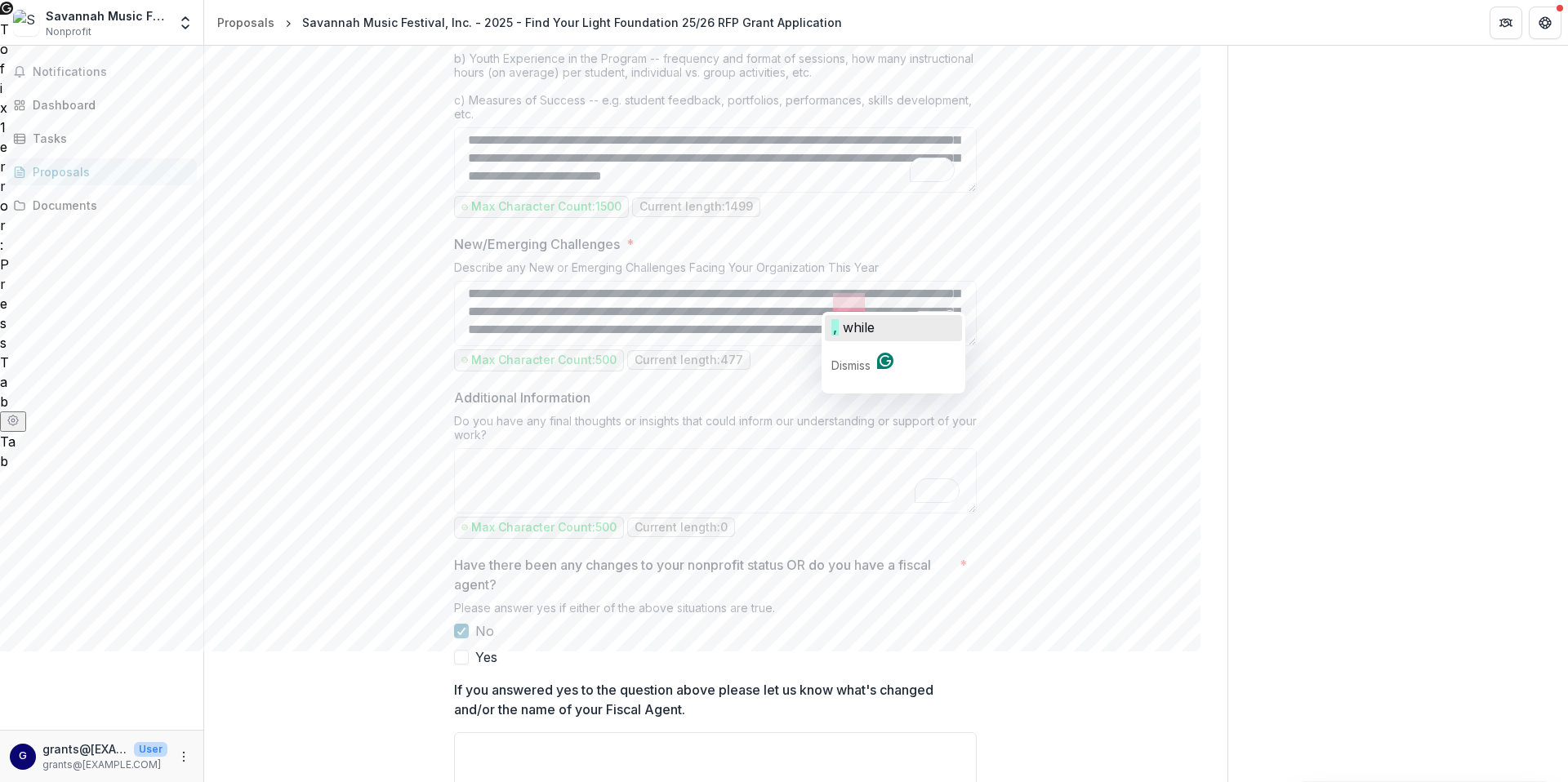 click on "while" 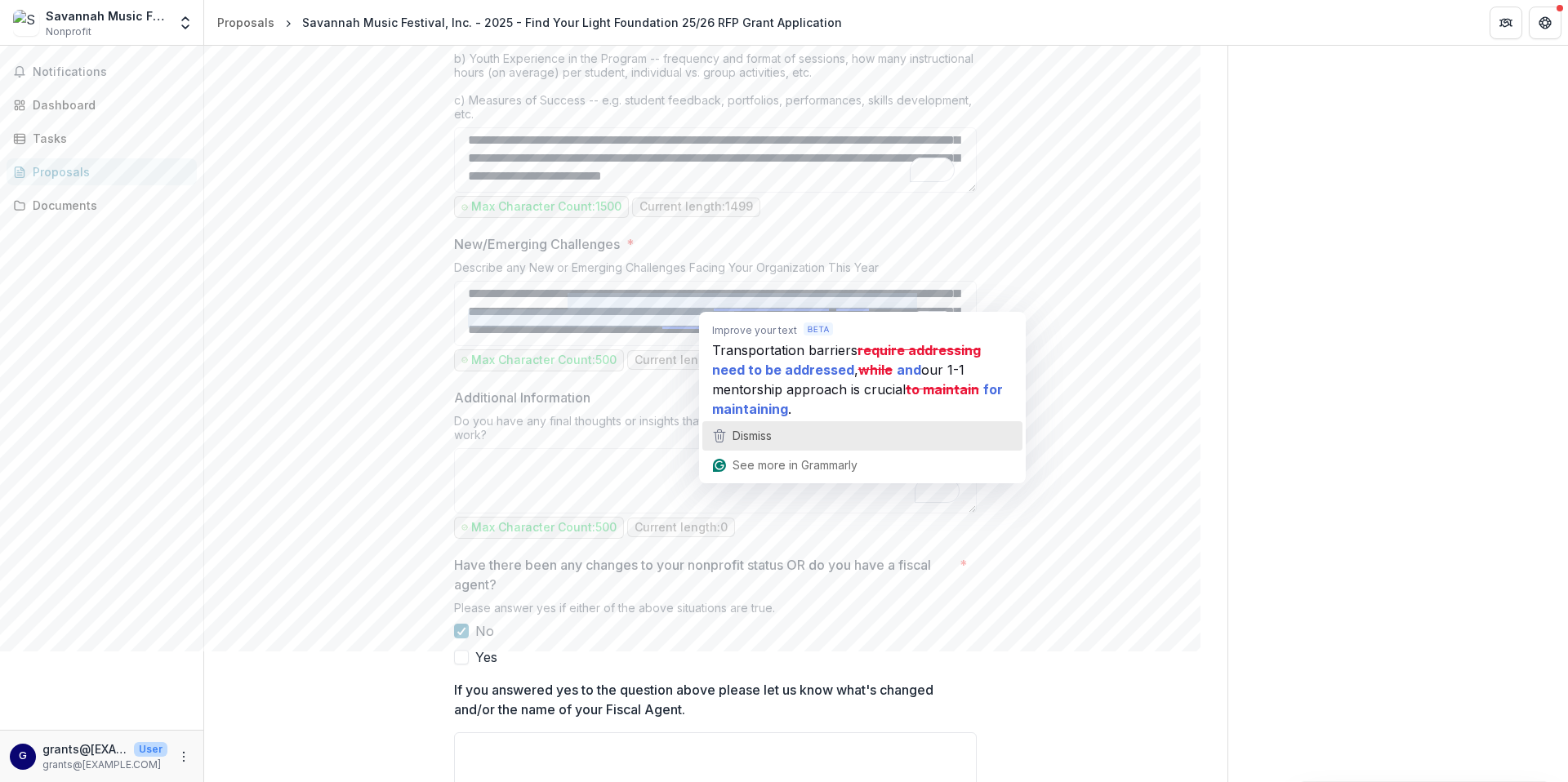 click on "Dismiss" at bounding box center [752, 435] 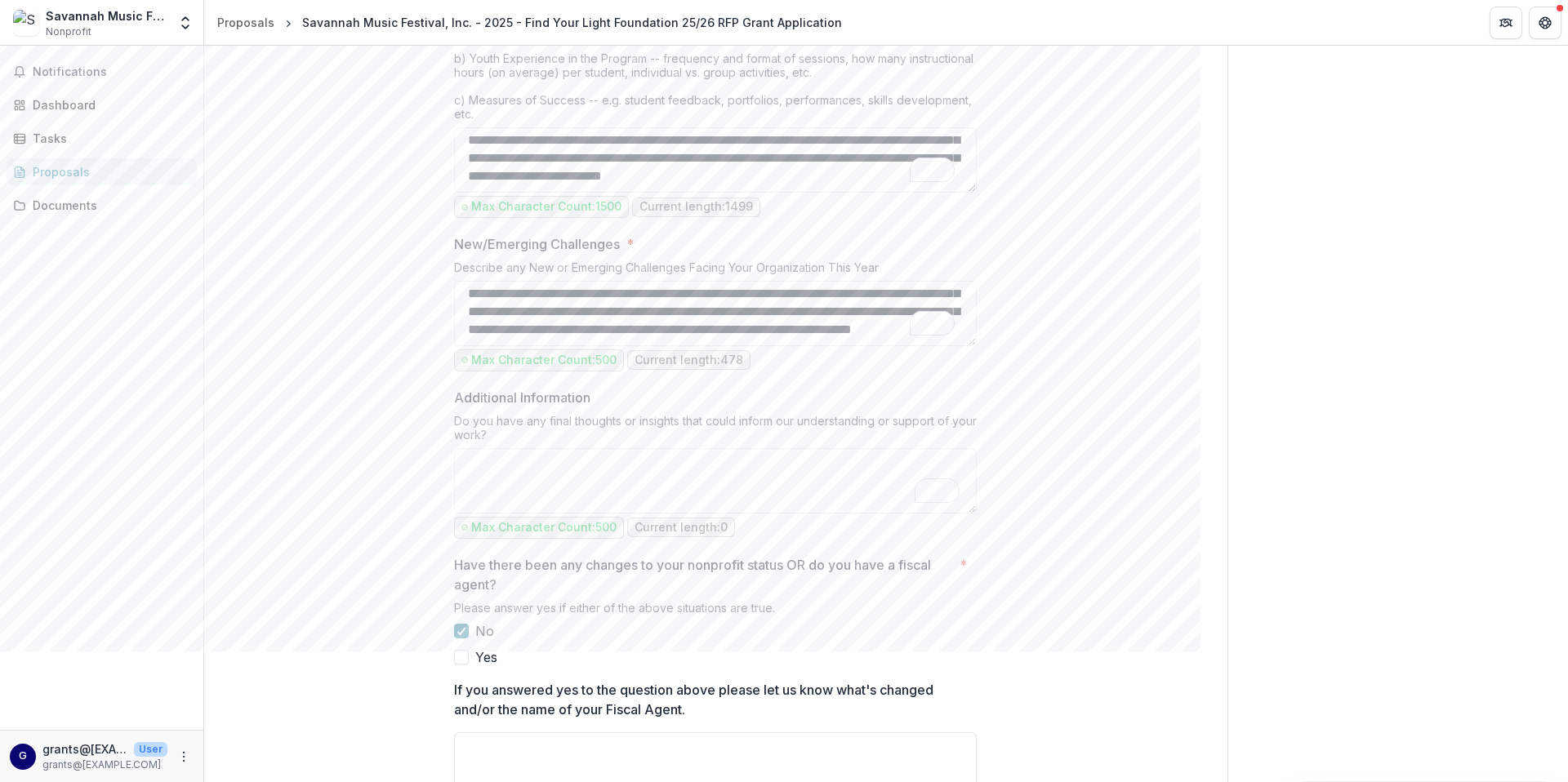 type on "**********" 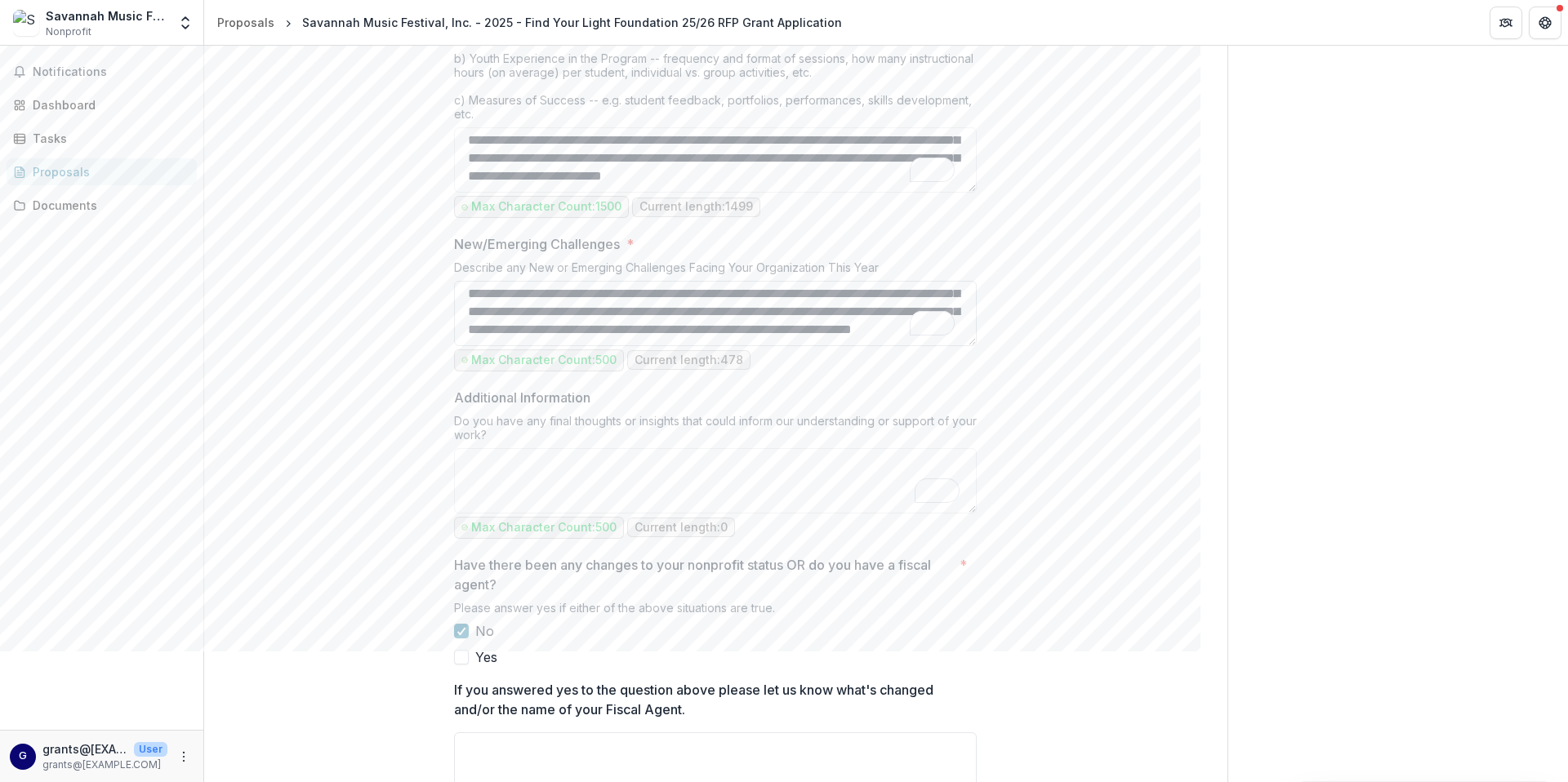 click on "**********" at bounding box center [715, 313] 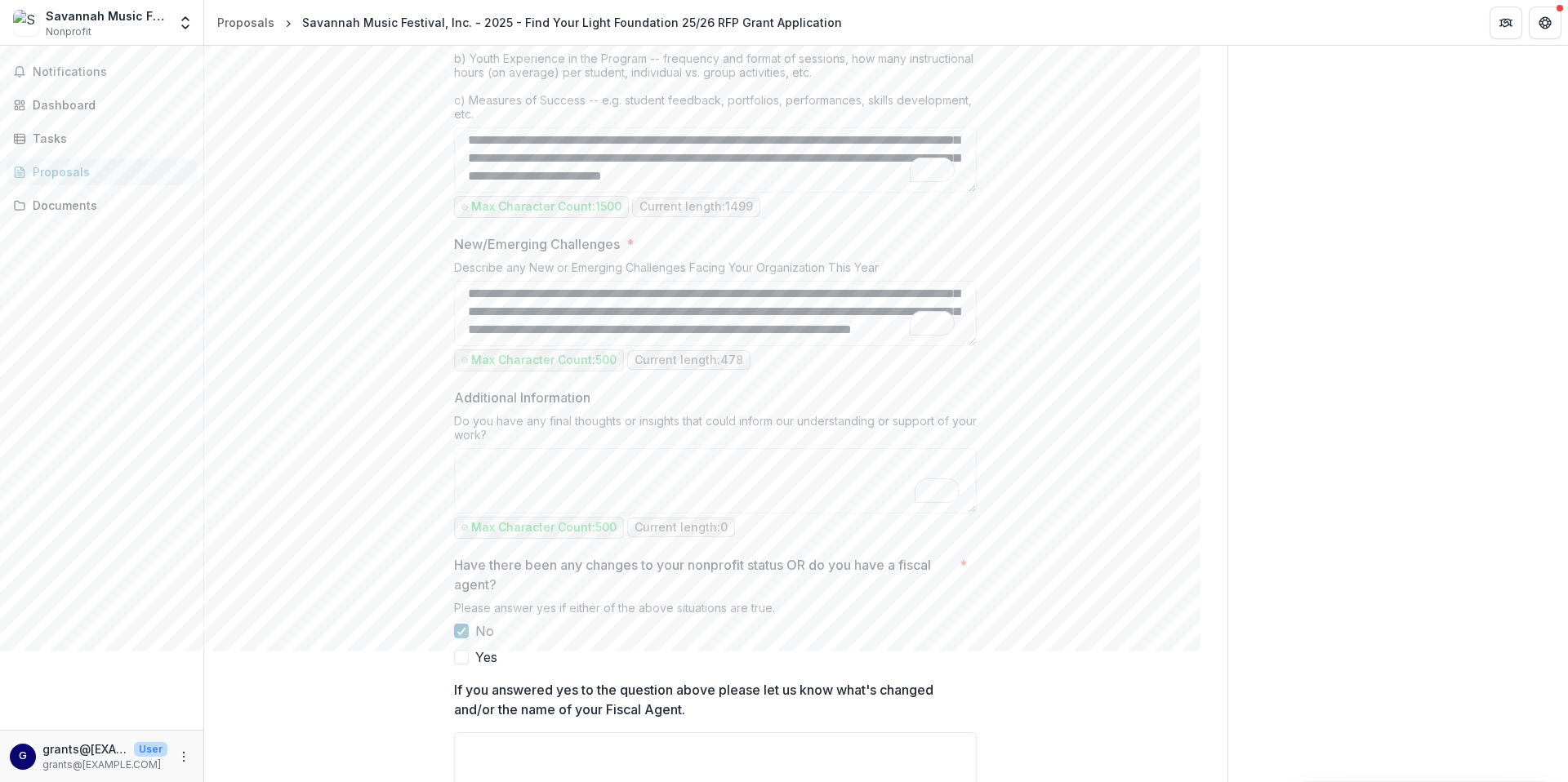 scroll, scrollTop: 0, scrollLeft: 0, axis: both 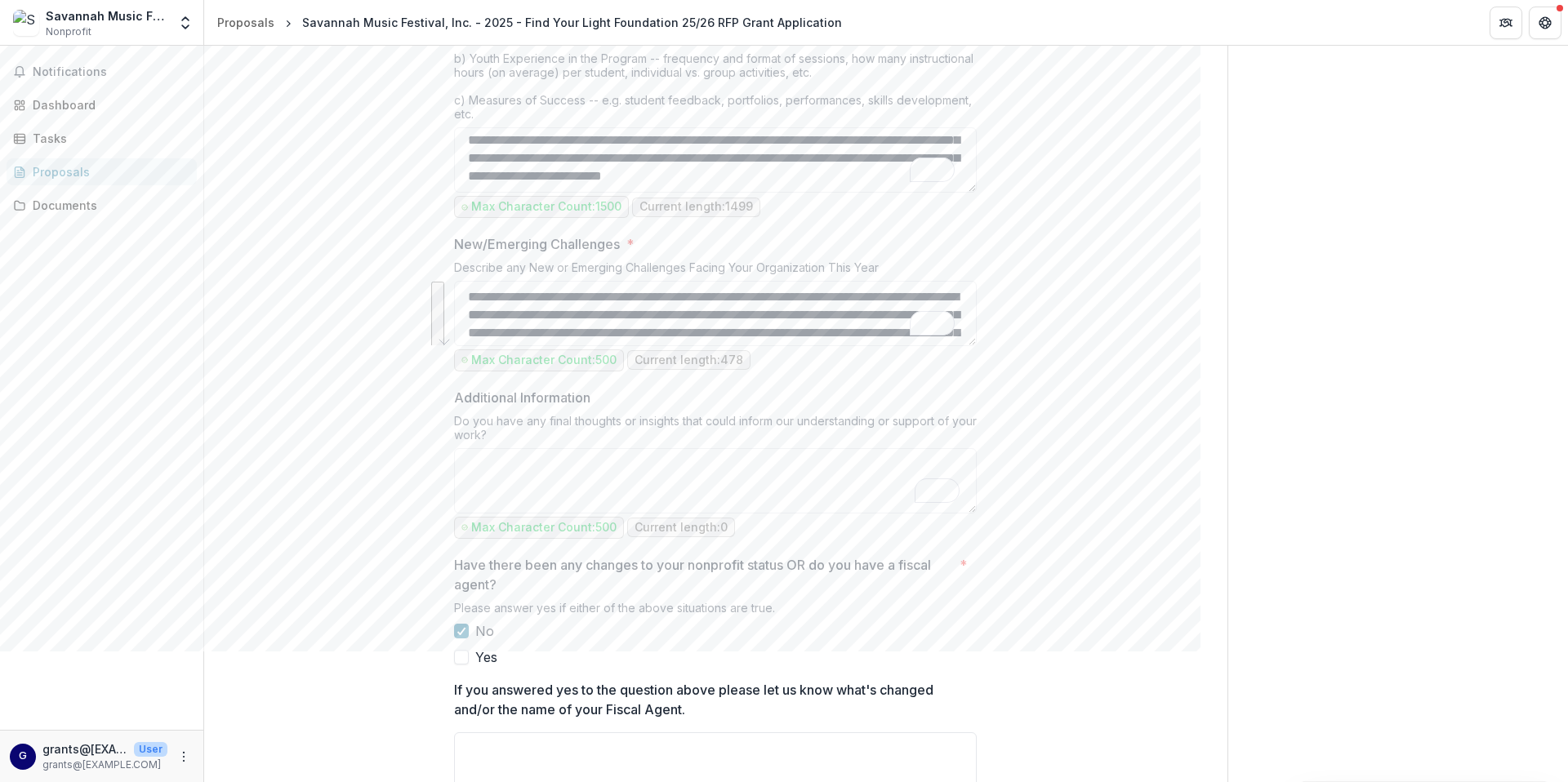 drag, startPoint x: 769, startPoint y: 335, endPoint x: 380, endPoint y: 235, distance: 401.6479 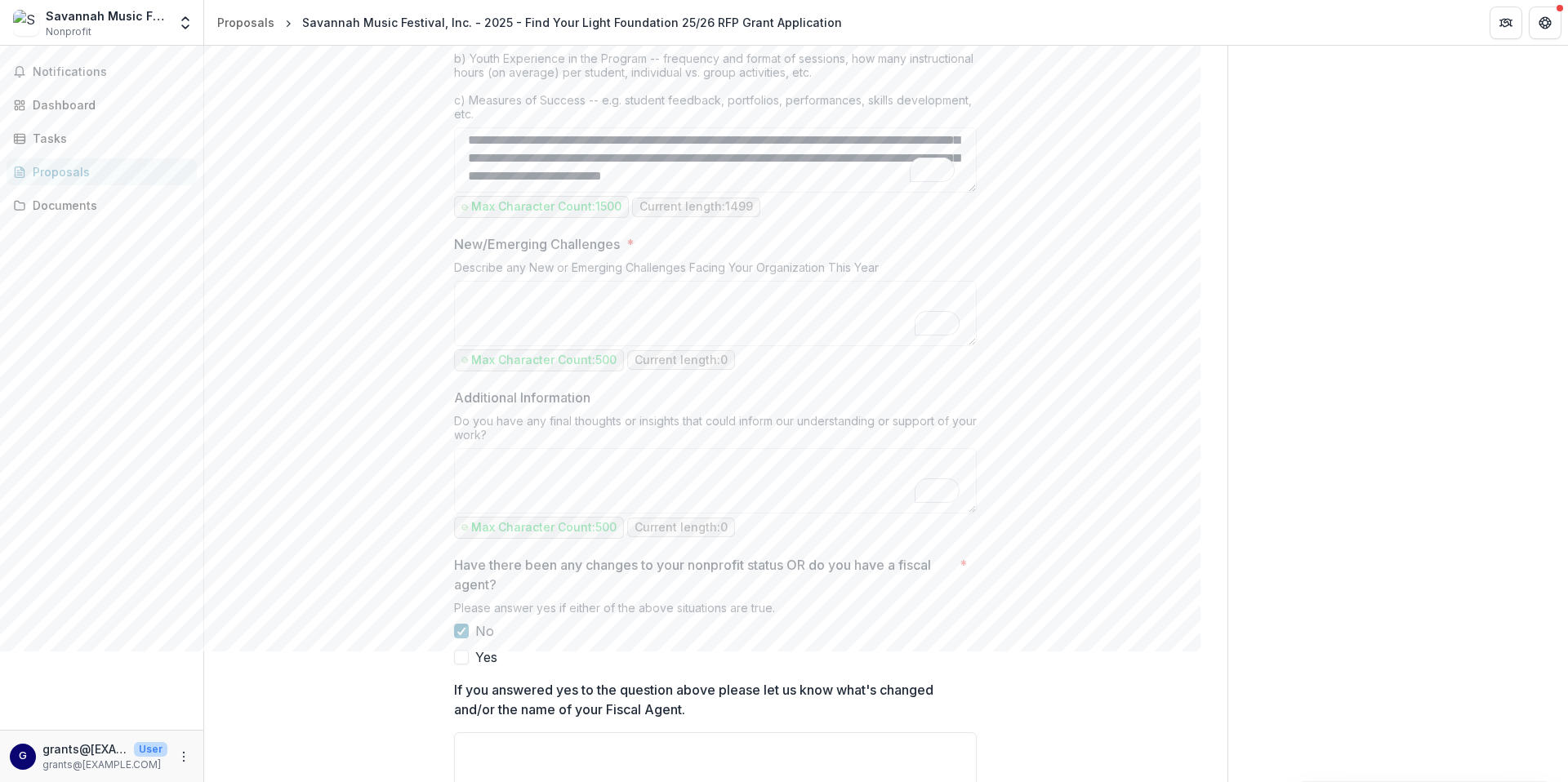 paste on "**********" 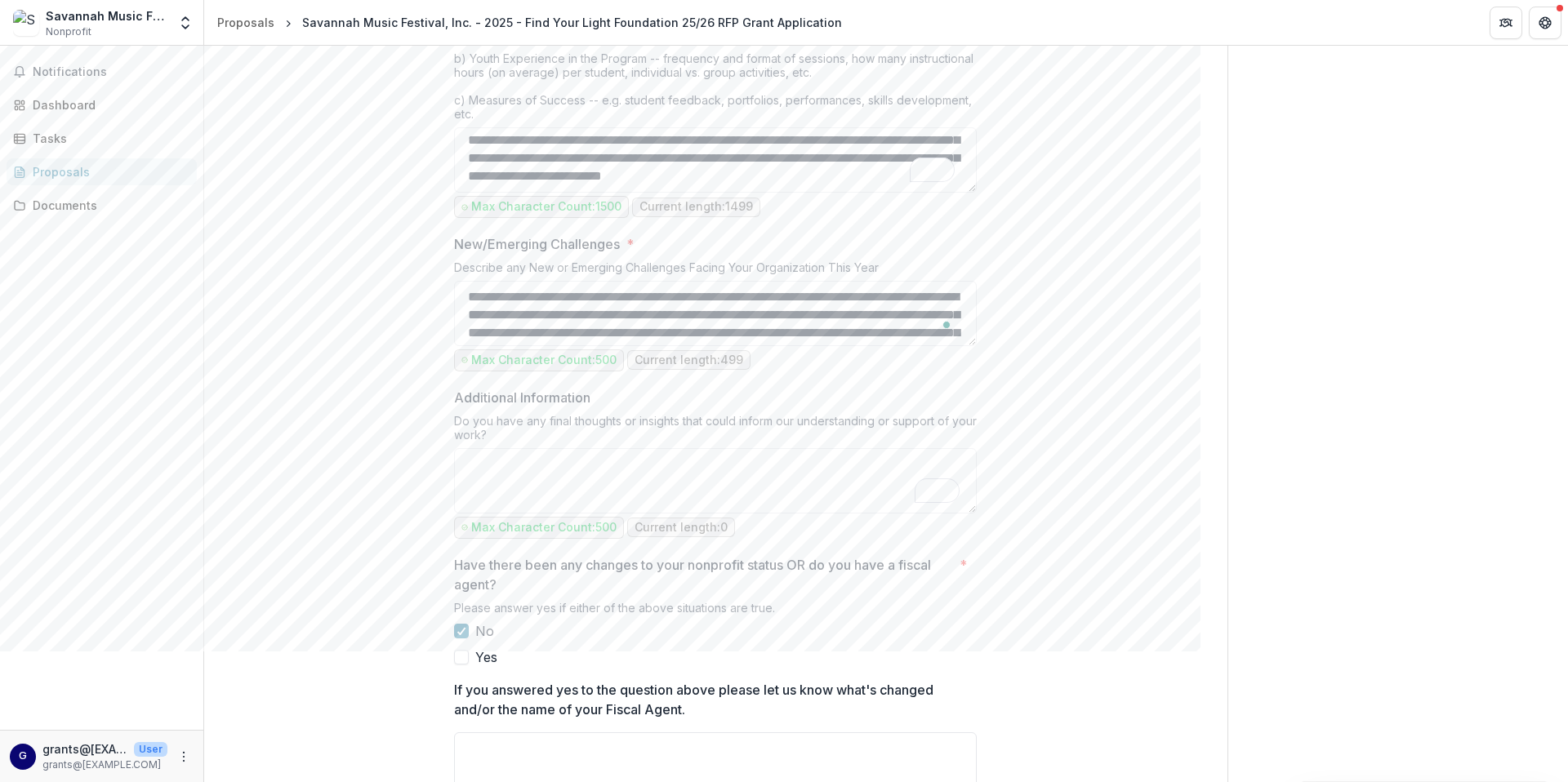 scroll, scrollTop: 68, scrollLeft: 0, axis: vertical 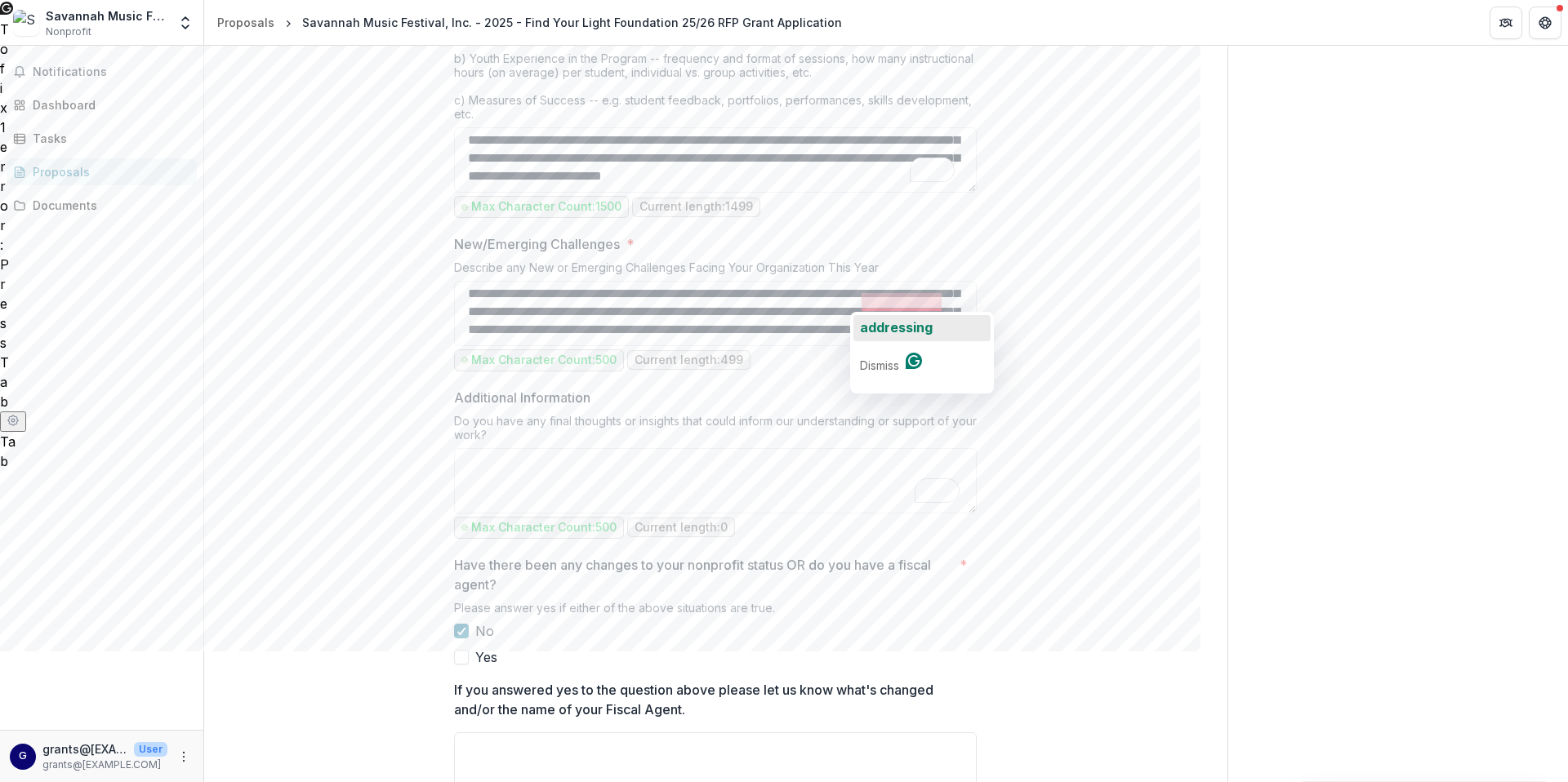 click on "addressing" 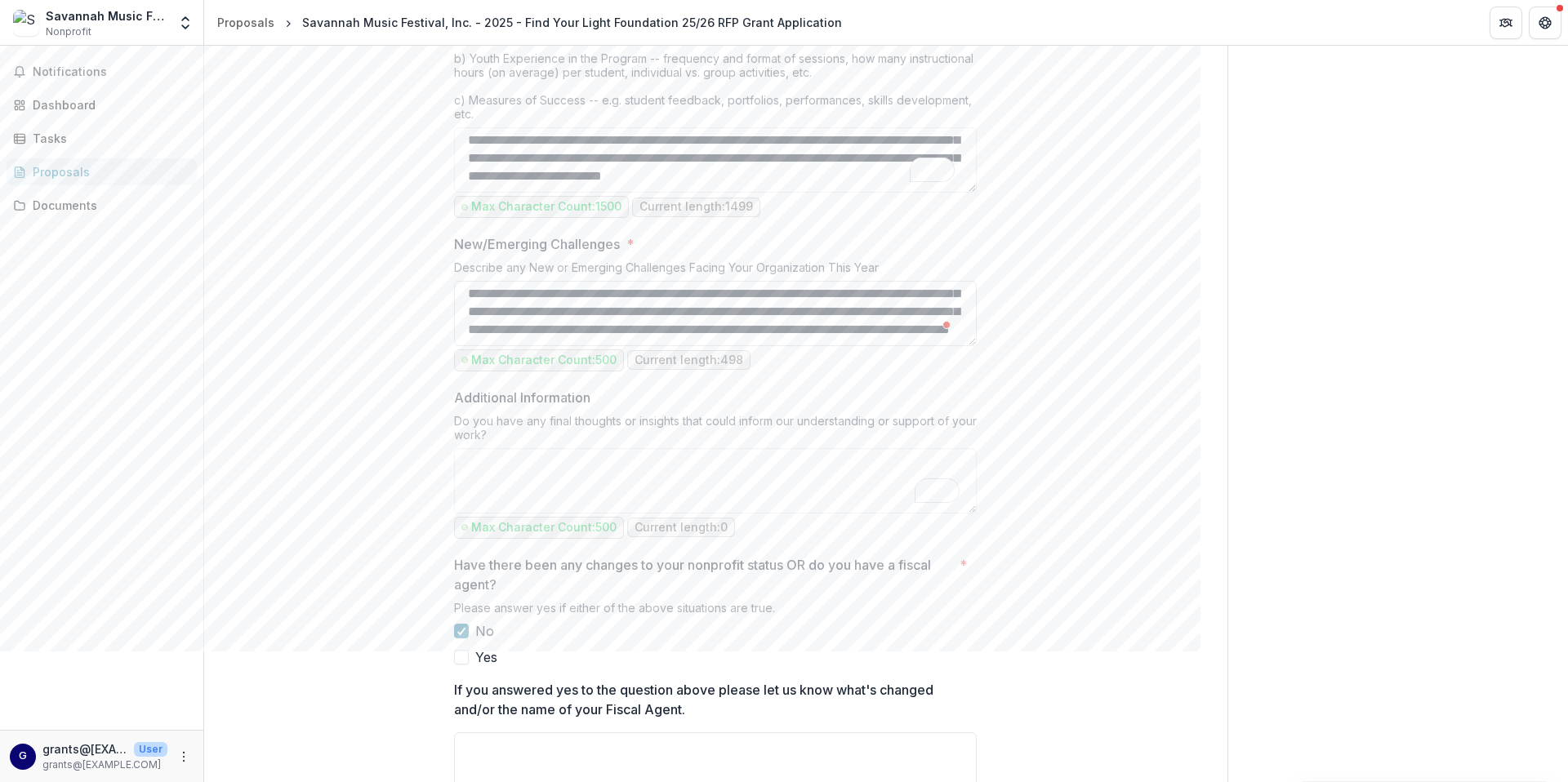 click on "**********" at bounding box center [715, 313] 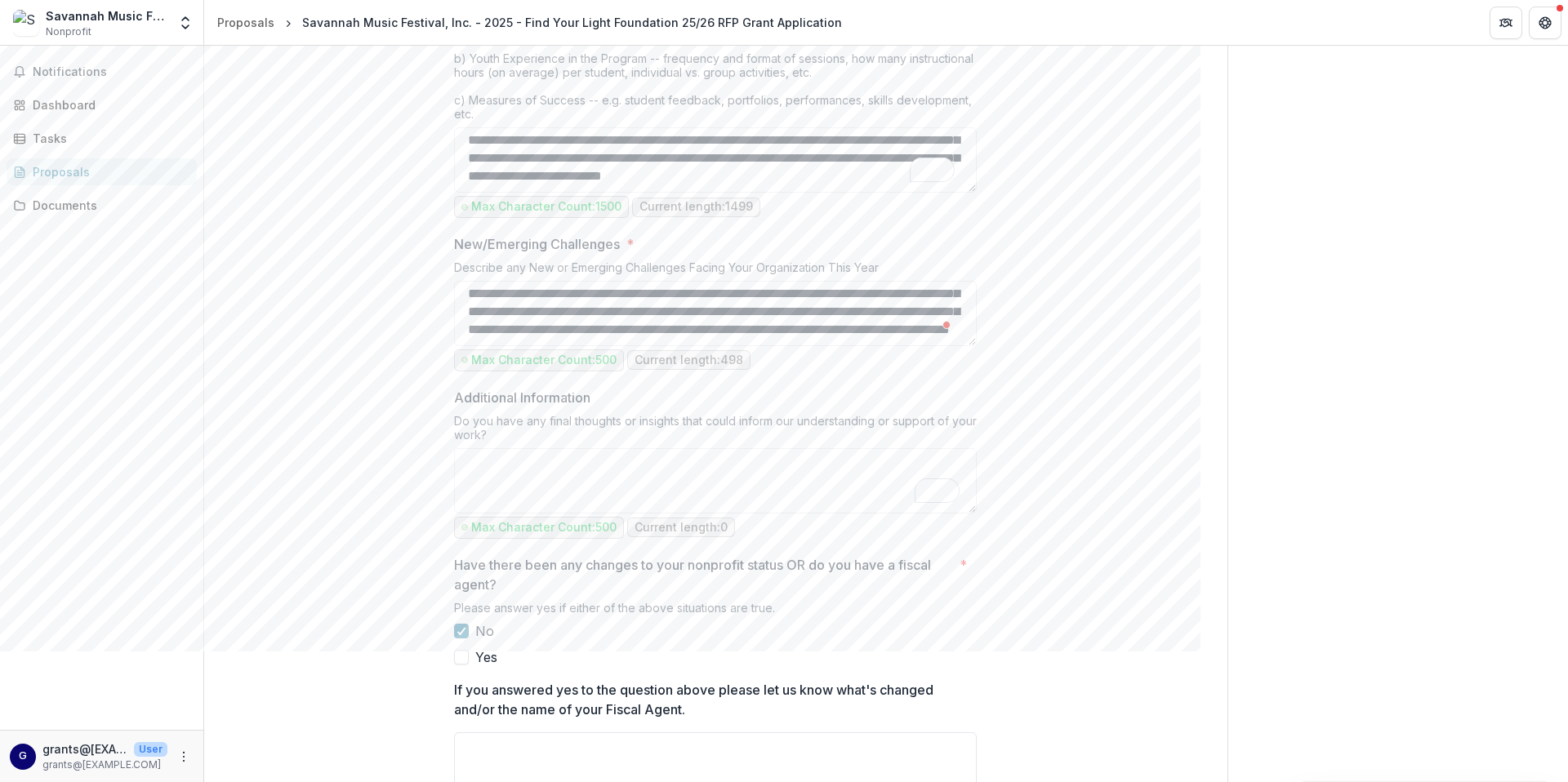 scroll, scrollTop: 36, scrollLeft: 0, axis: vertical 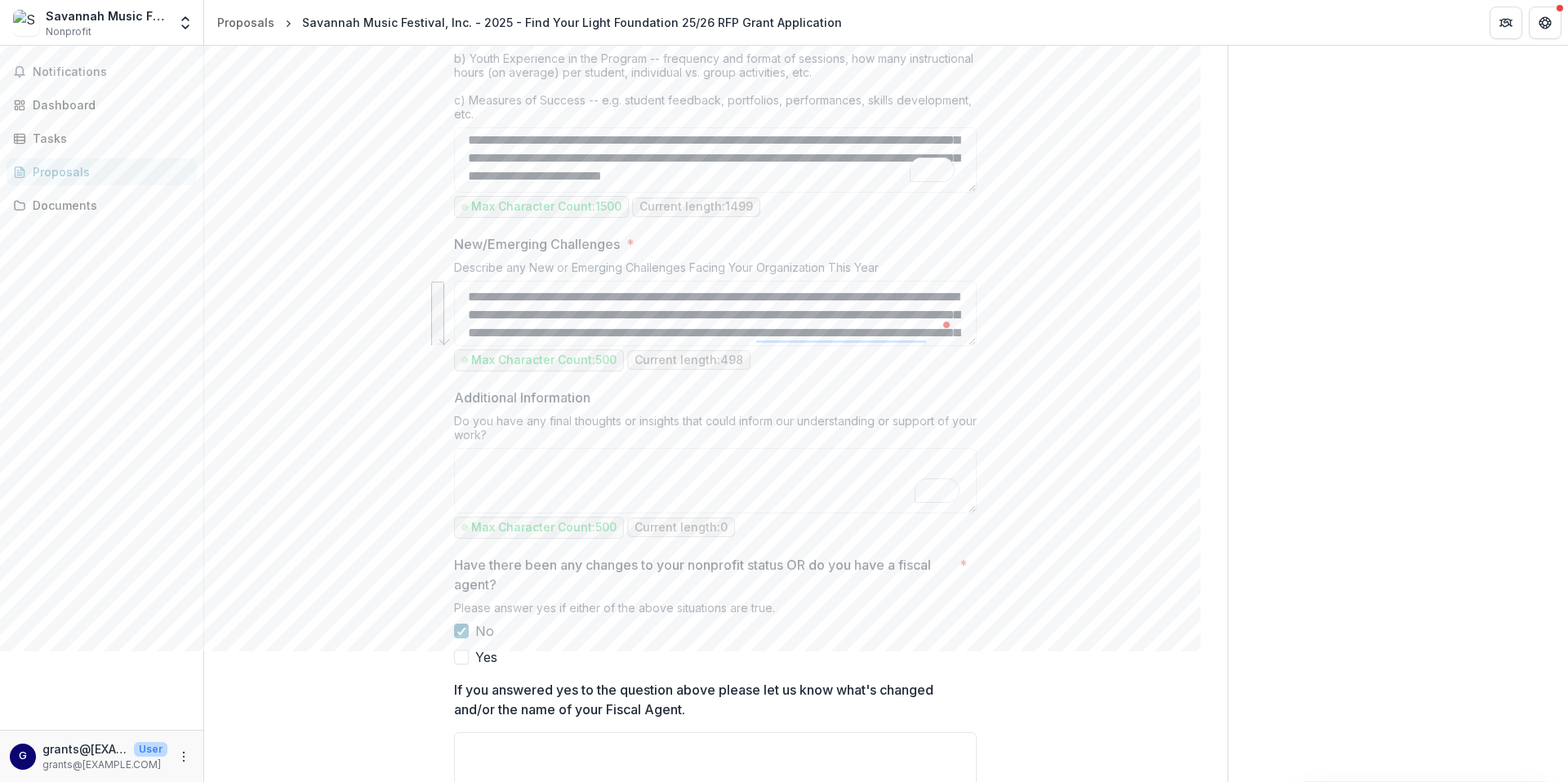 drag, startPoint x: 817, startPoint y: 332, endPoint x: 448, endPoint y: 283, distance: 372.2392 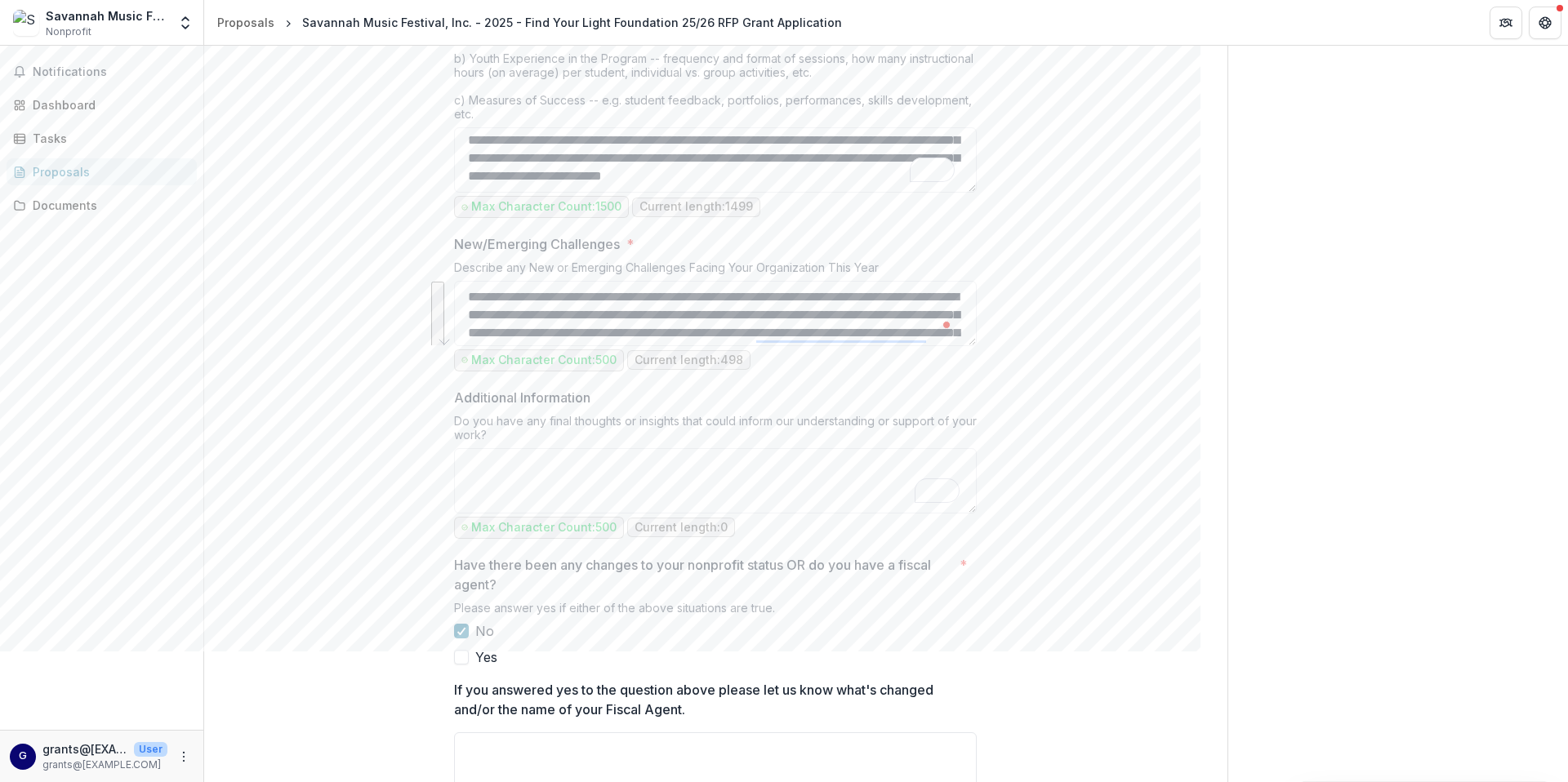 type on "**********" 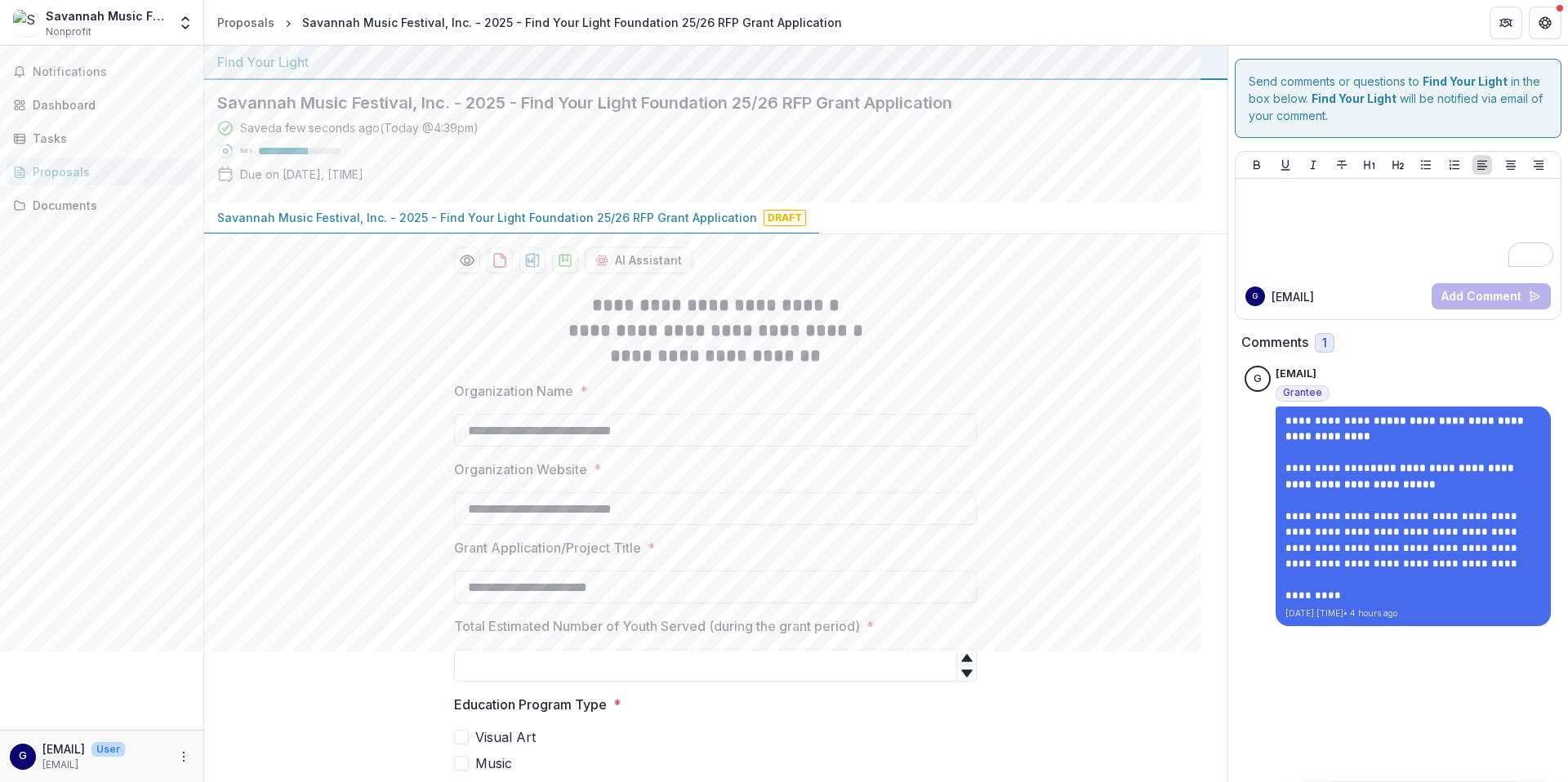 scroll, scrollTop: 0, scrollLeft: 0, axis: both 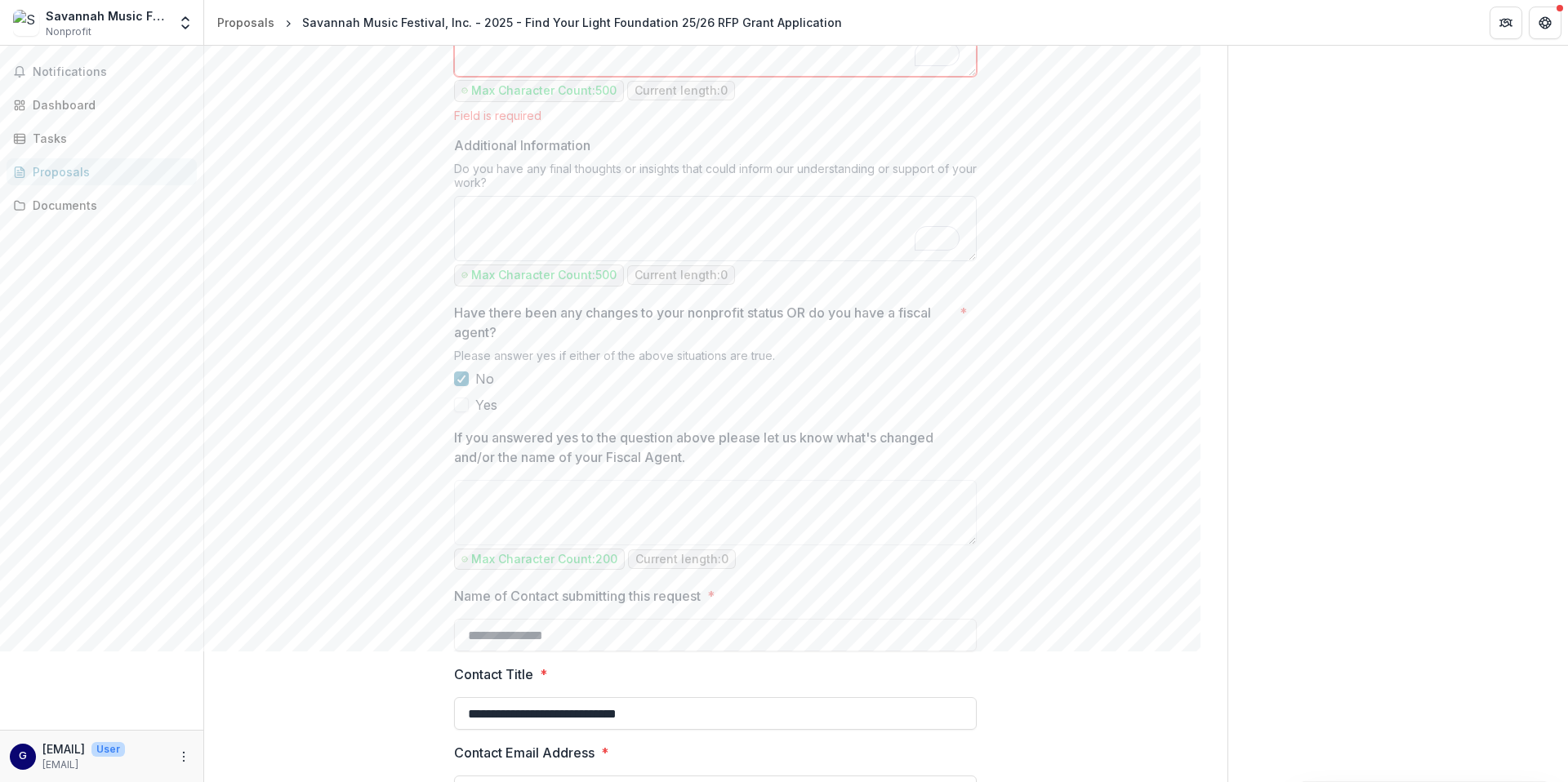 type 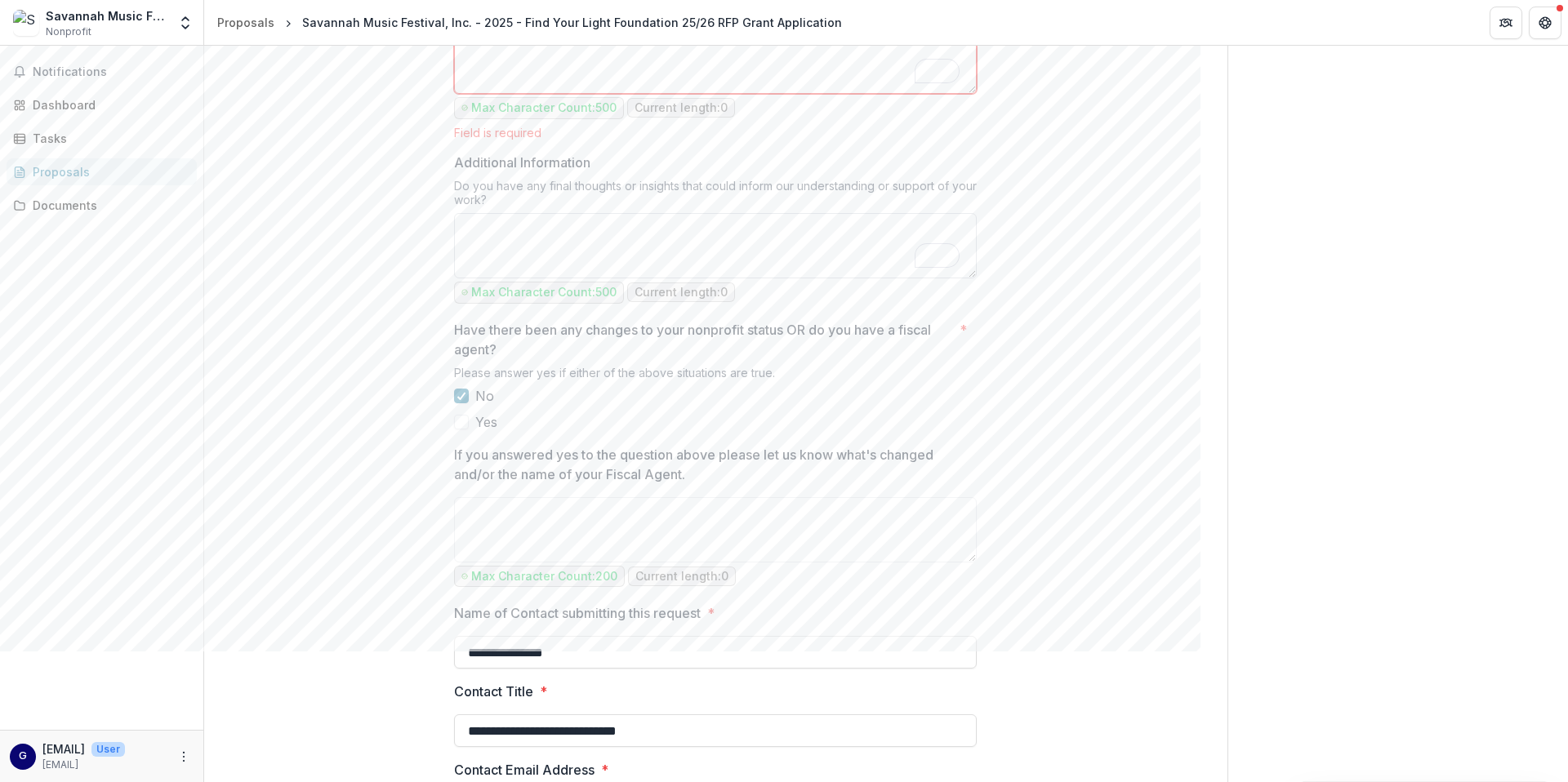 click on "Additional Information" at bounding box center [715, 246] 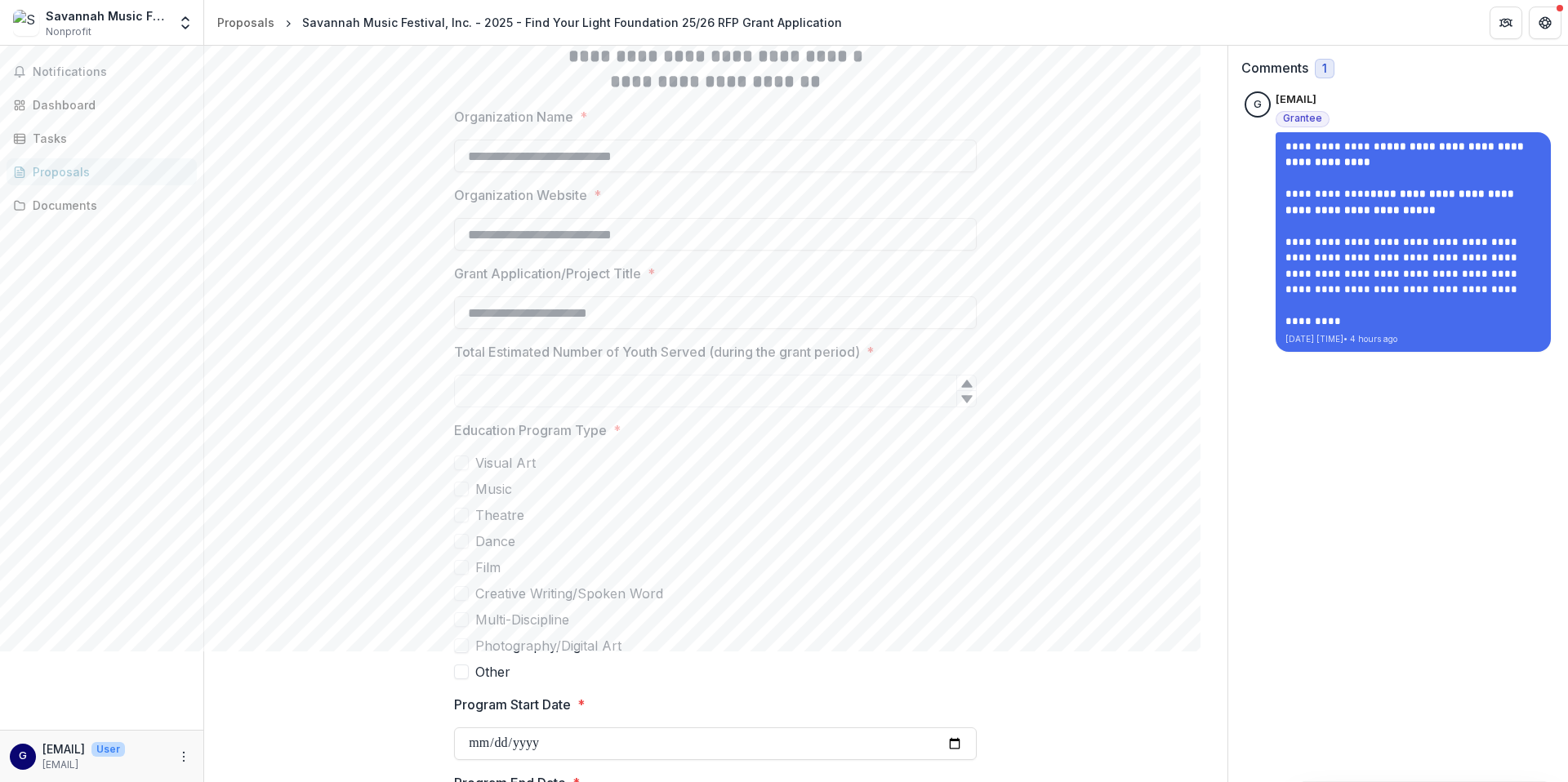 scroll, scrollTop: 0, scrollLeft: 0, axis: both 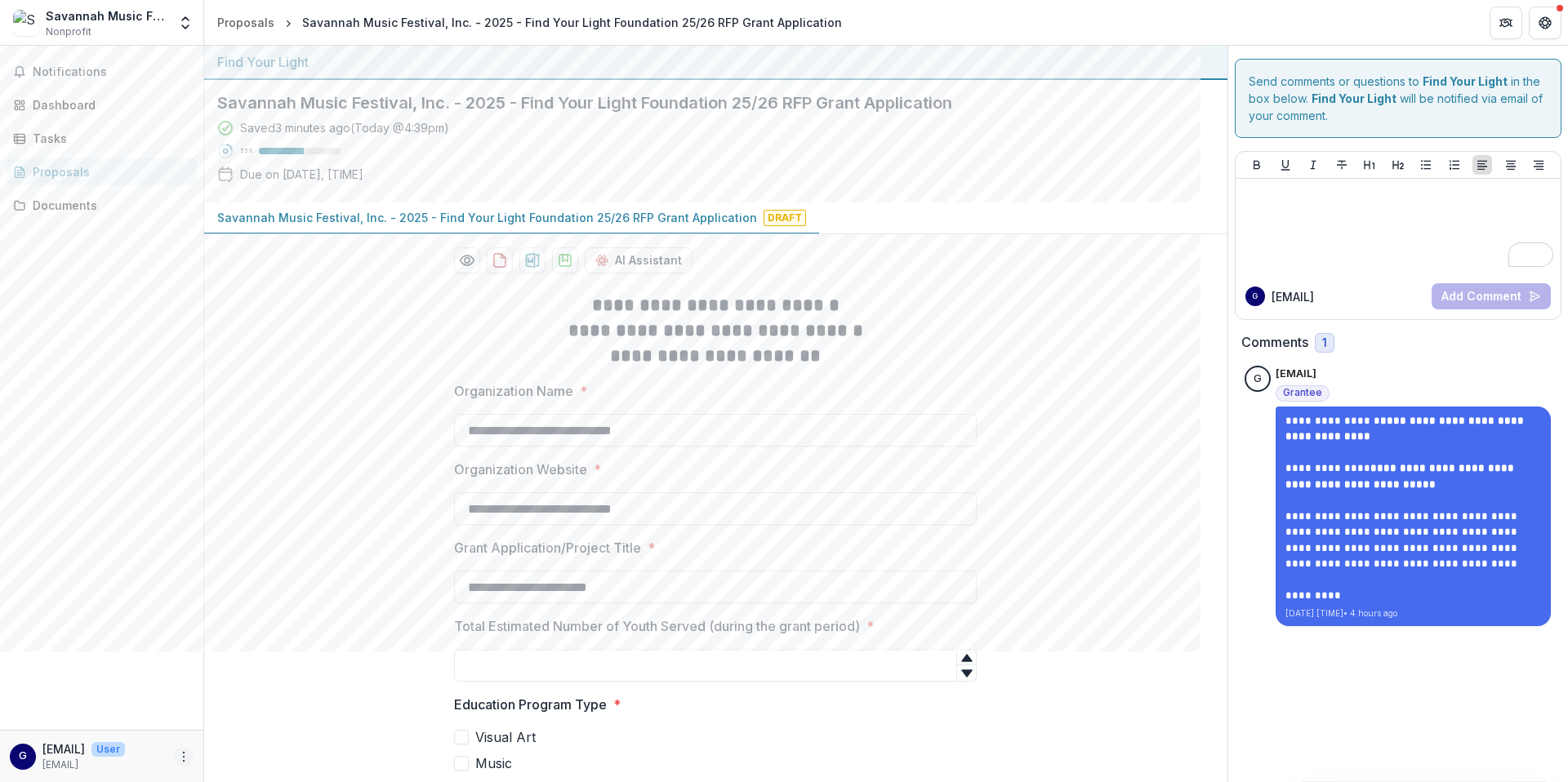 click 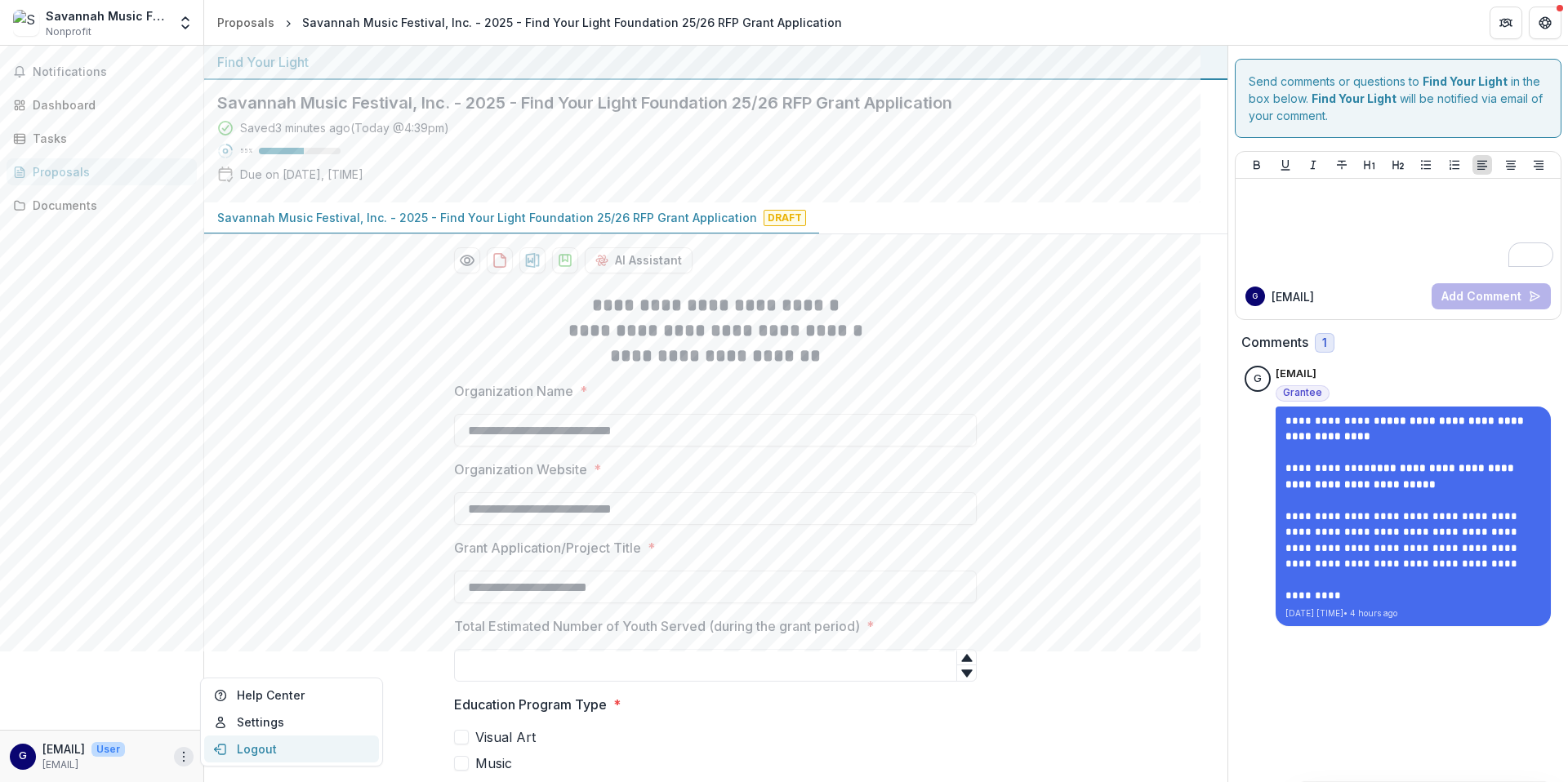 click on "Logout" at bounding box center (292, 749) 